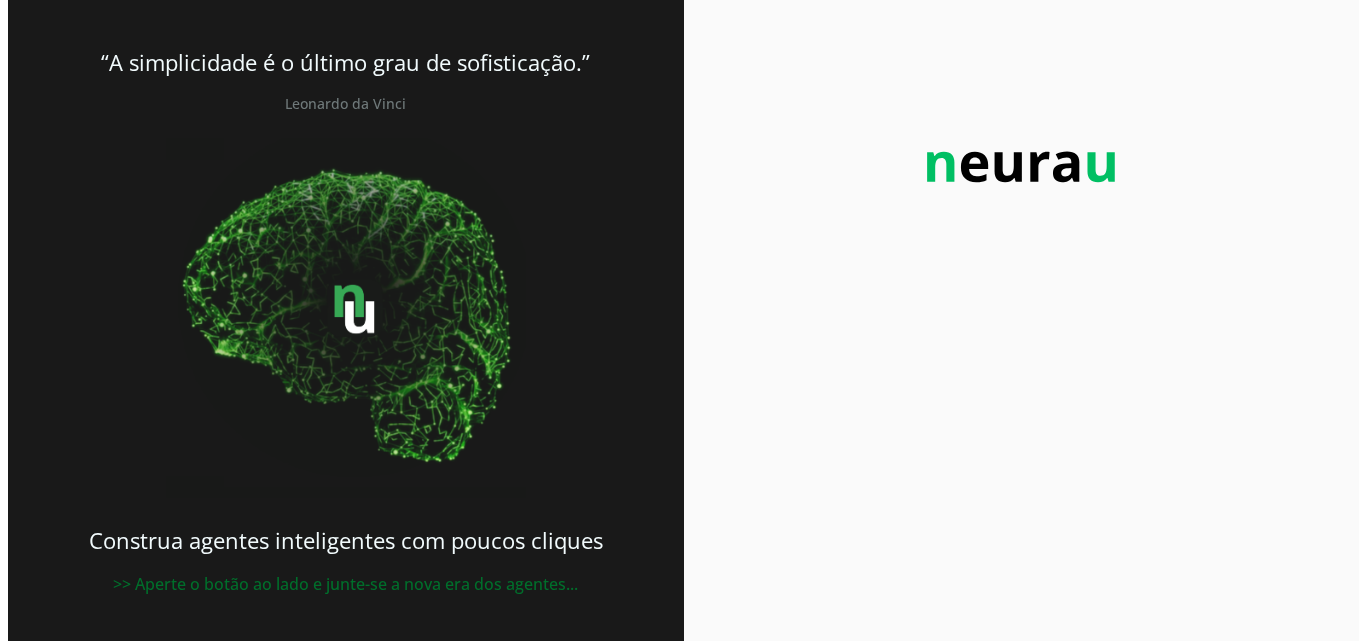 scroll, scrollTop: 0, scrollLeft: 0, axis: both 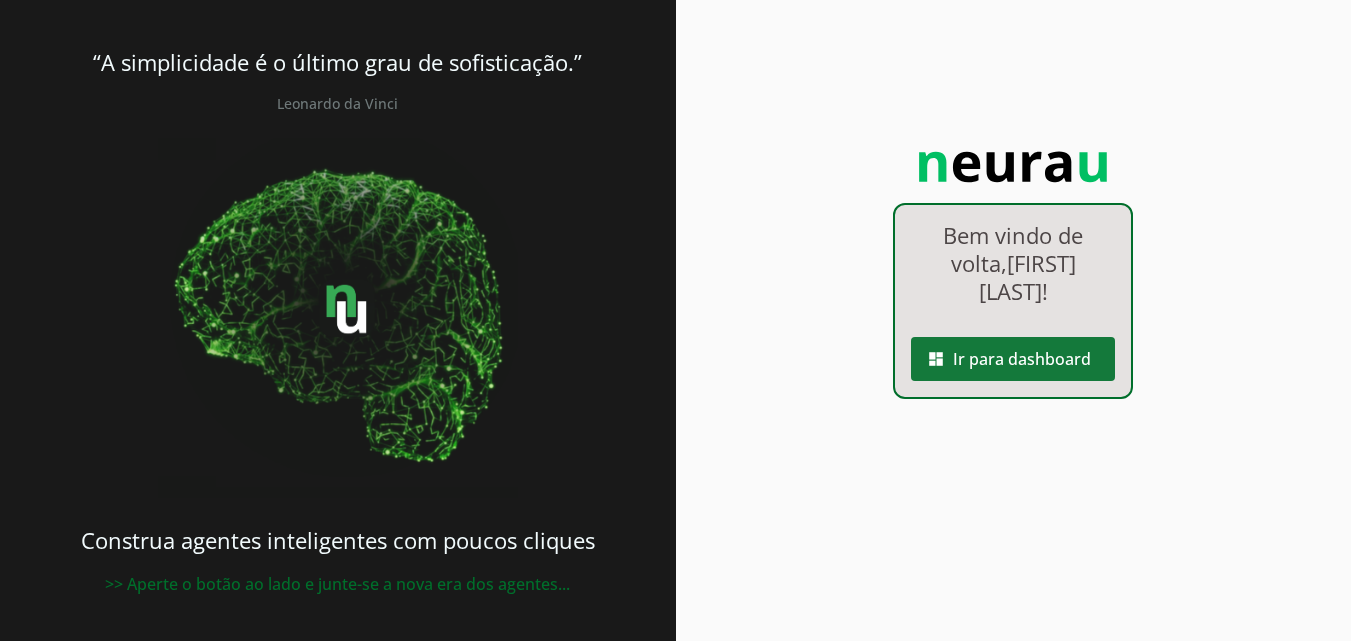 click at bounding box center [1013, 359] 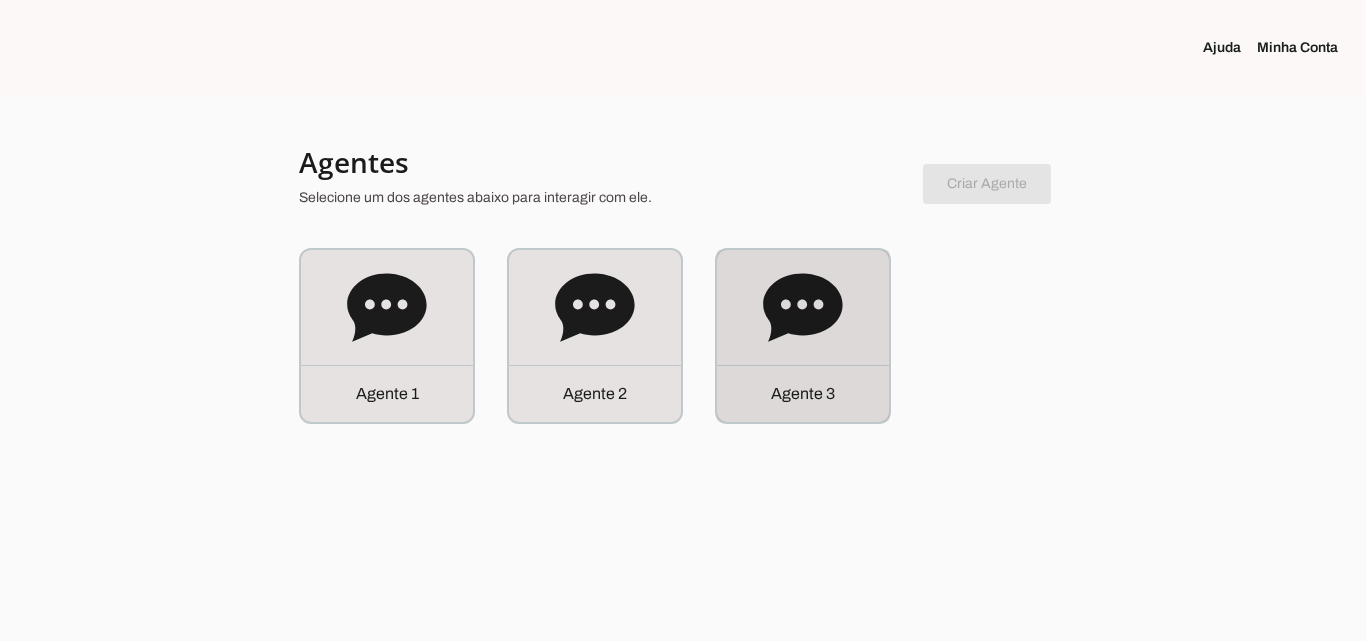 drag, startPoint x: 844, startPoint y: 393, endPoint x: 849, endPoint y: 383, distance: 11.18034 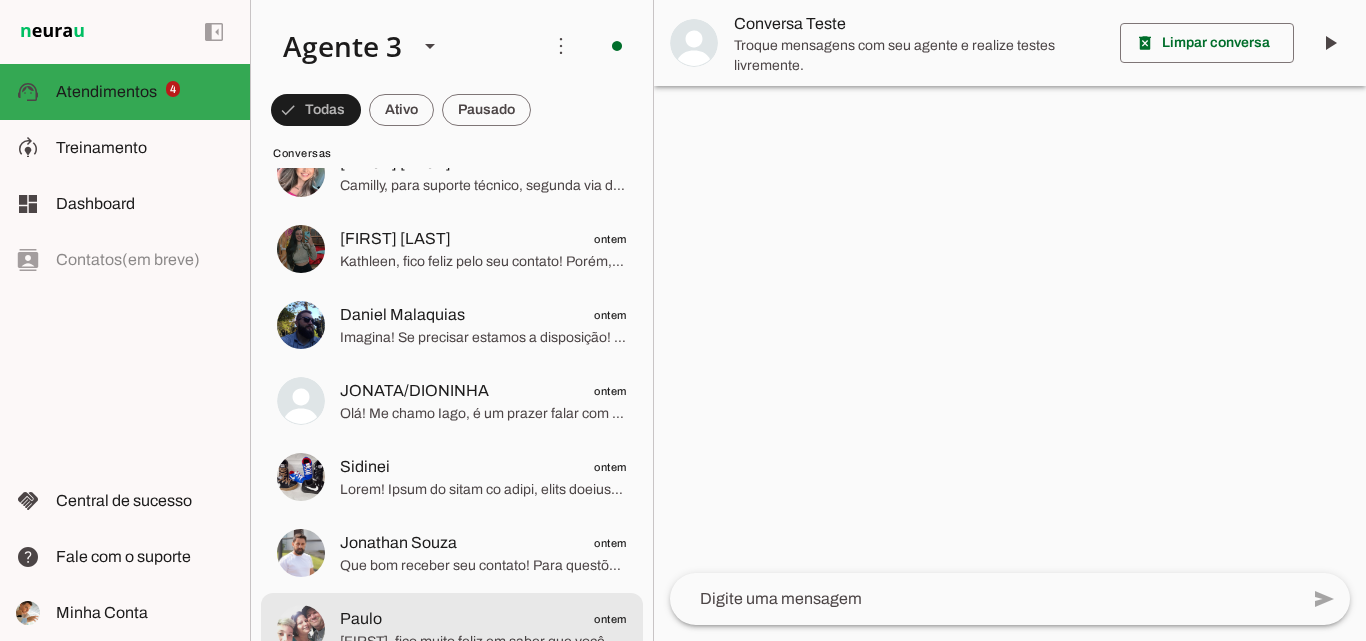 scroll, scrollTop: 1300, scrollLeft: 0, axis: vertical 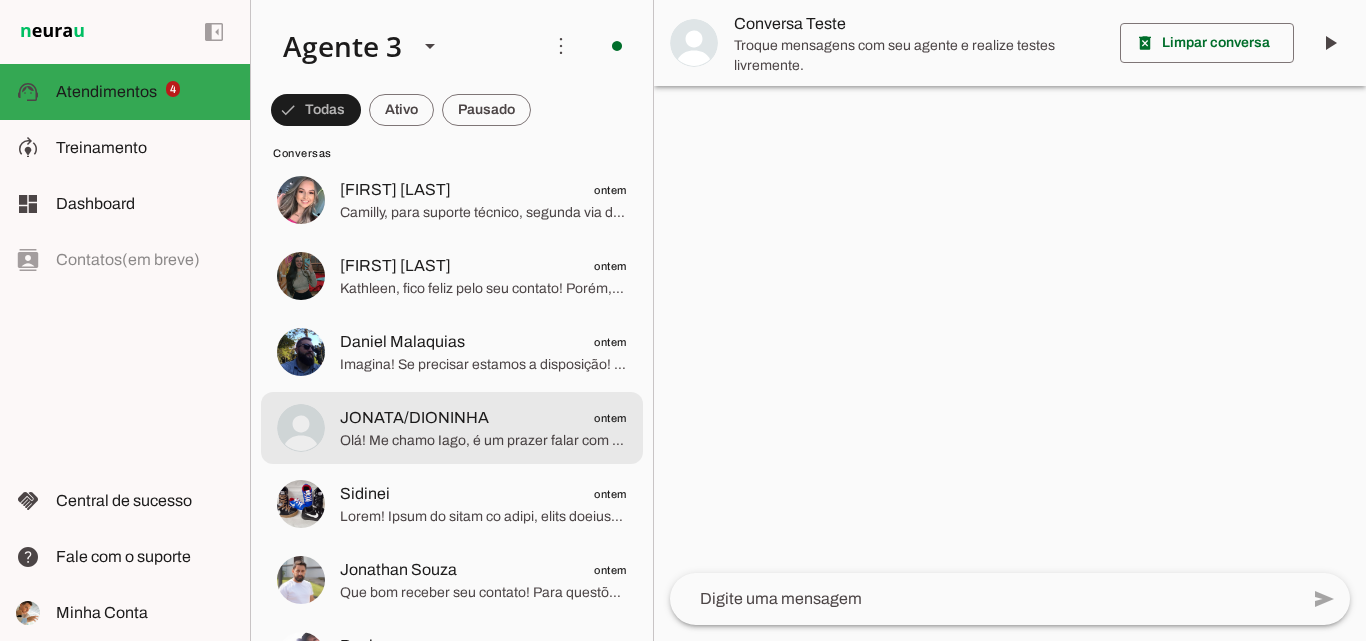 click on "JONATA/DIONINHA
ontem" 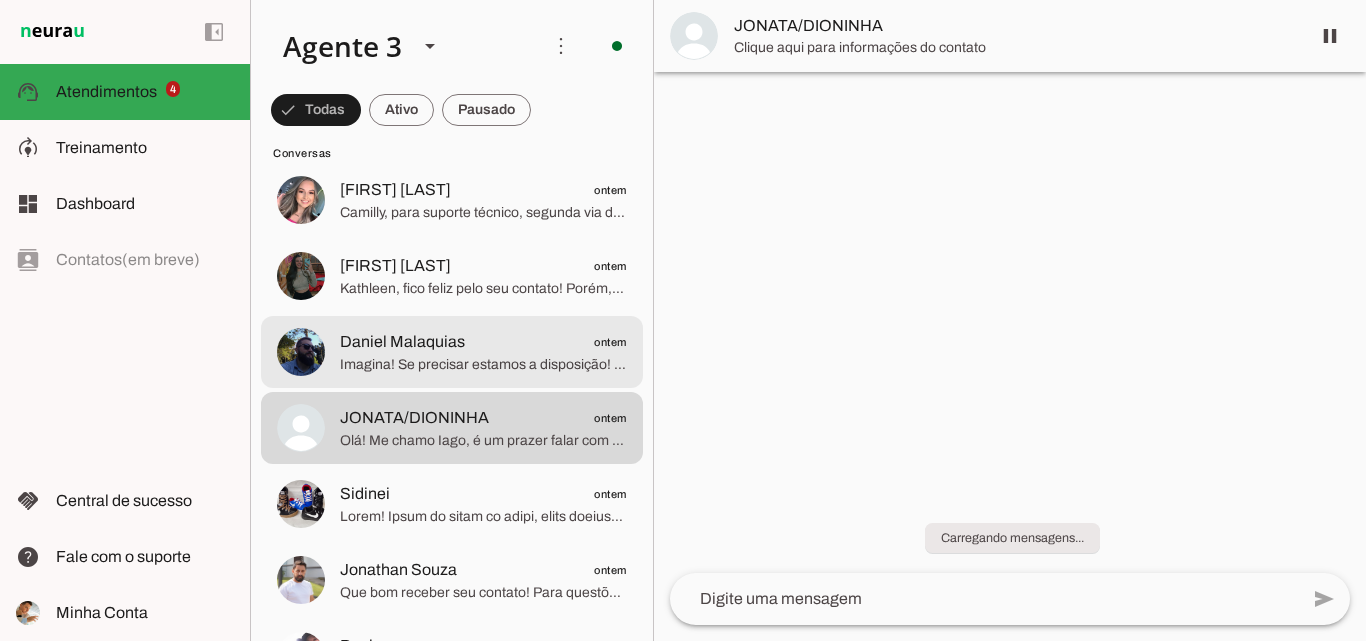 click at bounding box center (483, -1052) 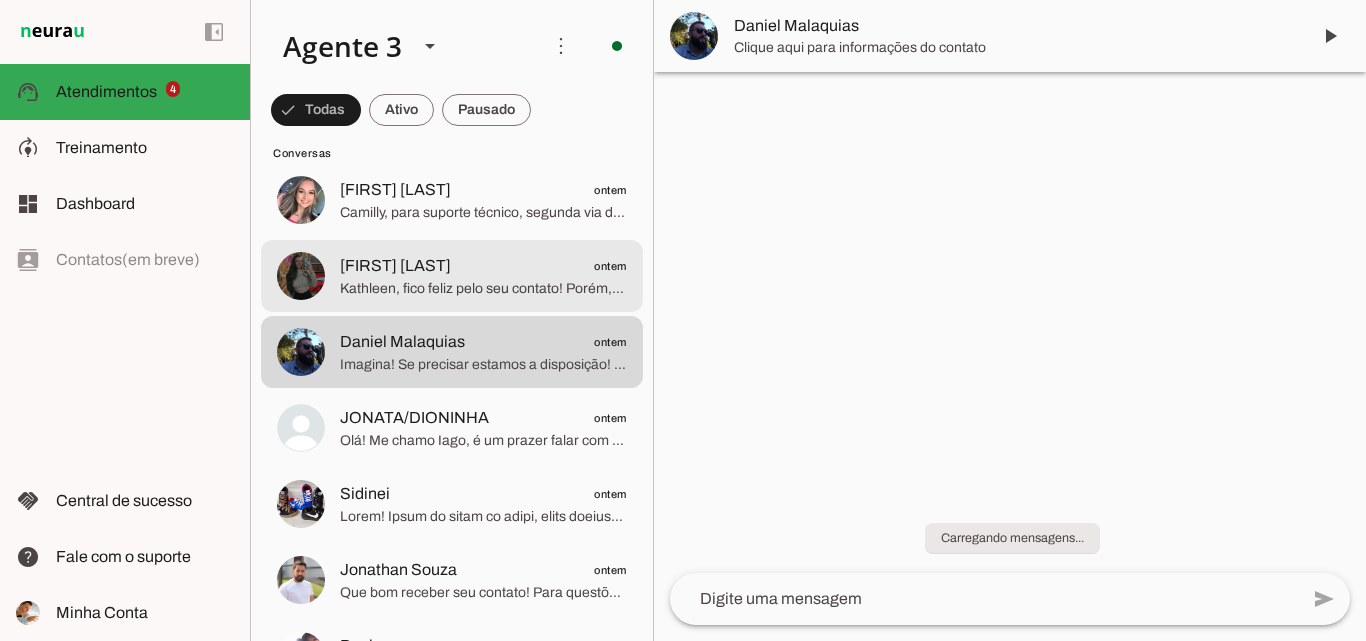 click on "[NAME], fico feliz pelo seu contato! Porém, como você já é cliente da ParanhanaNET e está buscando suporte sobre descontos, recomendo que você entre em contato diretamente pelo nosso WhatsApp de atendimento ao cliente no número [PHONE], onde poderão te ajudar com todas as informações específicas sobre descontos e outros serviços. Muito obrigado pelo contato! Posso ajudar com mais alguma coisa sobre contratação de planos novos?" 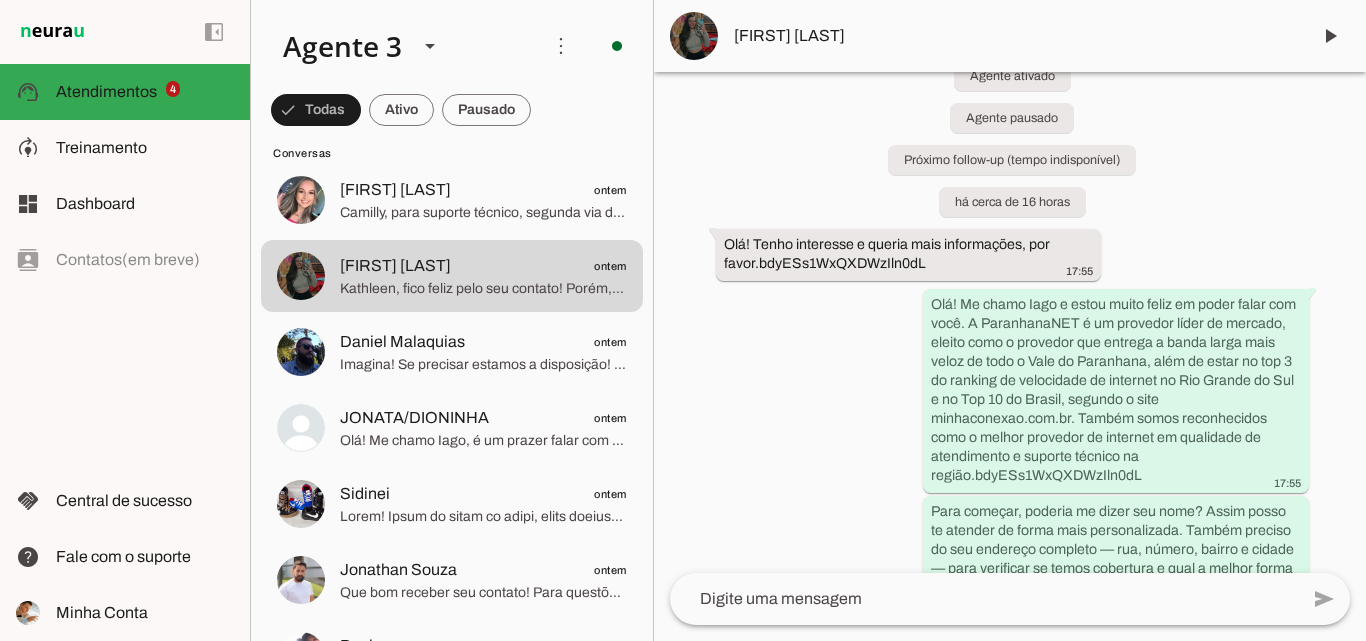 scroll, scrollTop: 0, scrollLeft: 0, axis: both 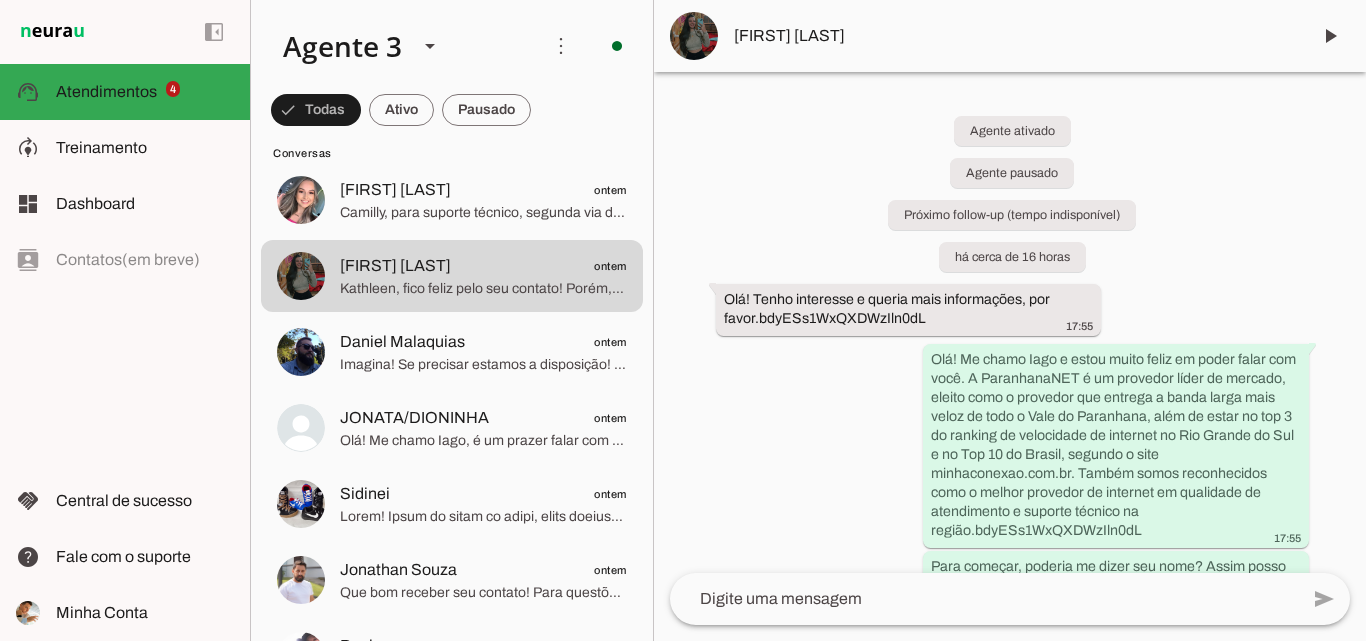 click on "[NAME] [LAST]" at bounding box center (1014, 36) 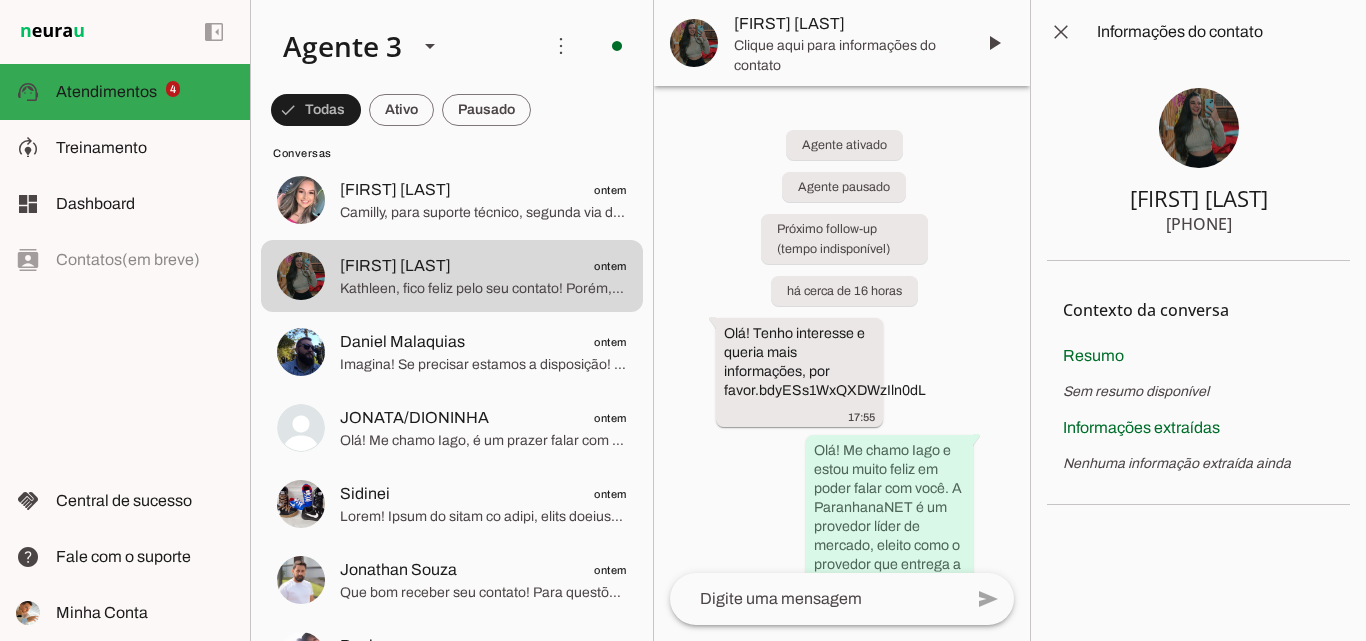 type 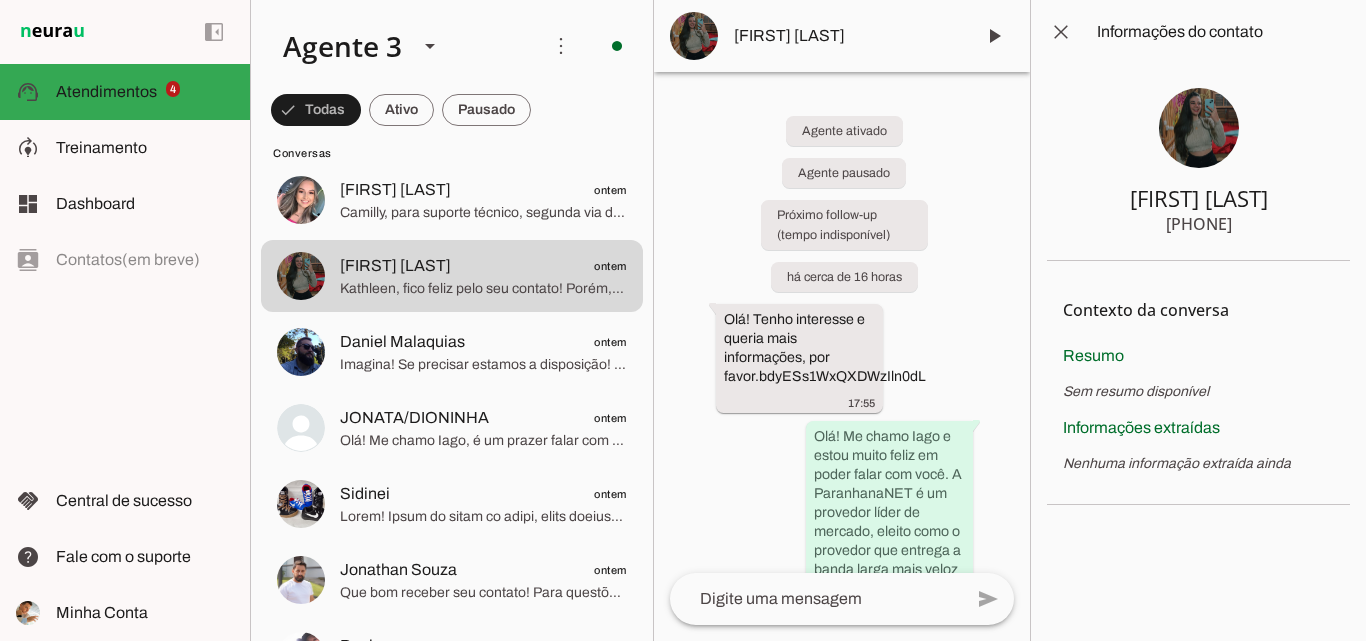 drag, startPoint x: 1171, startPoint y: 228, endPoint x: 1262, endPoint y: 235, distance: 91.26884 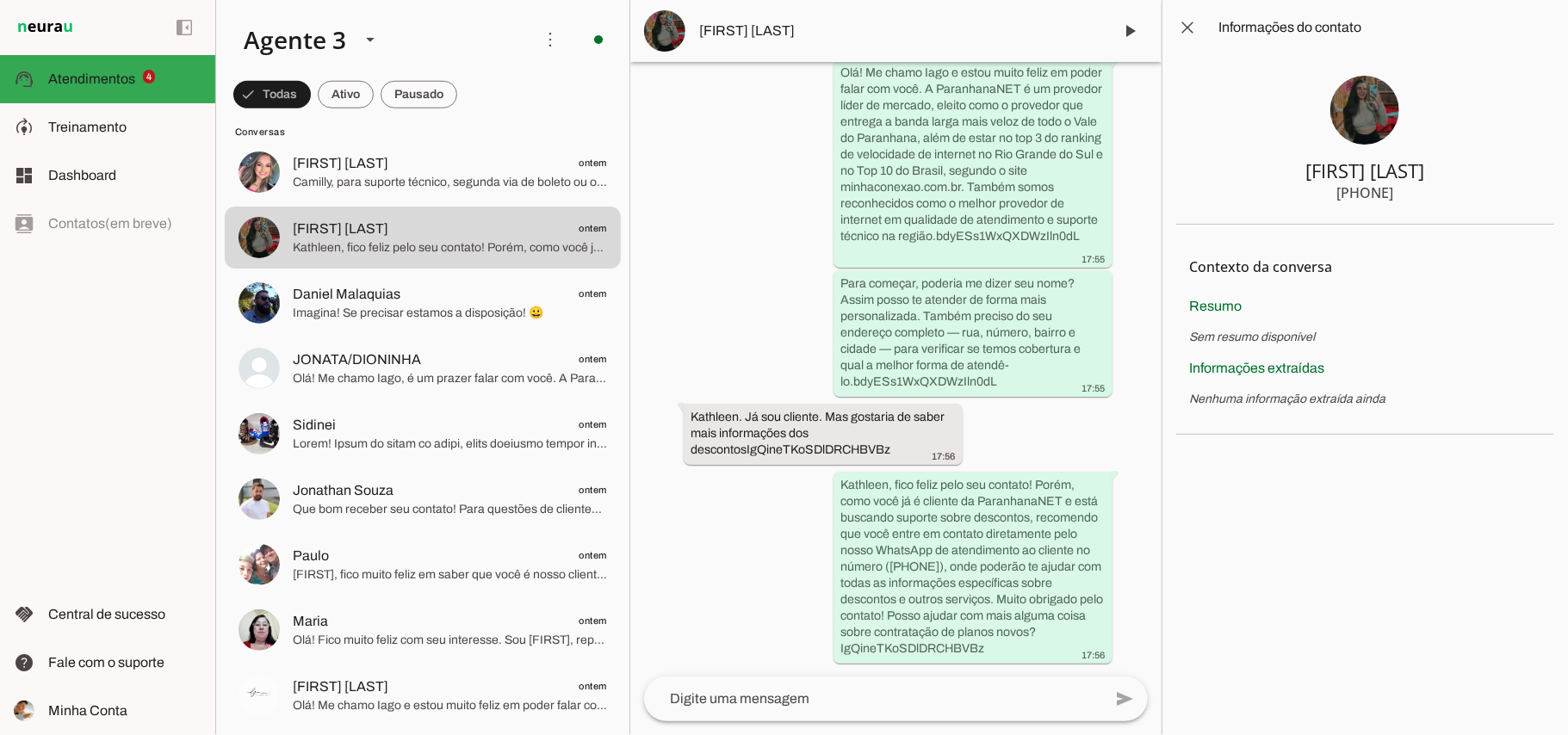scroll, scrollTop: 269, scrollLeft: 0, axis: vertical 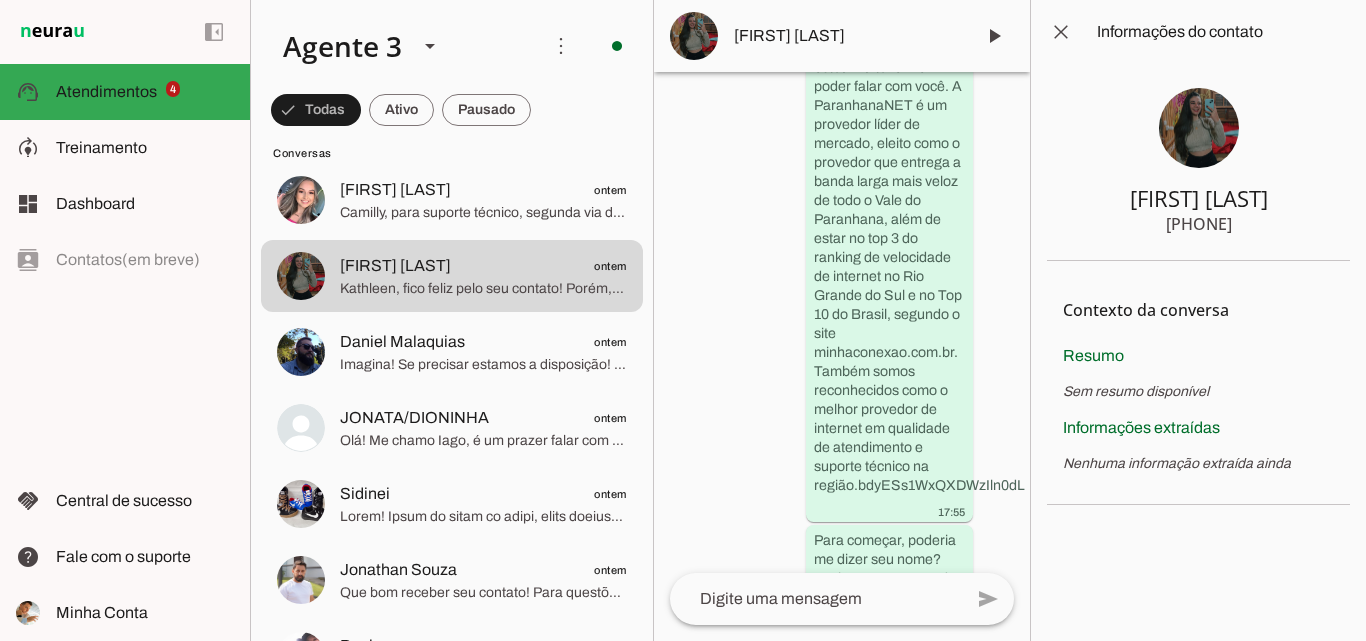 click on "Agente ativado
Agente pausado
Próximo follow-up (tempo indisponível)
há cerca de 16 horas
Olá! Tenho interesse e queria mais informações, por favor. 17:55 bdyESs1WxQXDWzIln0dL
Olá! Eu me chamo Iago e estou muito feliz em poder falar com você. A ParanhanaNET é um provedor líder de mercado, eleito como o provedor que entrega a banda larga mais veloz de todo o Vale do Paranhana, além de estar no top 3 do ranking de velocidade de internet no Rio Grande do Sul e no Top 10 do Brasil, segundo o site minhaconexao.com.br. Também somos reconhecidos como o melhor provedor de internet em qualidade de atendimento e suporte técnico na região. 17:55 bdyESs1WxQXDWzIln0dL 17:55 bdyESs1WxQXDWzIln0dL
Kathleen. Já sou cliente. Mas gostaria de saber mais informações dos descontos 17:56 IgQineTKoSDlDRCHBVBz" at bounding box center [842, 322] 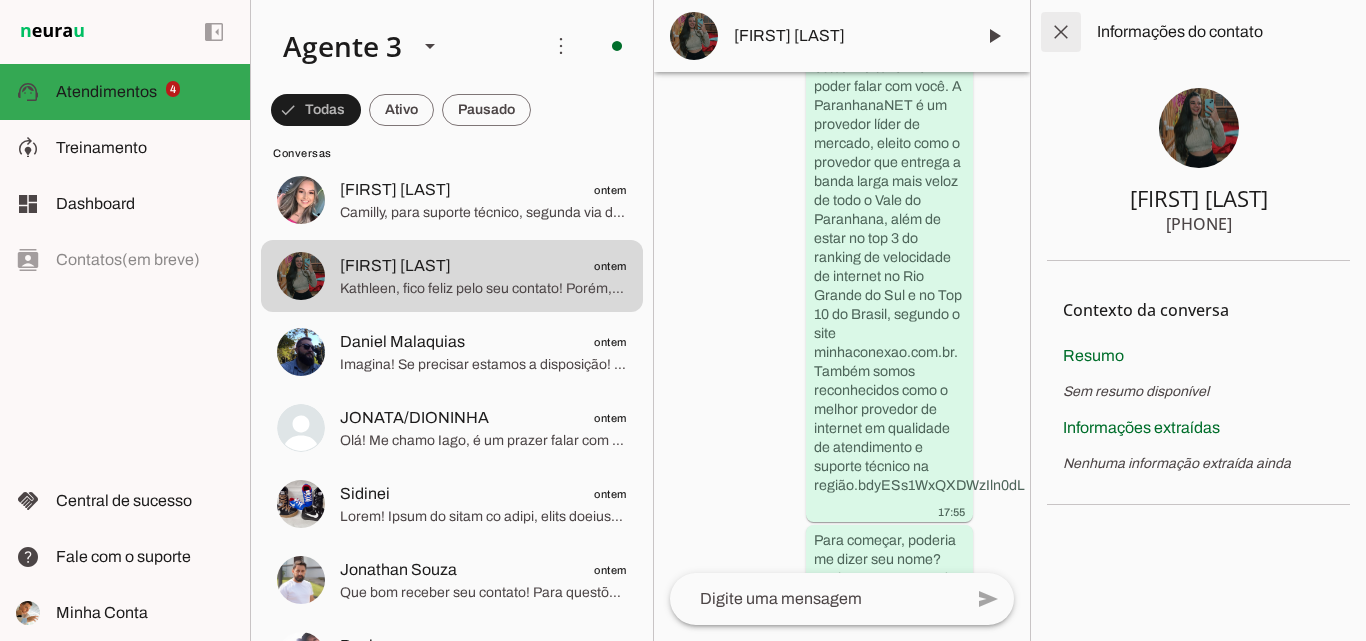 click at bounding box center (1061, 32) 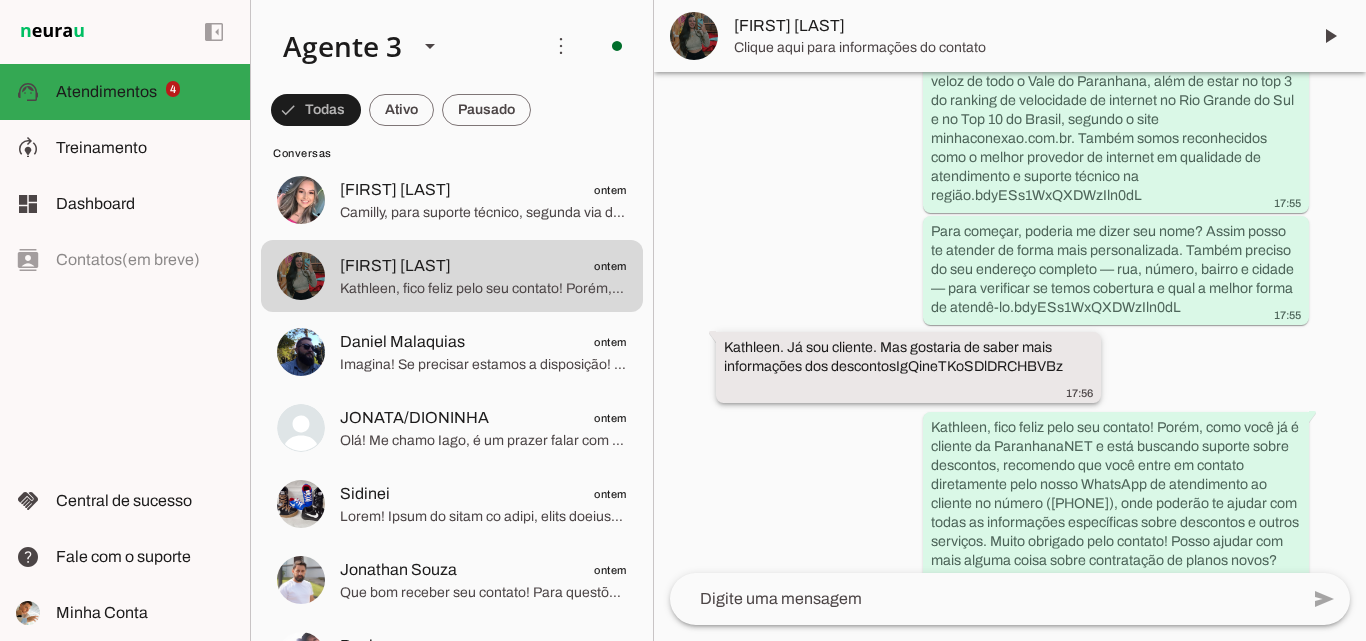 scroll, scrollTop: 374, scrollLeft: 0, axis: vertical 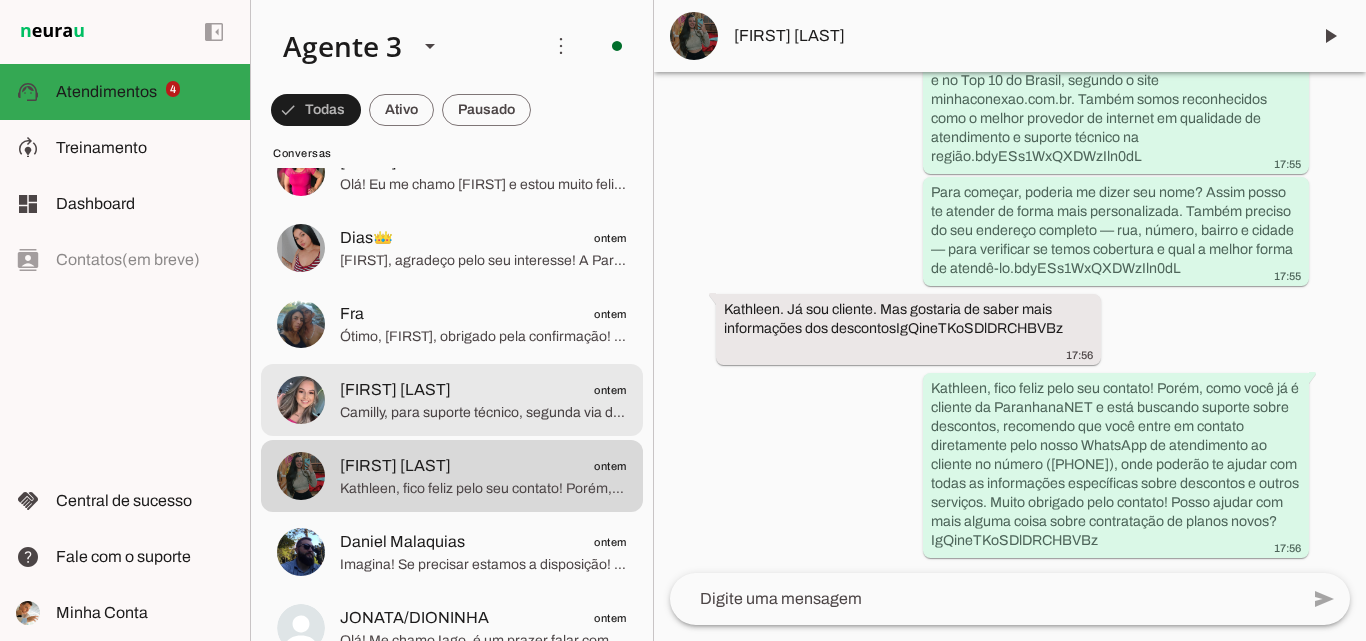 click on "Camilly Suedekum
ontem" 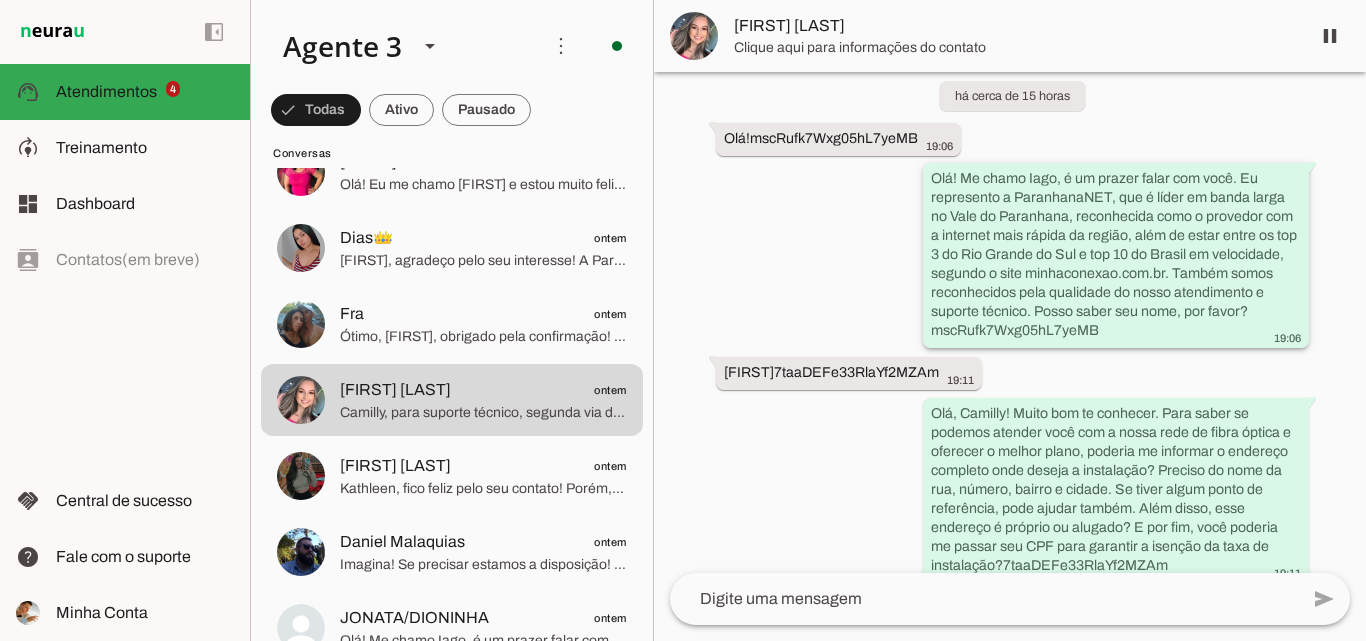 scroll, scrollTop: 340, scrollLeft: 0, axis: vertical 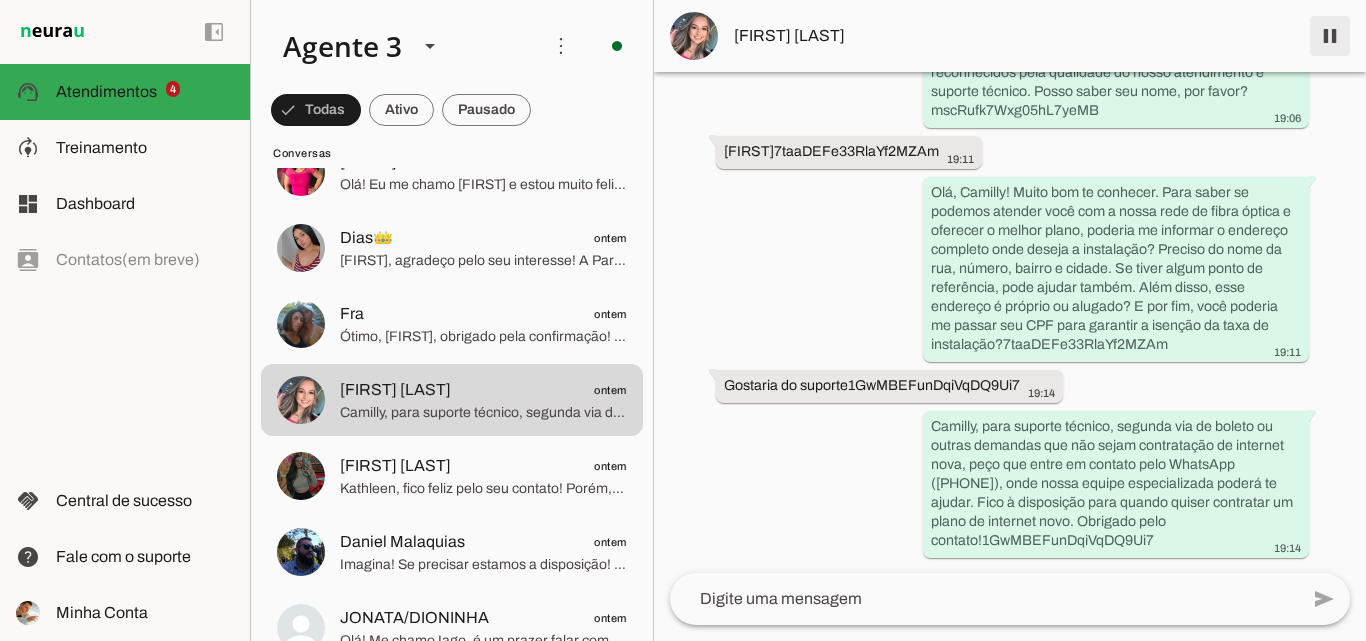 drag, startPoint x: 1323, startPoint y: 30, endPoint x: 1244, endPoint y: 283, distance: 265.04718 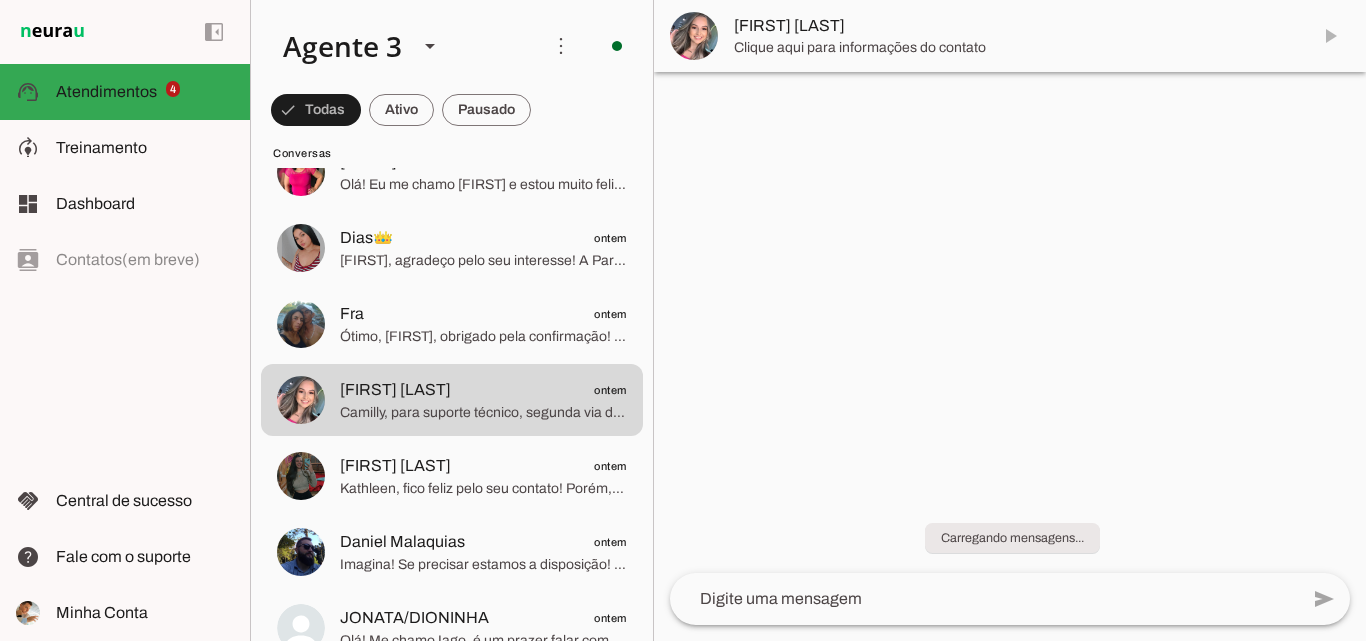 scroll, scrollTop: 0, scrollLeft: 0, axis: both 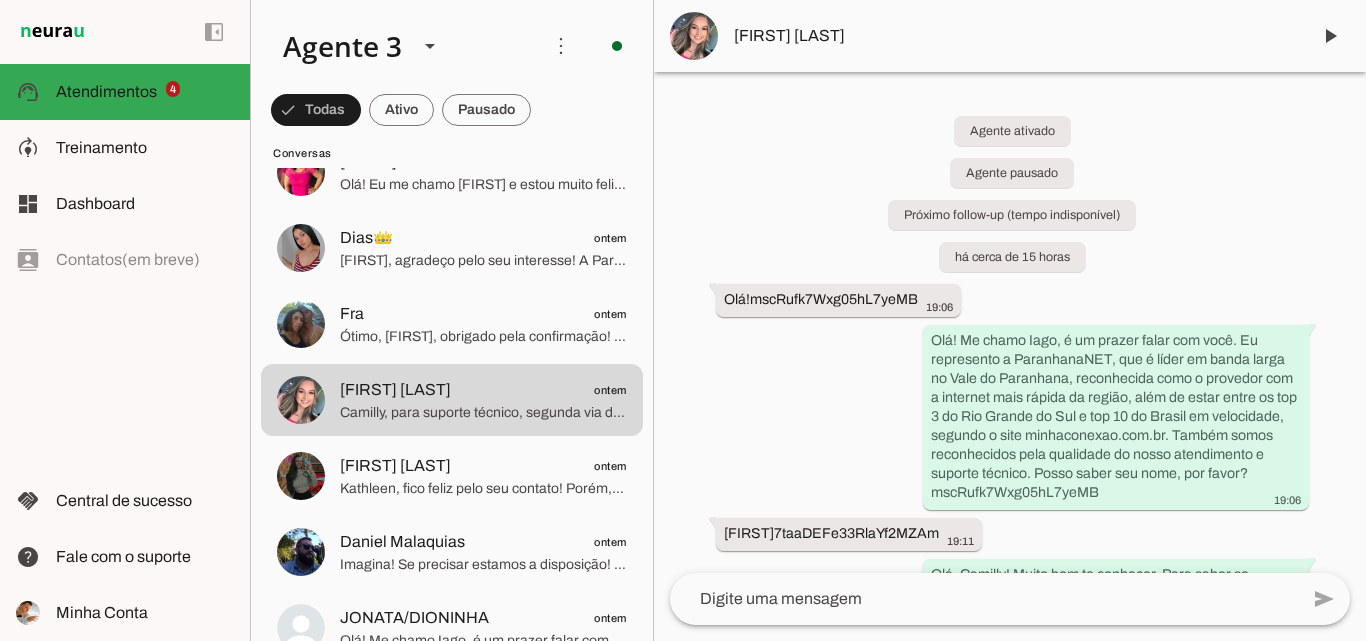 click on "[NAME] [LAST]" at bounding box center [1014, 36] 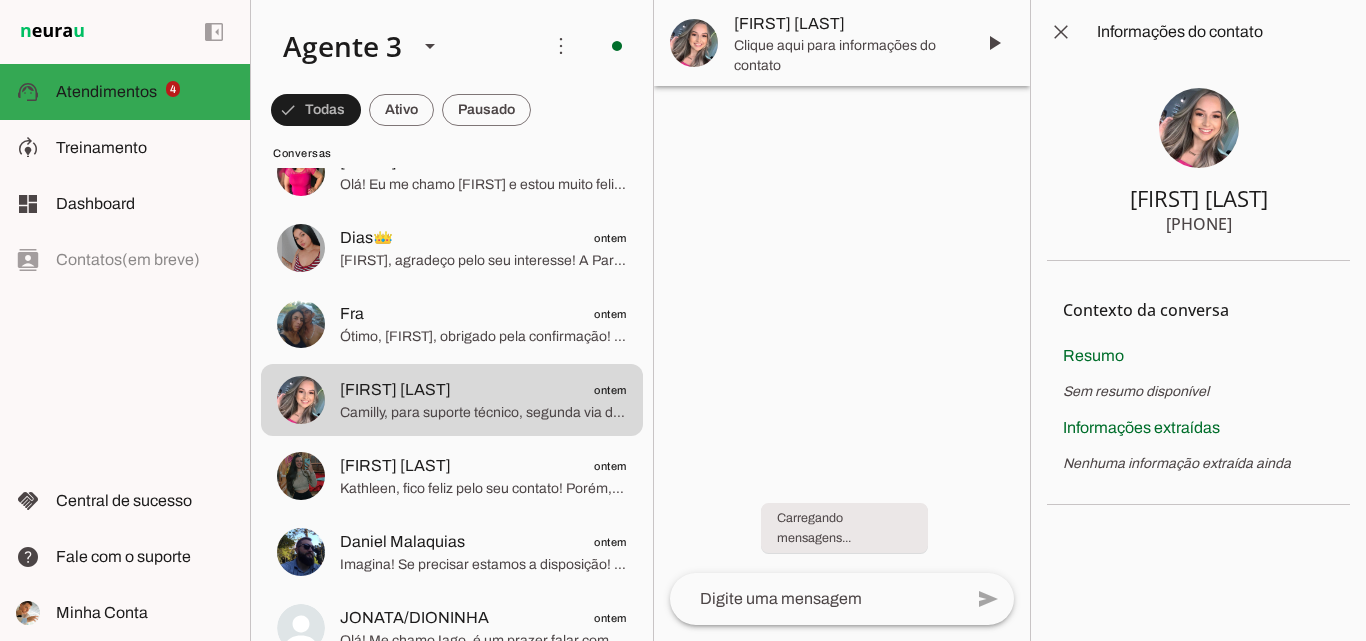 type 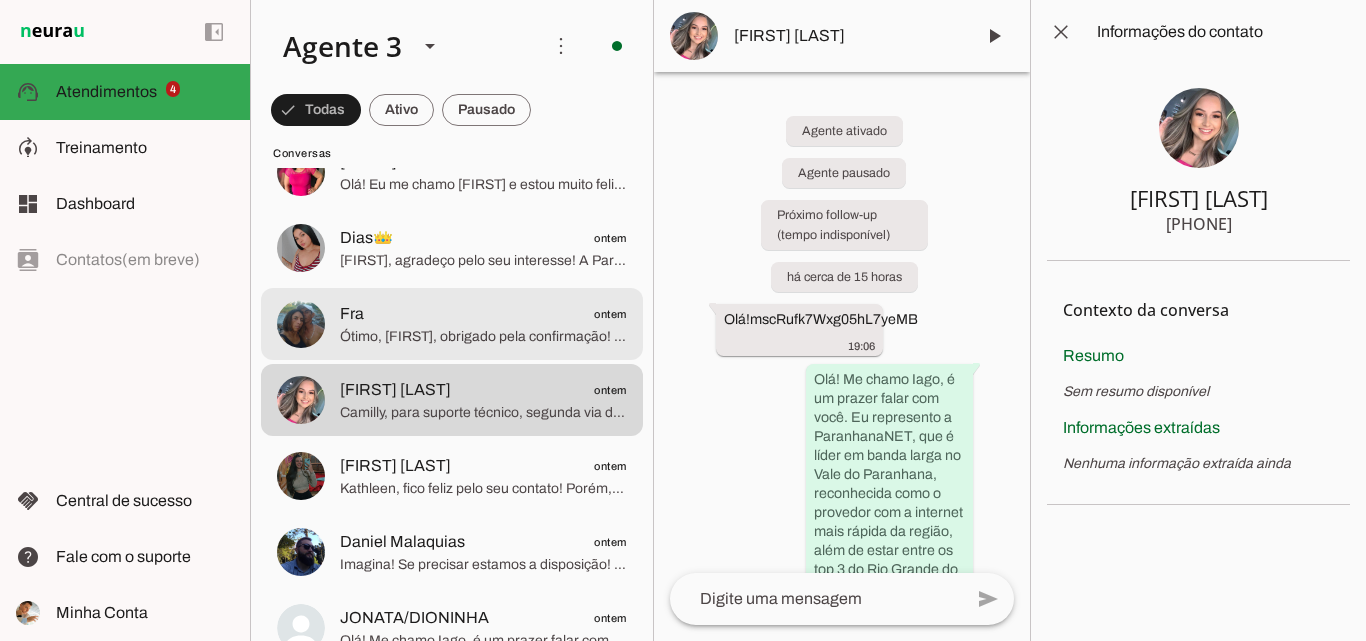 click on "Fra
ontem" 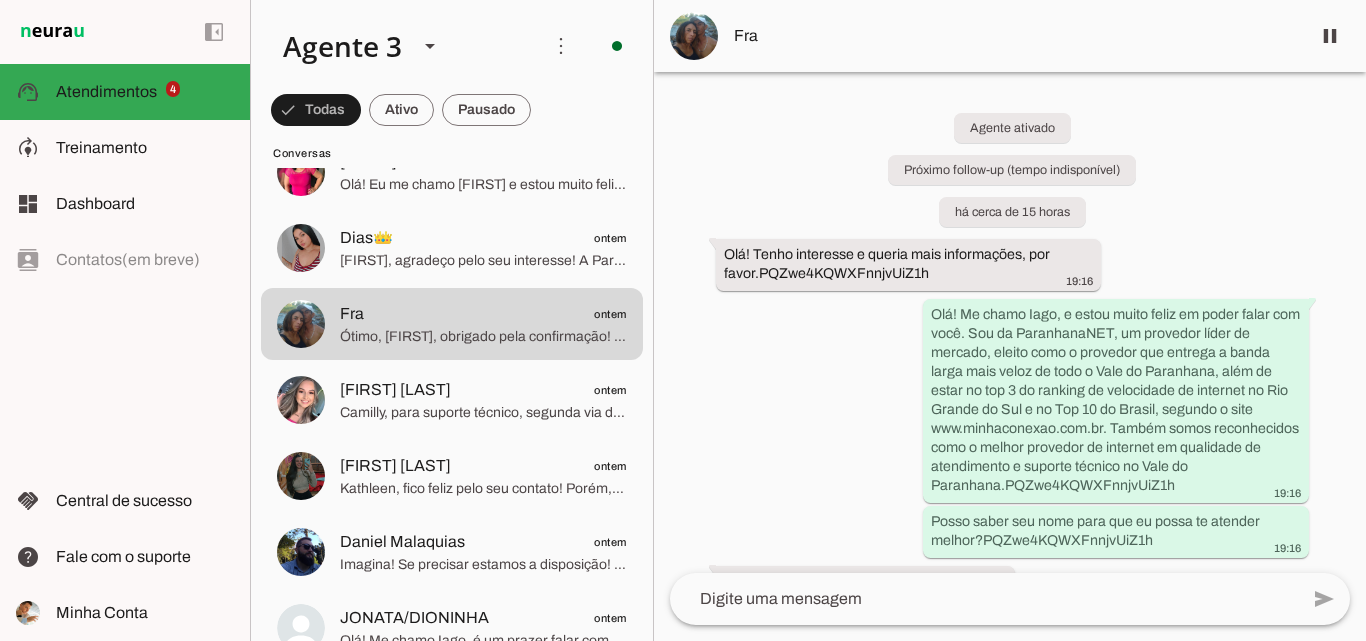 scroll, scrollTop: 0, scrollLeft: 0, axis: both 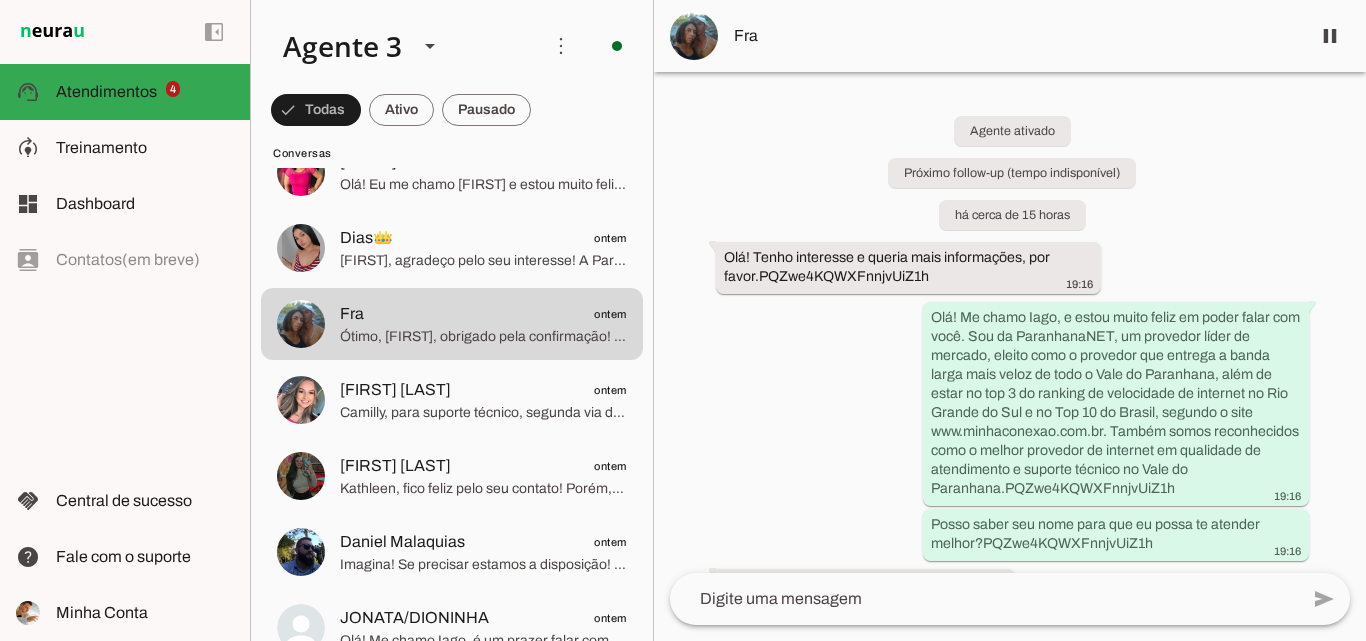 click on "Fra" at bounding box center [1014, 36] 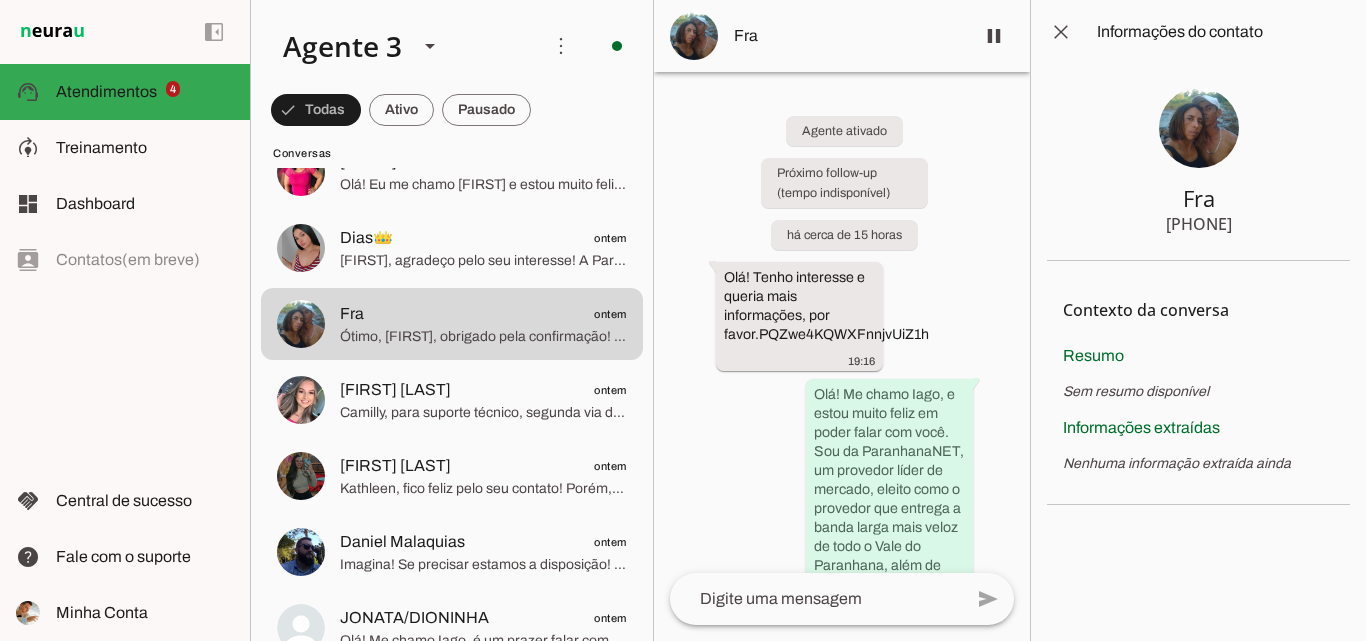 click on "Conversa Teste
08/05/2025
Eliane
10:15
Oi
Mari
10:06
Eloi
10:03
mercemedinger
09:40
+55 5196079401
Marta Oliveira
08:47
Rejane
05:18" 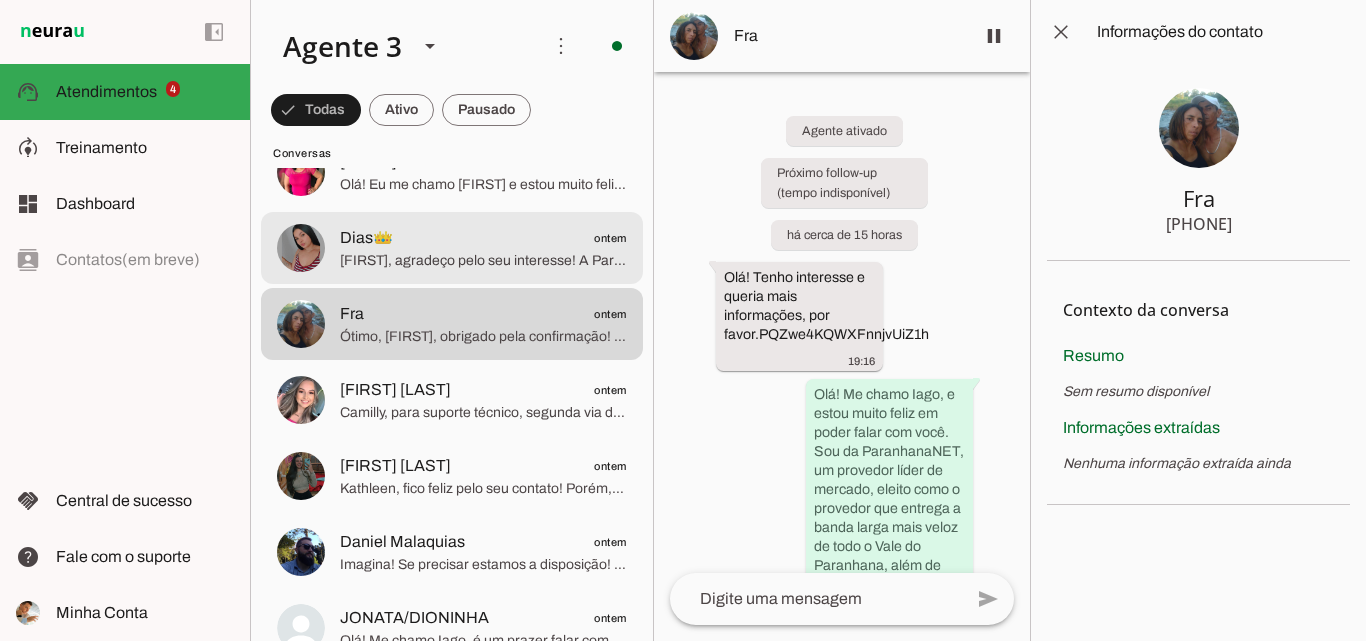 click on "Dias👑" 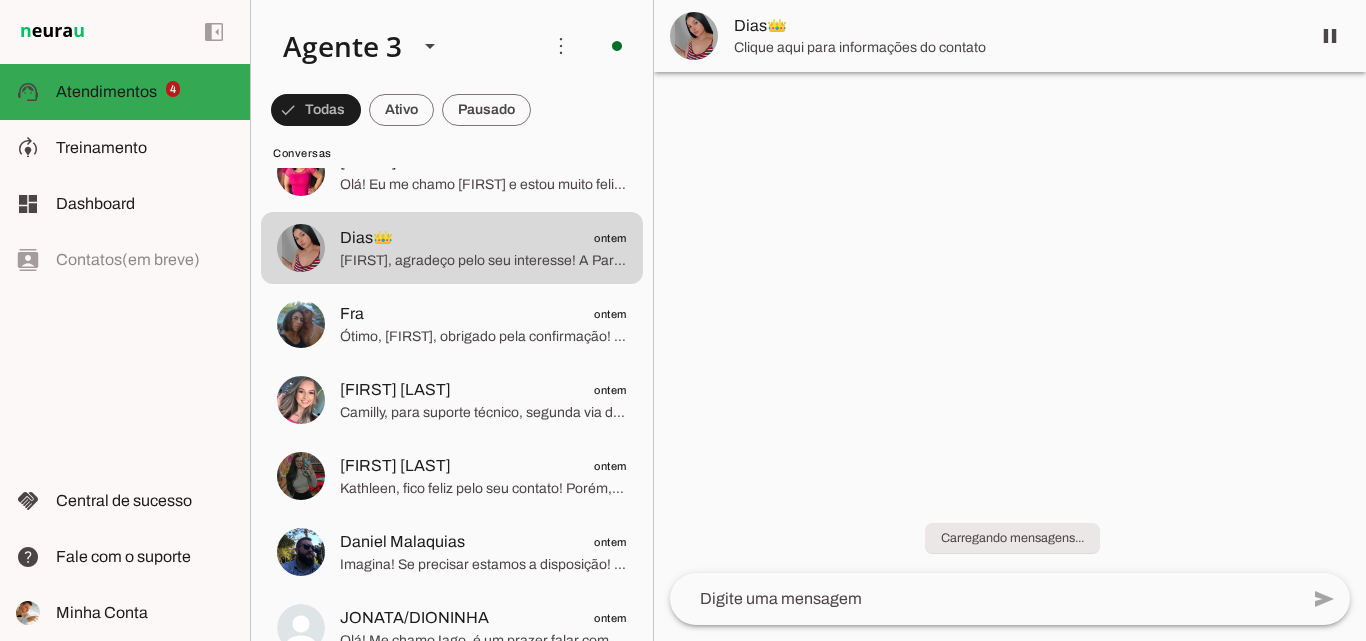 click on "Dias👑" at bounding box center [1014, 26] 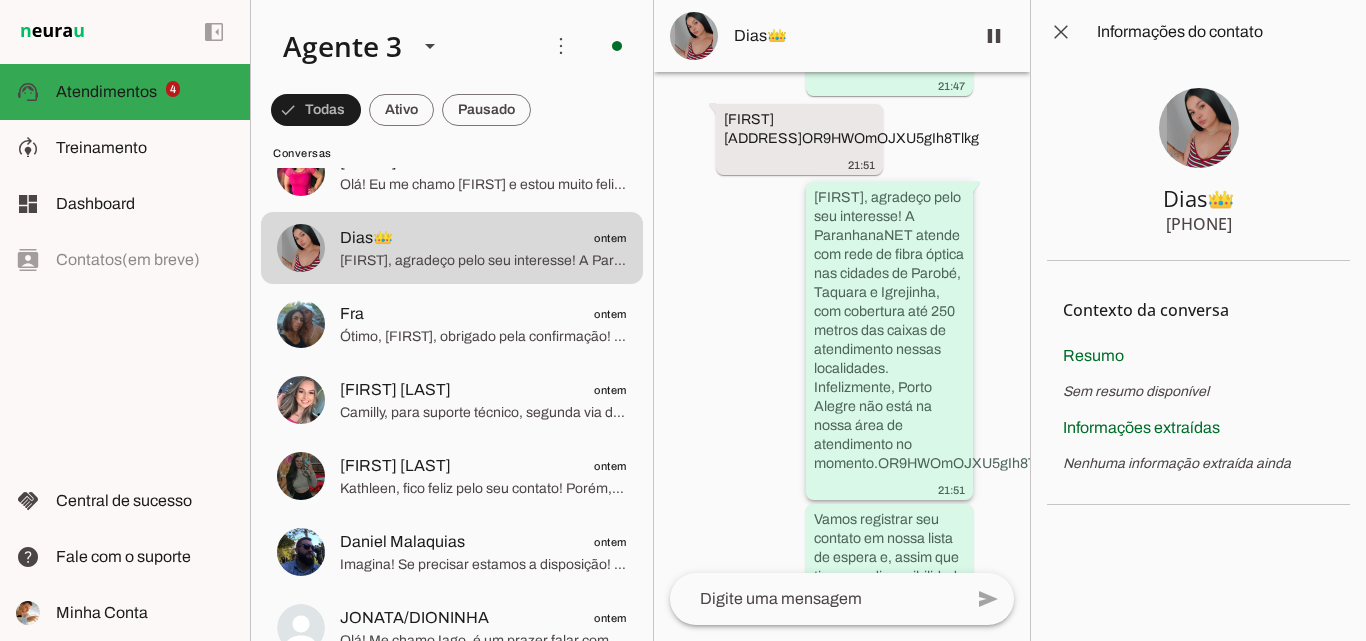scroll, scrollTop: 1093, scrollLeft: 0, axis: vertical 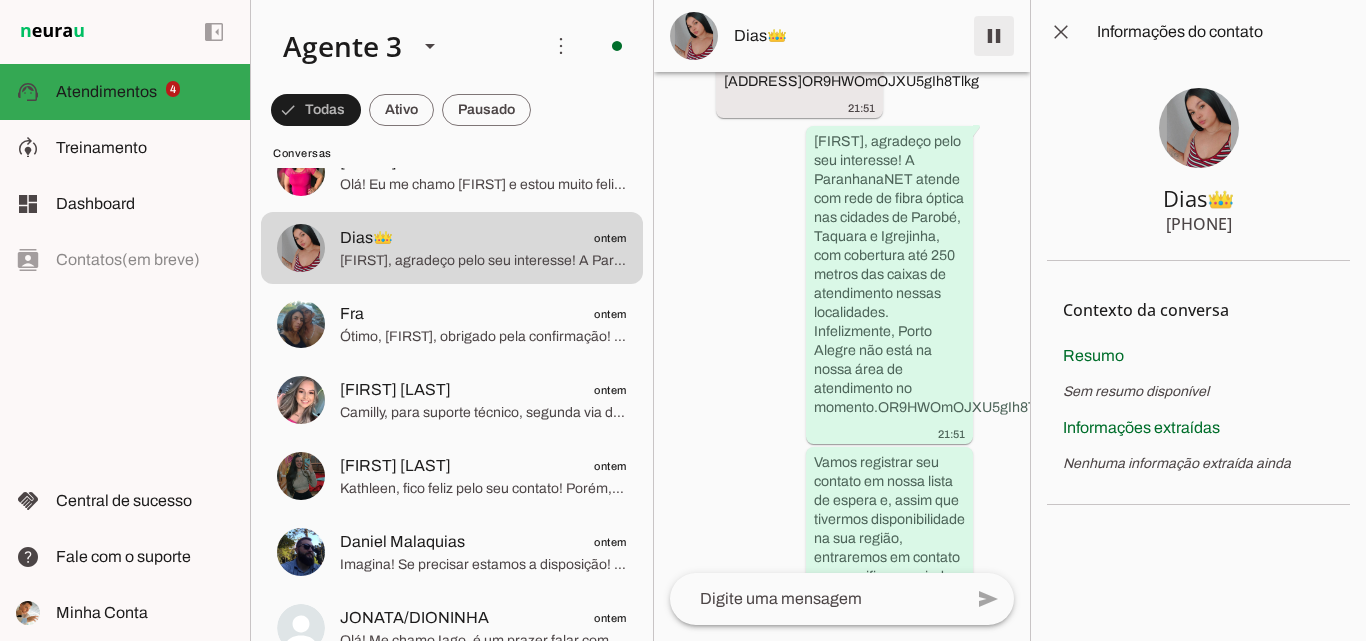 click at bounding box center [994, 36] 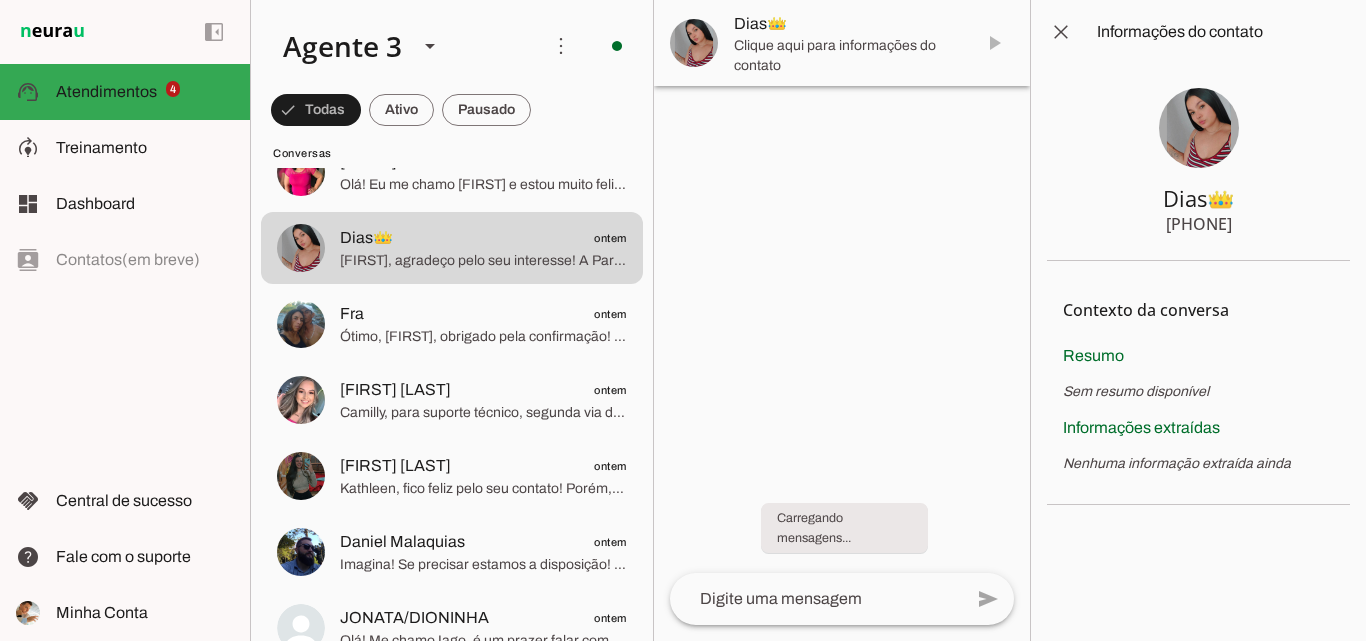 scroll, scrollTop: 0, scrollLeft: 0, axis: both 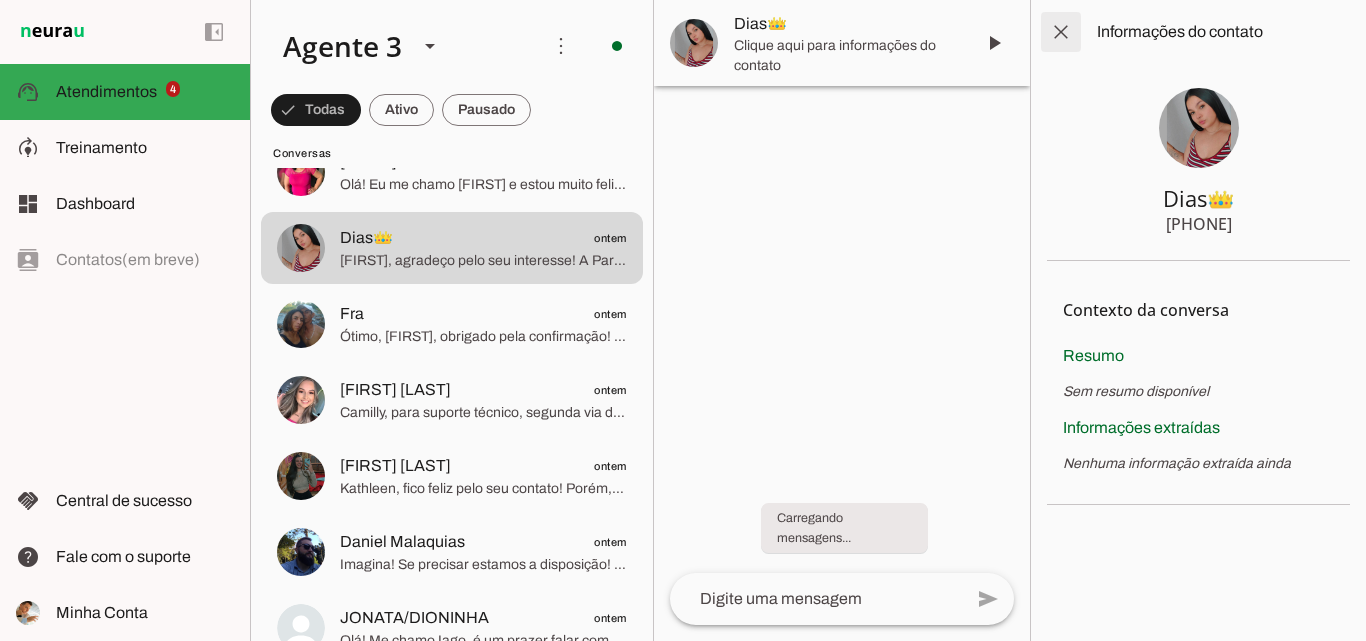 click at bounding box center (1061, 32) 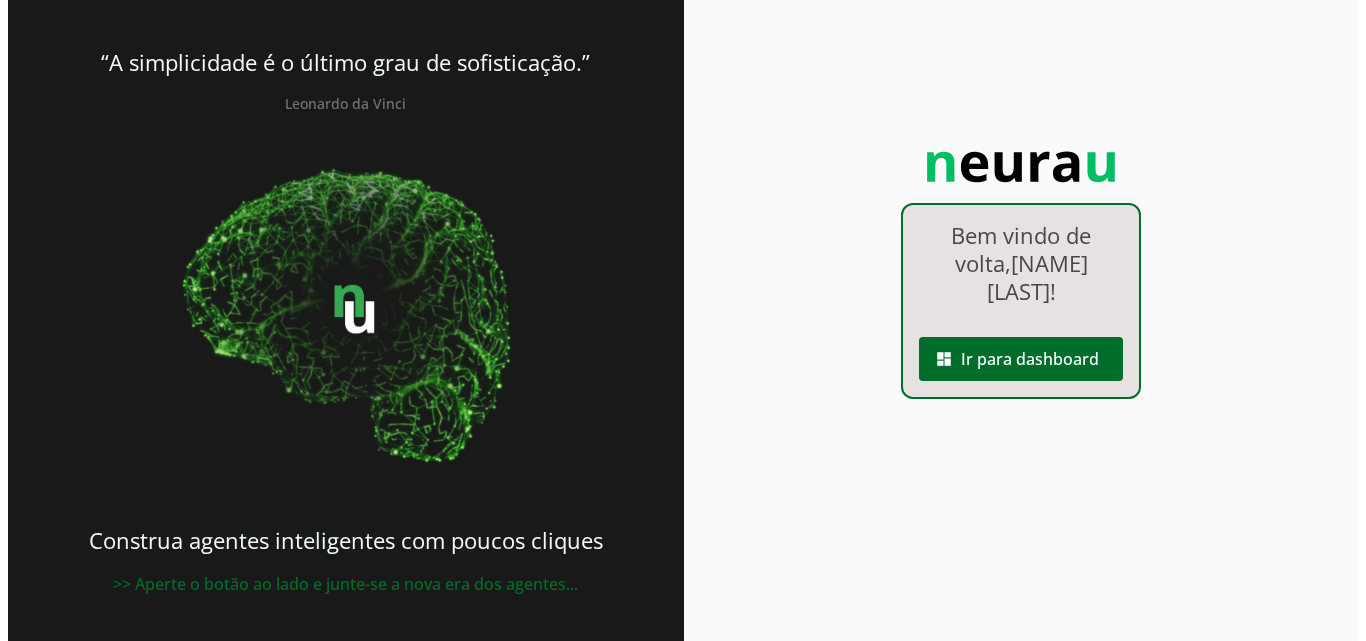 scroll, scrollTop: 0, scrollLeft: 0, axis: both 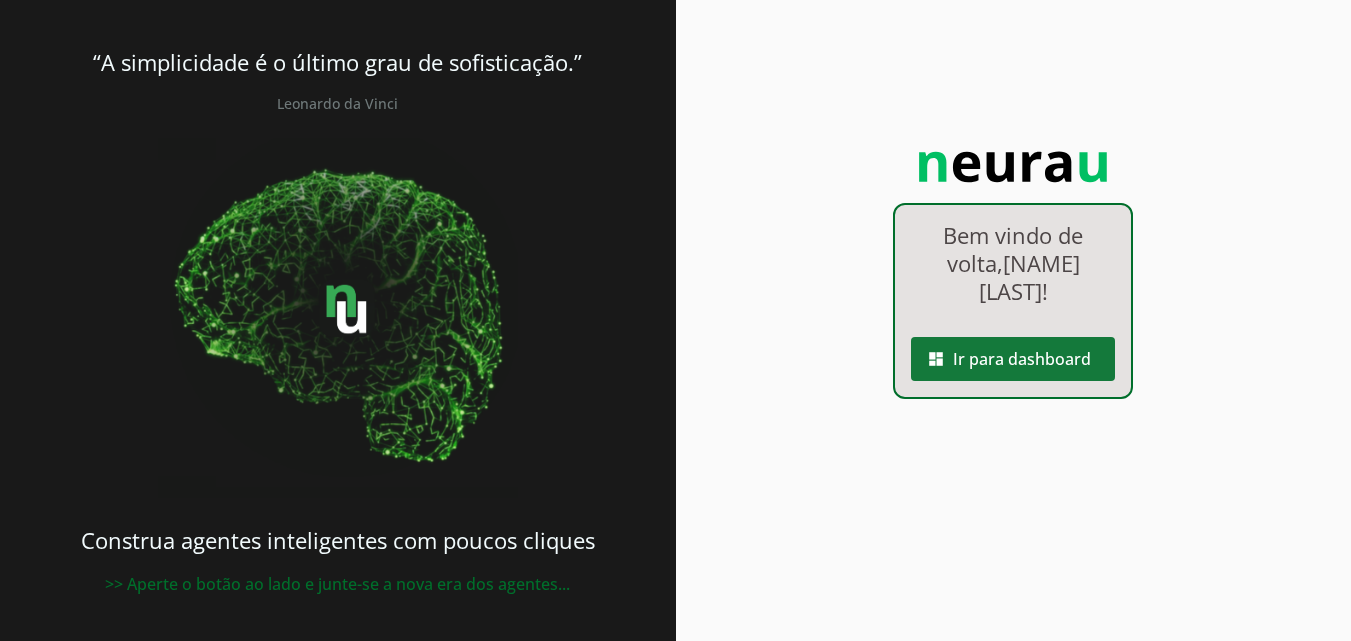 click at bounding box center [1013, 359] 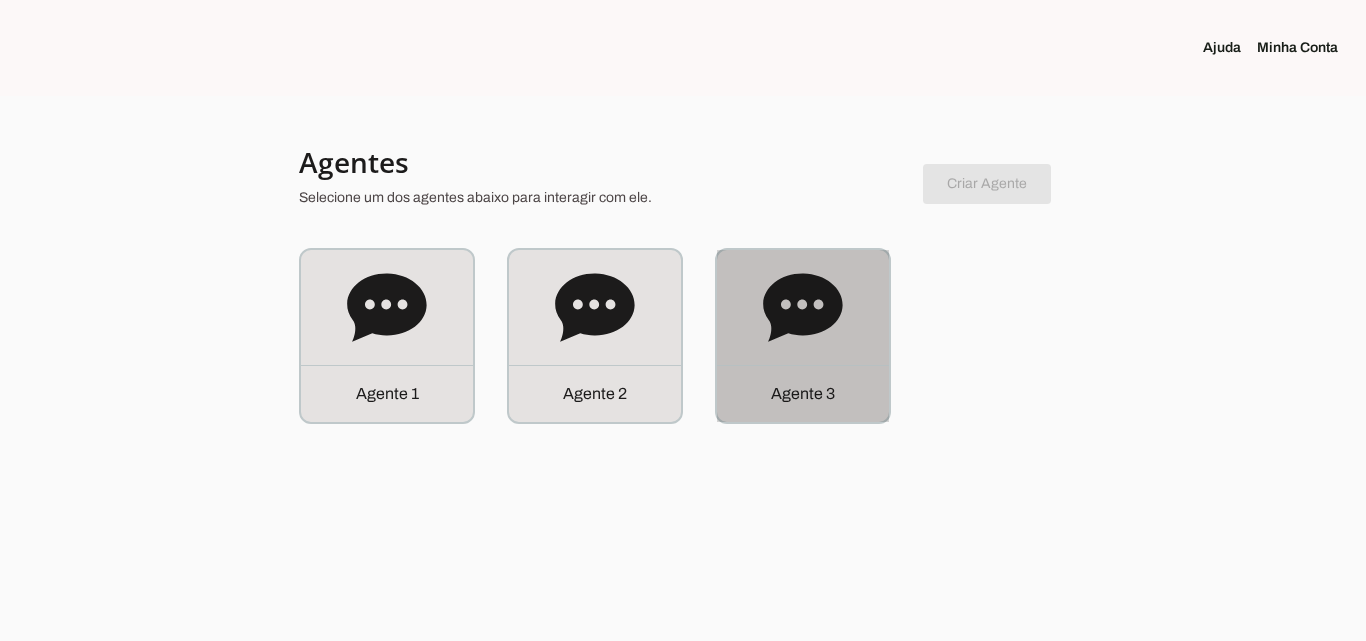 click on "Agente 3" 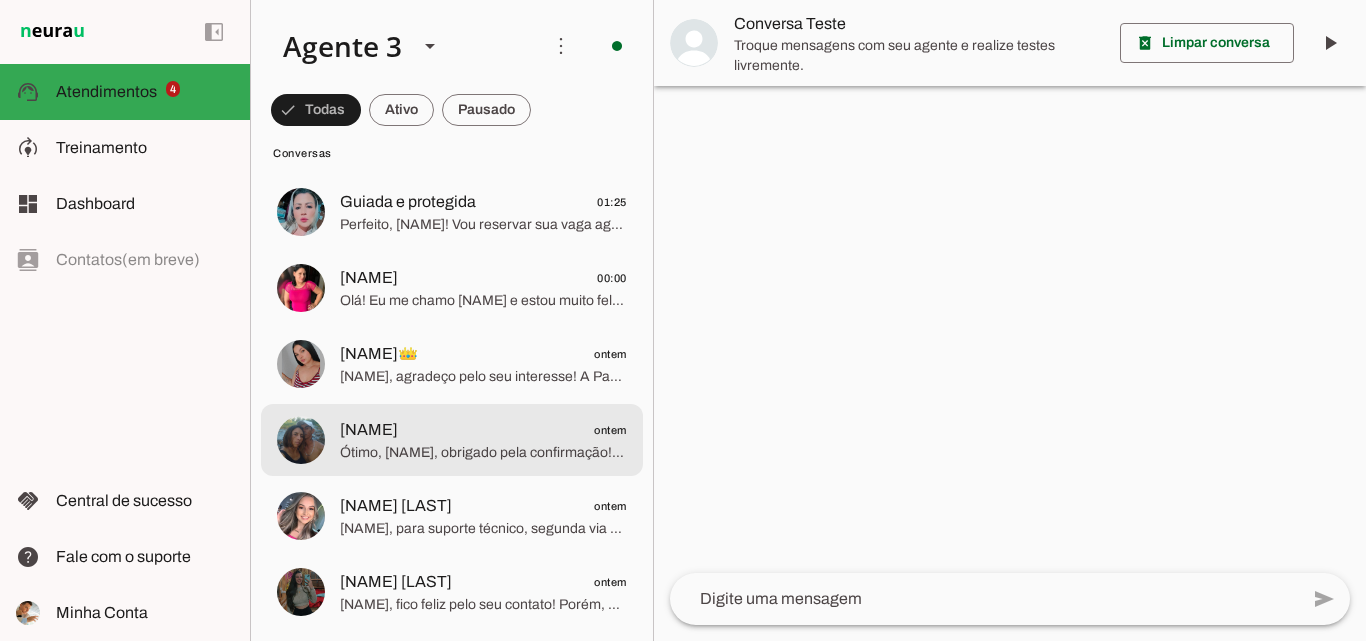 scroll, scrollTop: 1000, scrollLeft: 0, axis: vertical 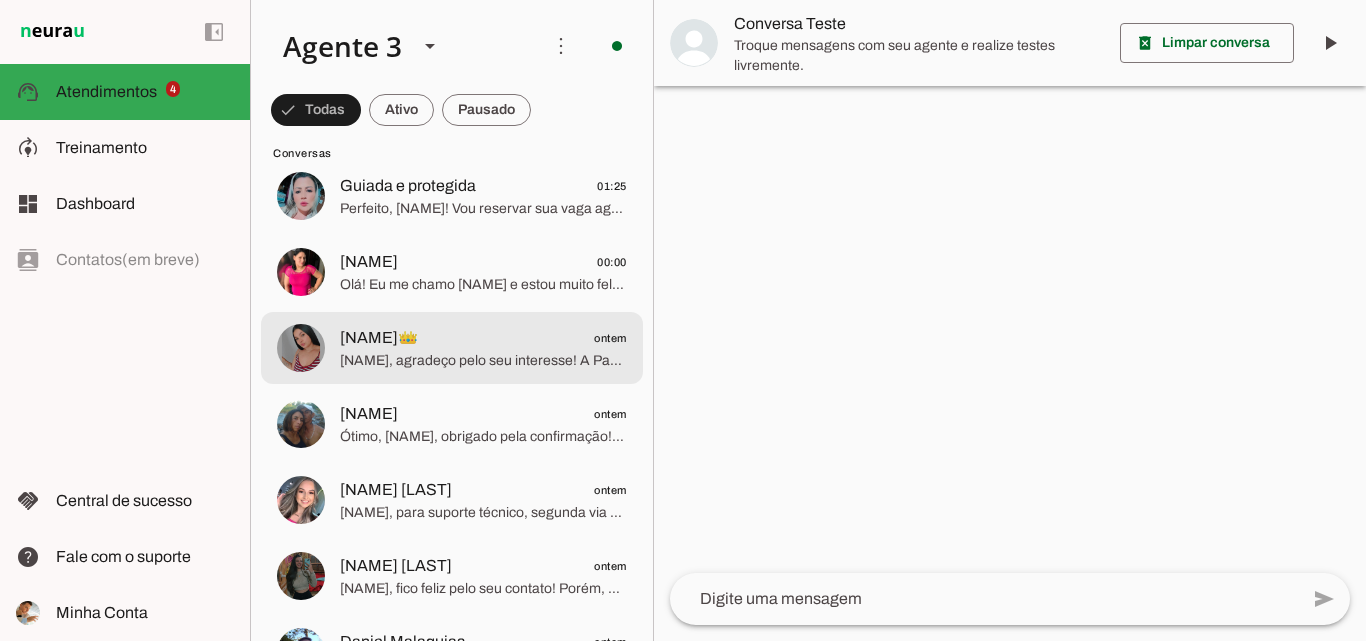 click on "Dias👑
ontem" 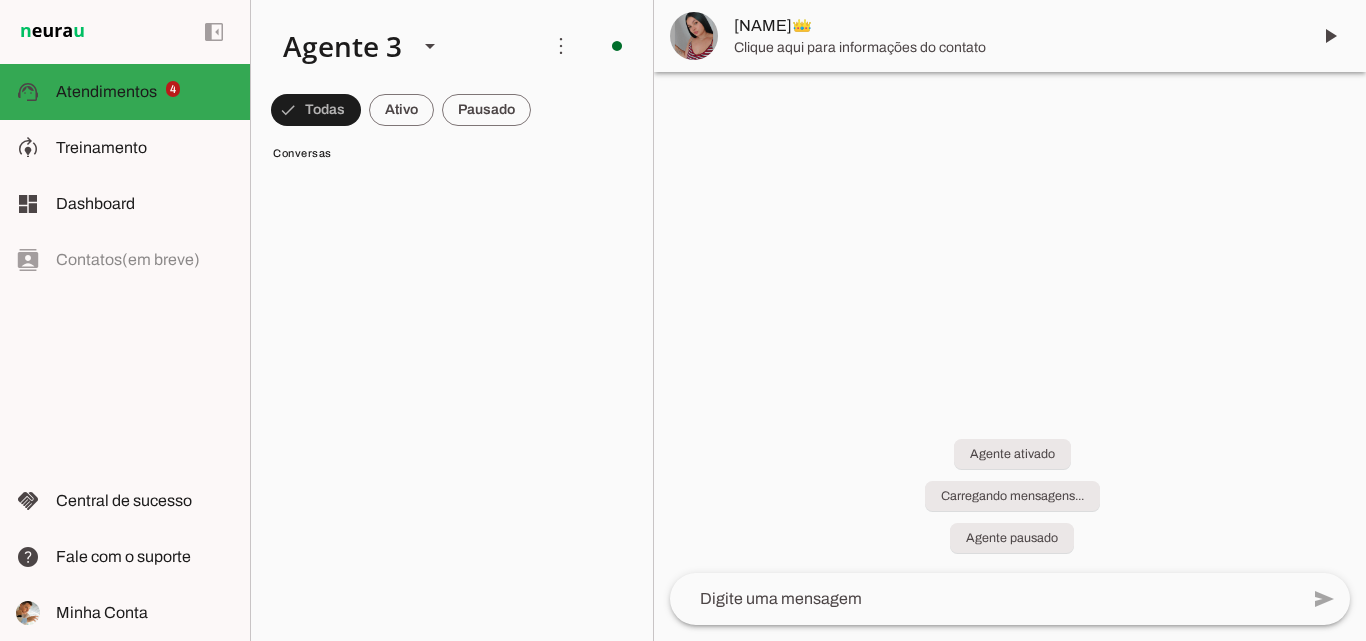 scroll, scrollTop: 0, scrollLeft: 0, axis: both 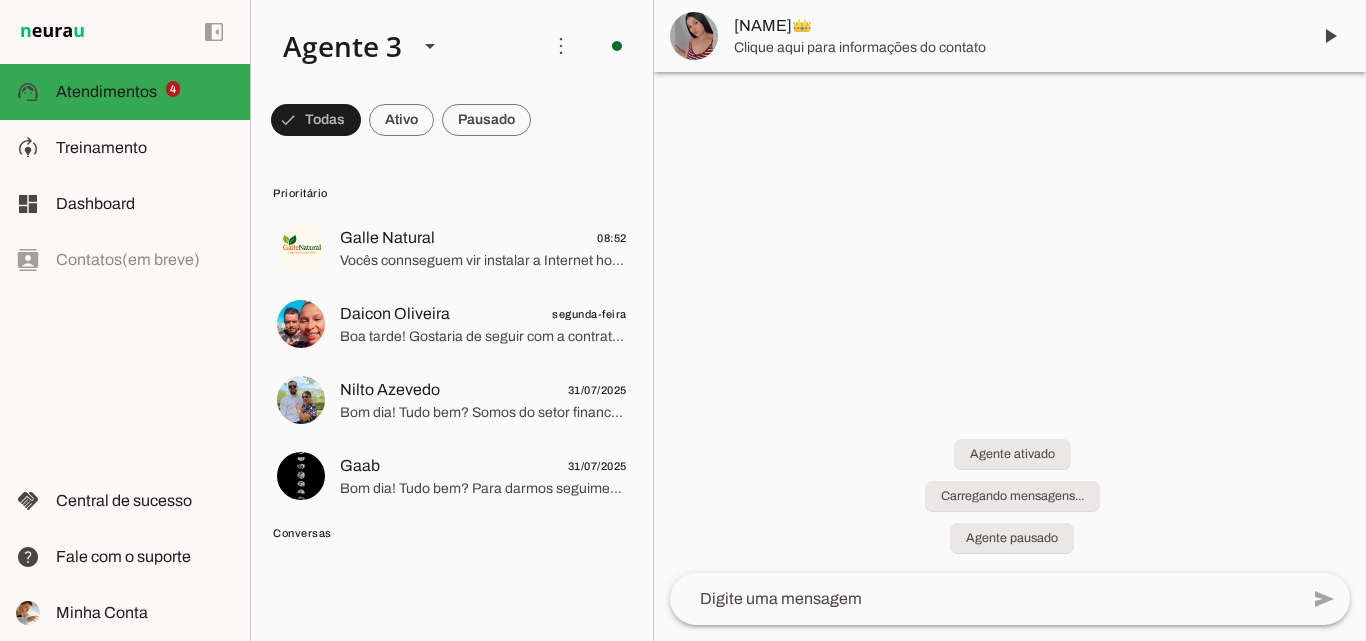 click on "Clique aqui para informações do contato" at bounding box center [1014, 48] 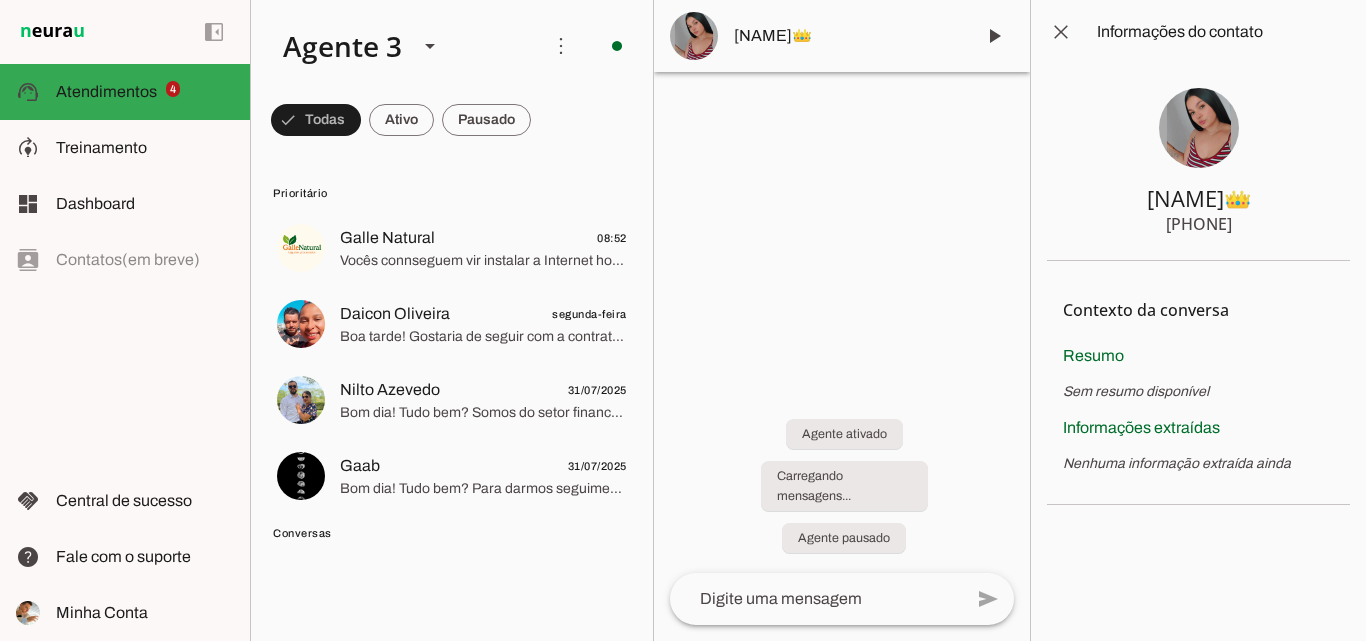 type 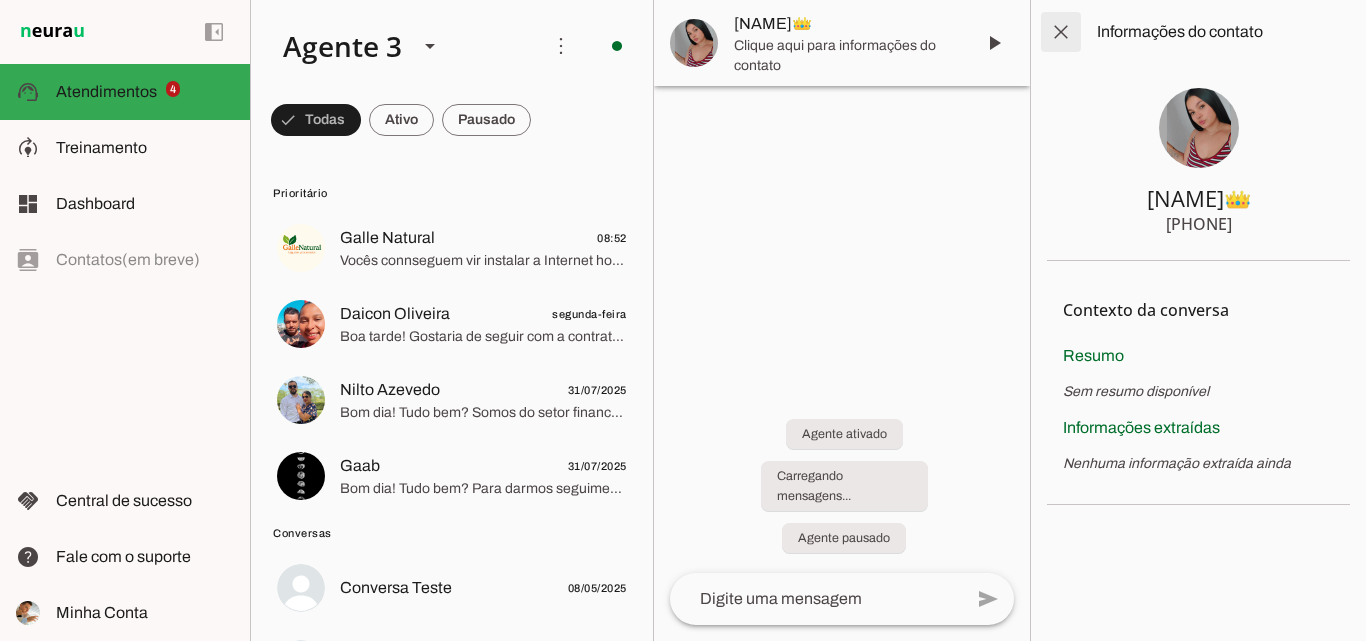 click at bounding box center [1061, 32] 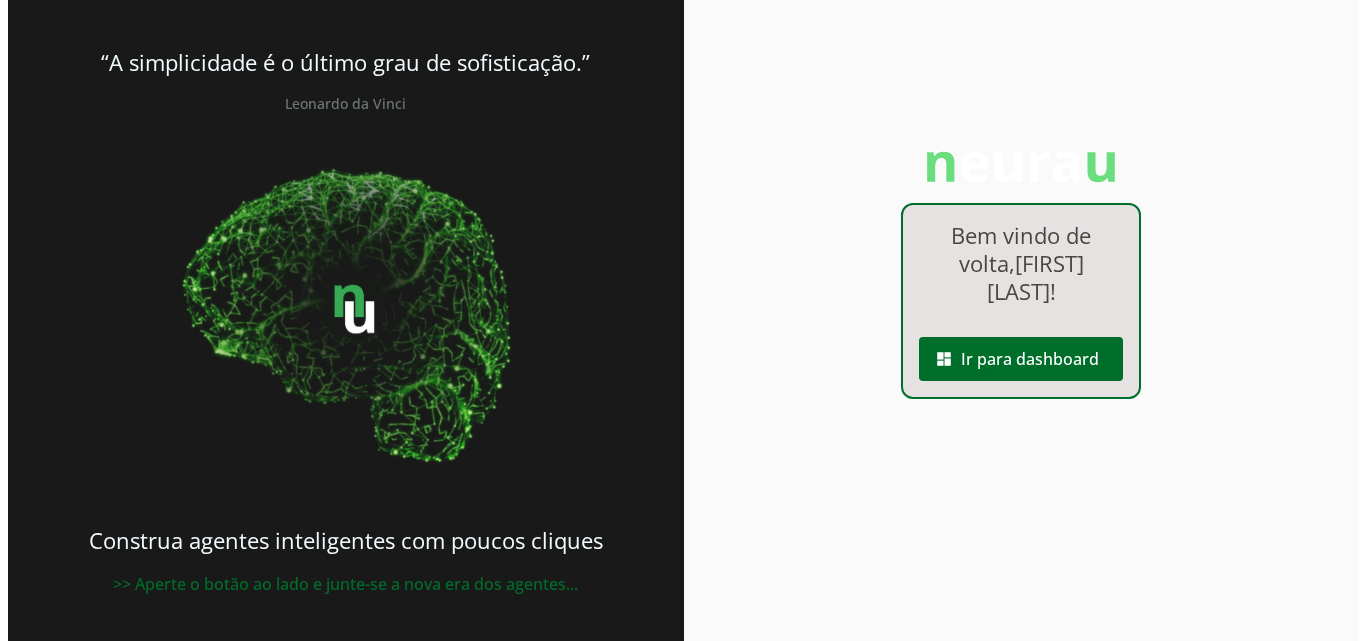 scroll, scrollTop: 0, scrollLeft: 0, axis: both 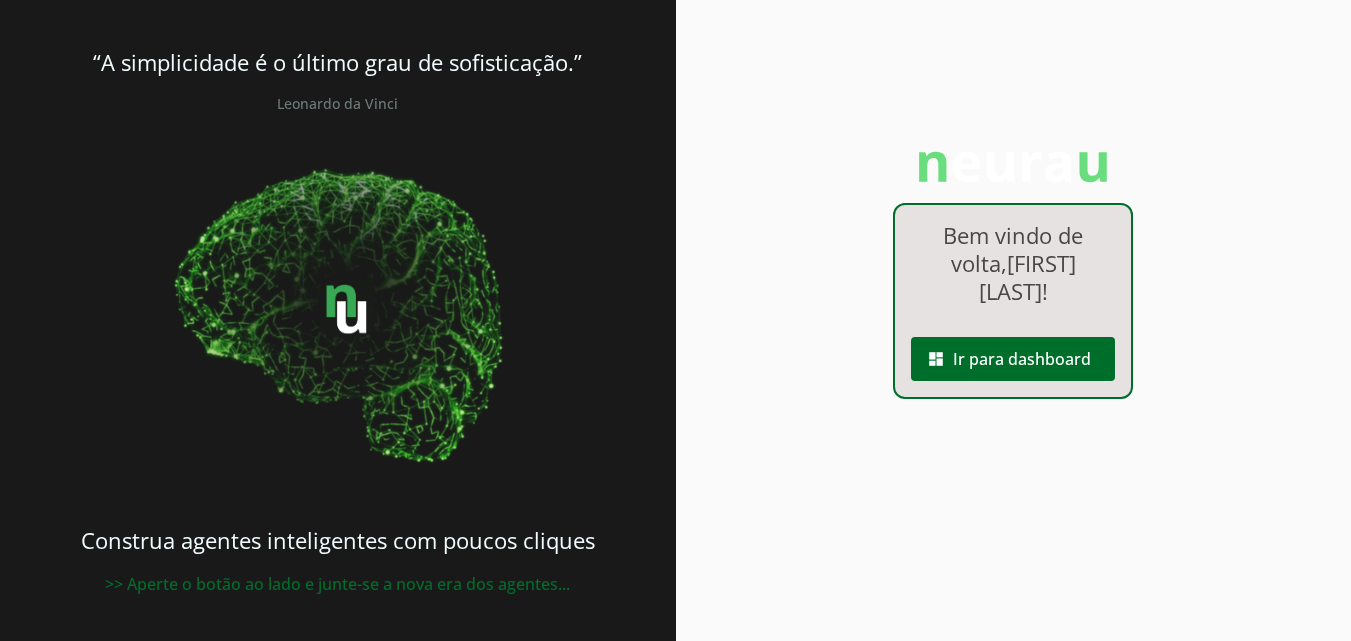 click at bounding box center [1013, 359] 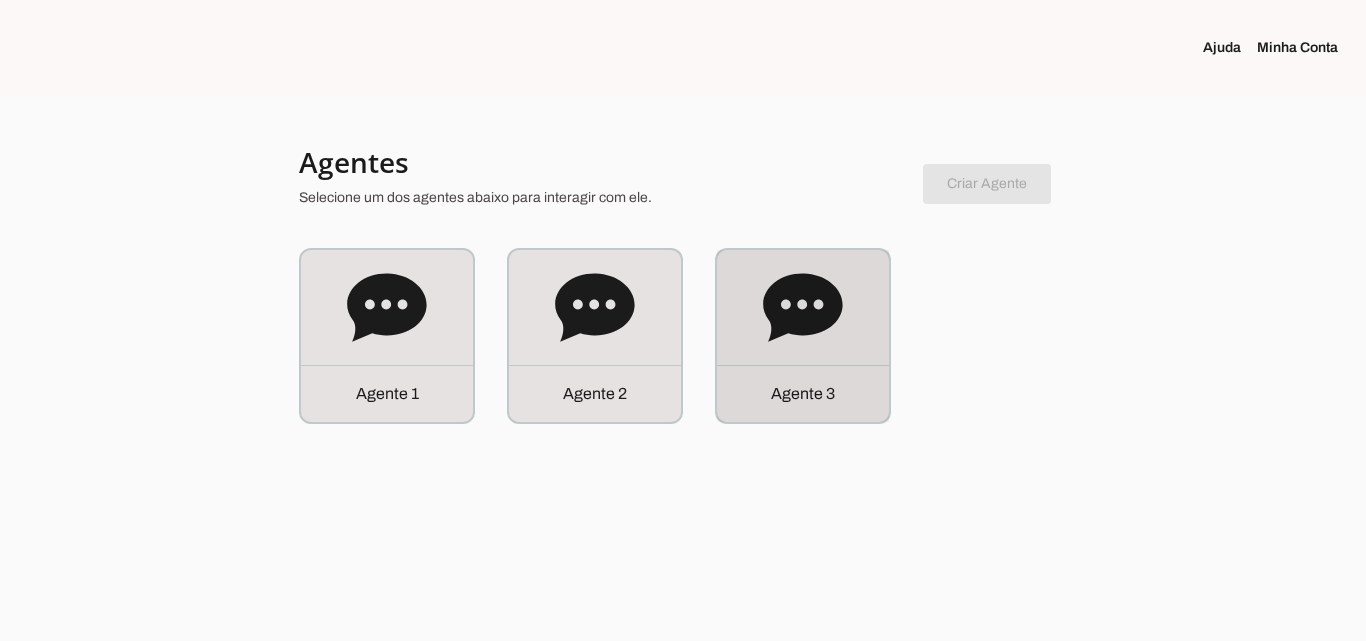 click on "Agente 3" 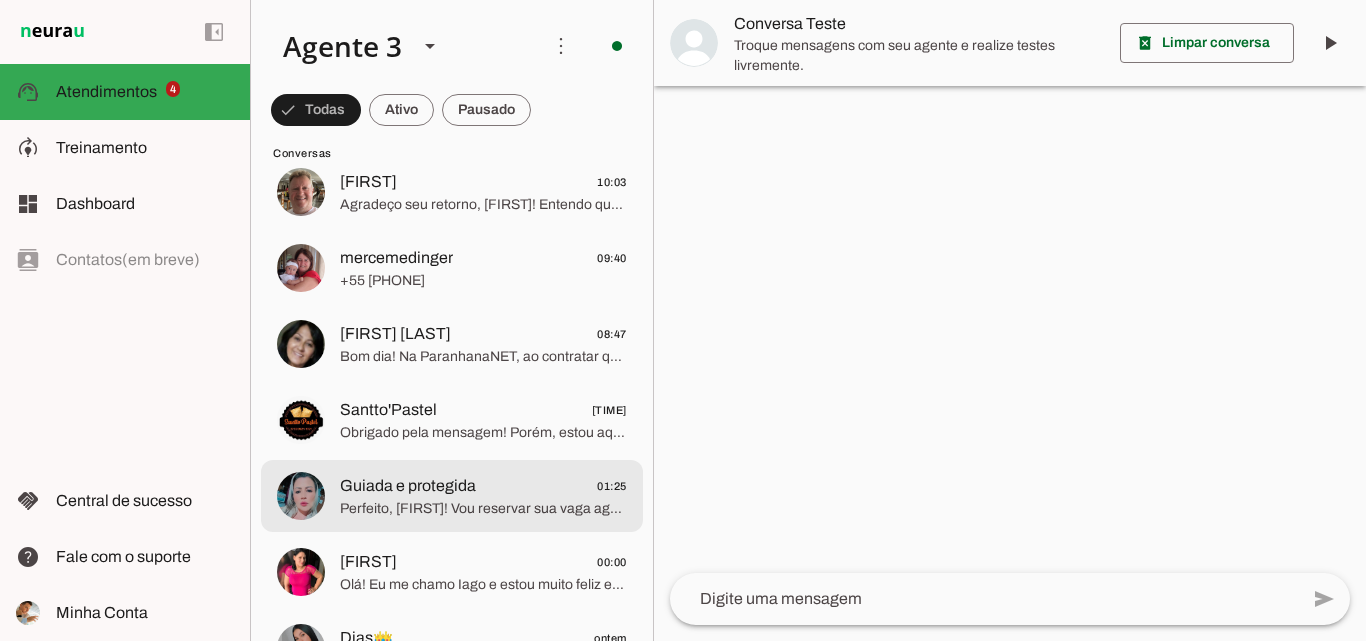 scroll, scrollTop: 800, scrollLeft: 0, axis: vertical 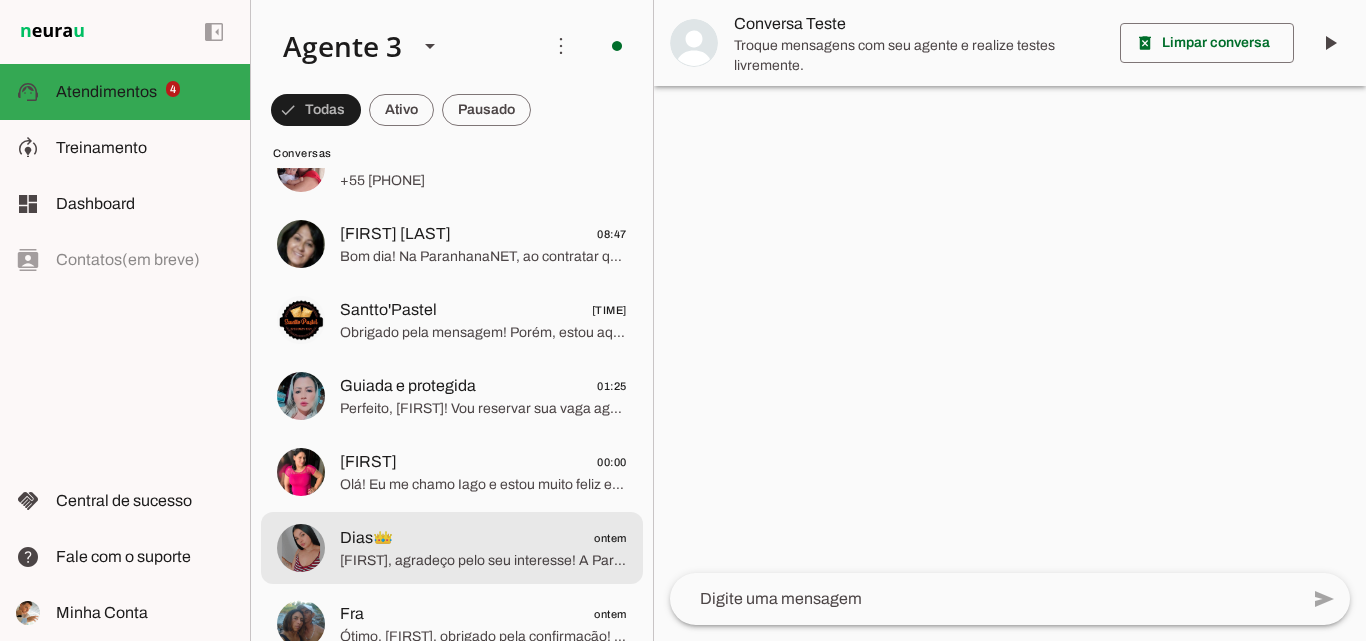 click at bounding box center (483, -552) 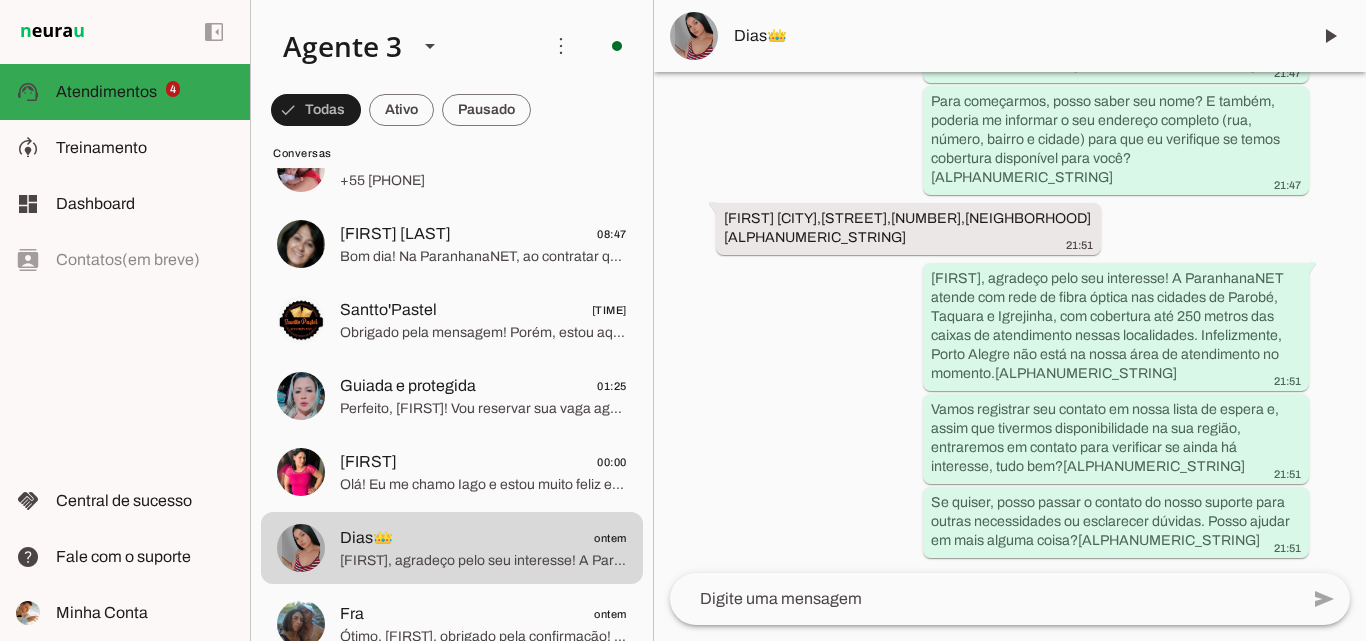 scroll, scrollTop: 0, scrollLeft: 0, axis: both 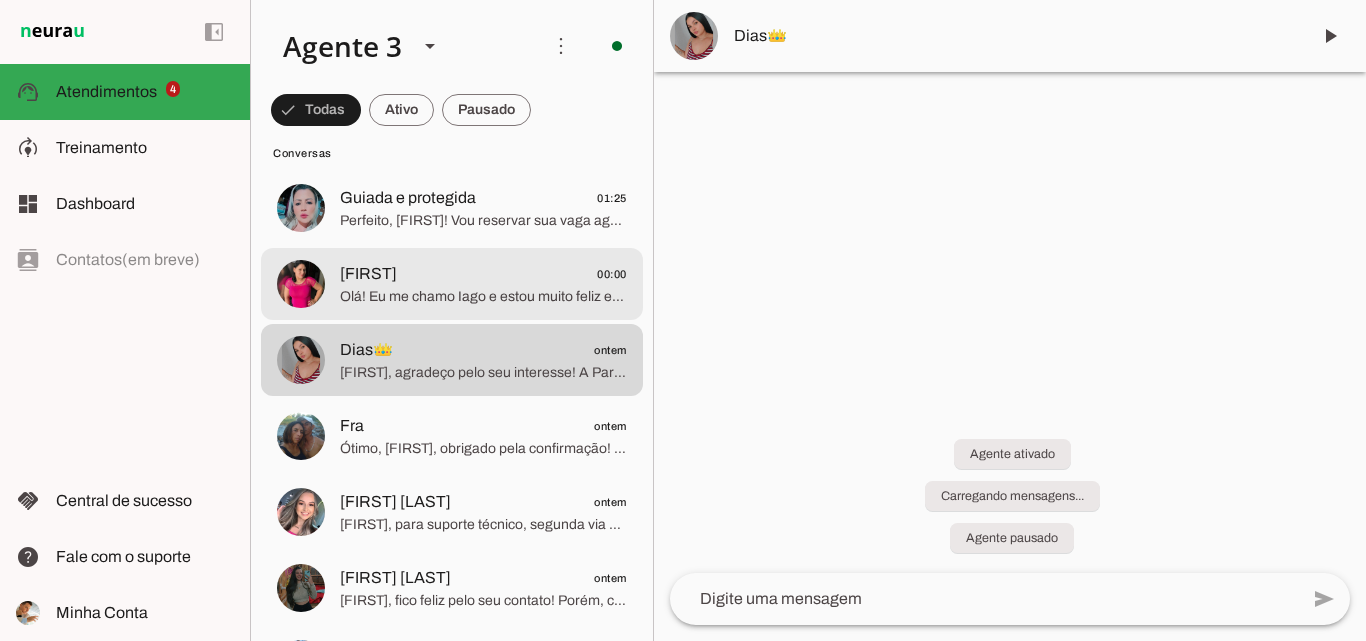 click on "Olá! Eu me chamo [FIRST] e estou muito feliz em poder falar com você. Sou agente da ParanhanaNET, um provedor líder de mercado que entrega a banda larga mais veloz de todo o Vale do Paranhana. Estamos no top 3 do ranking de velocidade de internet no Rio Grande do Sul e no top 10 do Brasil, segundo o site www.minhaconexao.com.br. Além disso, somos reconhecidos como o melhor provedor em qualidade de atendimento e suporte técnico na região.
A ParanhanaNET oferece internet de alta velocidade, com atendimento humanizado 24 horas por dia, 7 dias por semana, e uma rede de fibra óptica com anel redundante, que garante estabilidade quase total do serviço. Também temos servidores locais para melhorar o desempenho nos principais serviços online, como Google, YouTube, Netflix, entre outros.
Para começarmos, poderia me informar seu nome e o endereço completo onde deseja a instalação? Assim posso verificar a disponibilidade no seu local e seguir com as melhores opções para você." 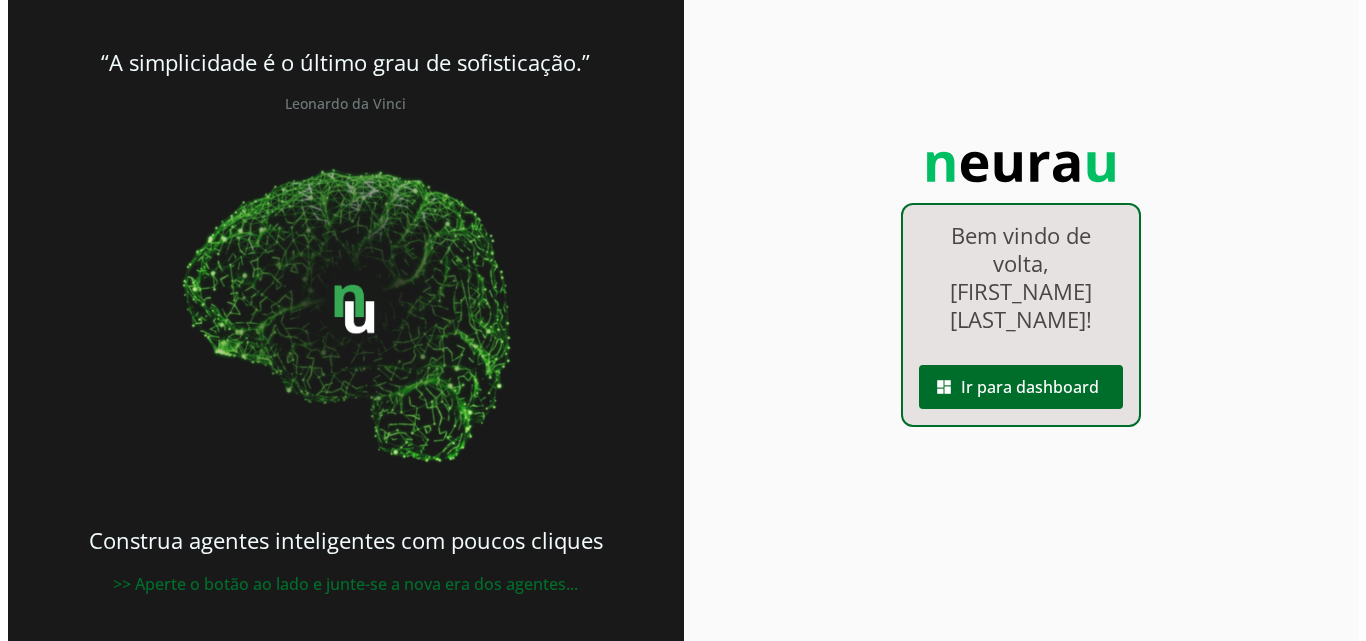 scroll, scrollTop: 0, scrollLeft: 0, axis: both 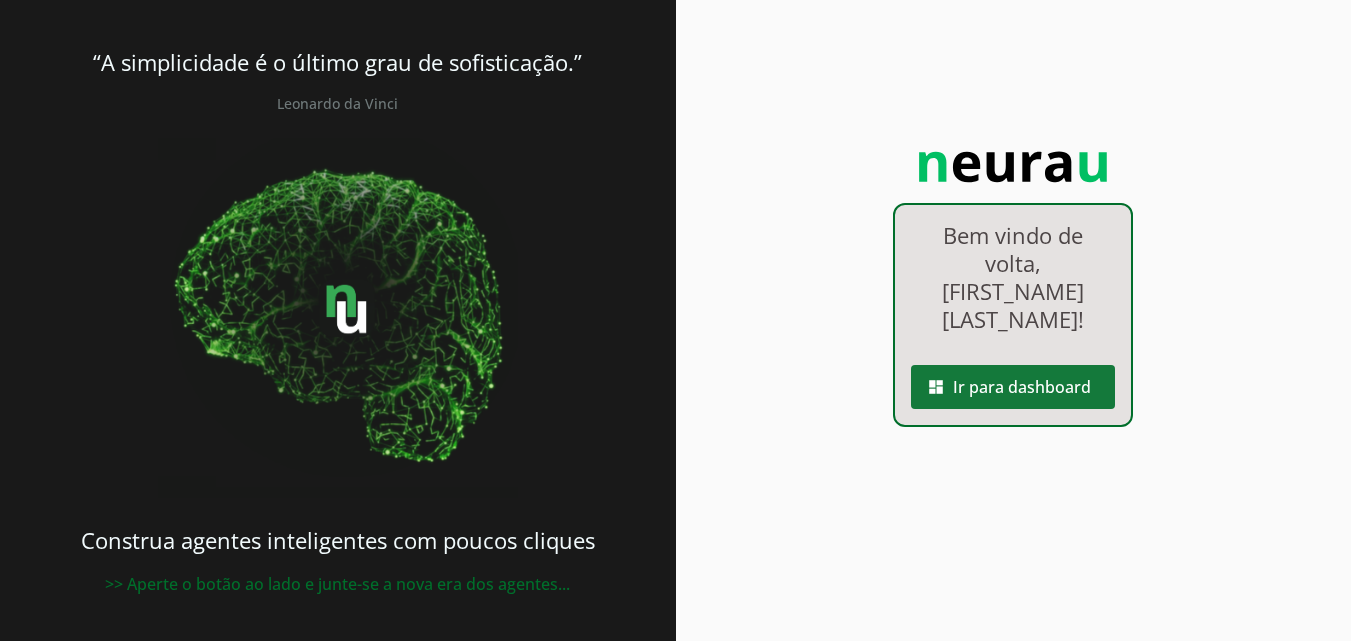 click at bounding box center (1013, 387) 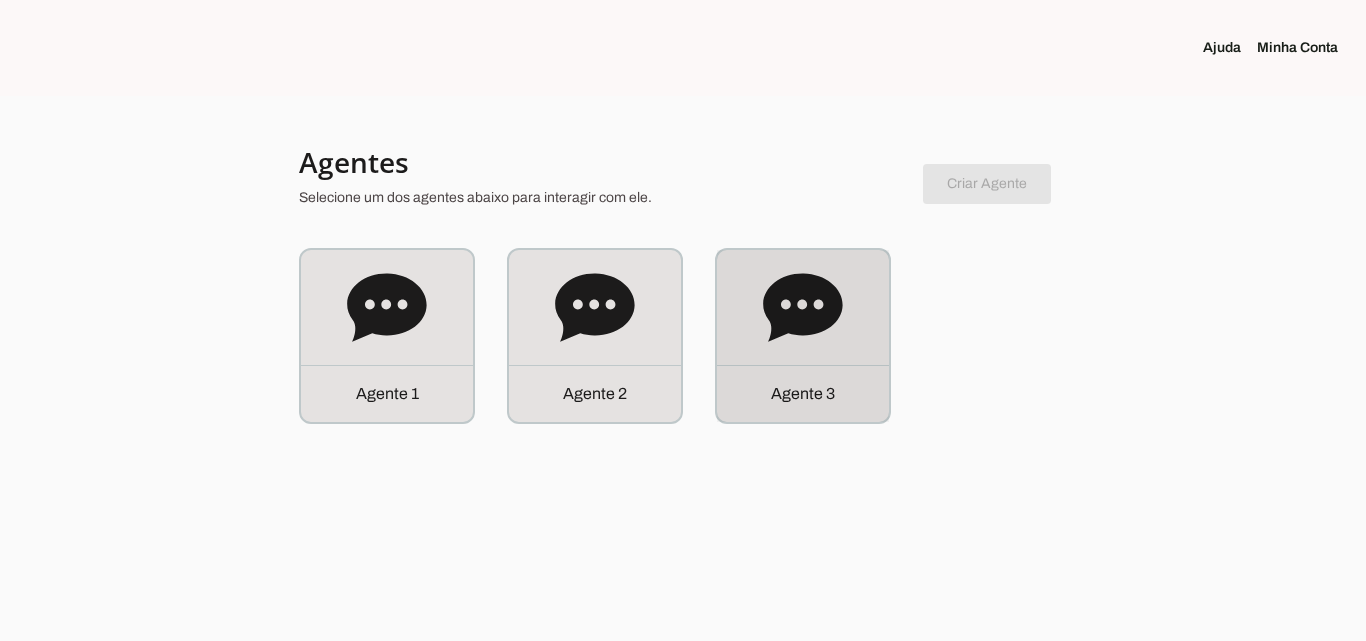 drag, startPoint x: 810, startPoint y: 357, endPoint x: 754, endPoint y: 359, distance: 56.0357 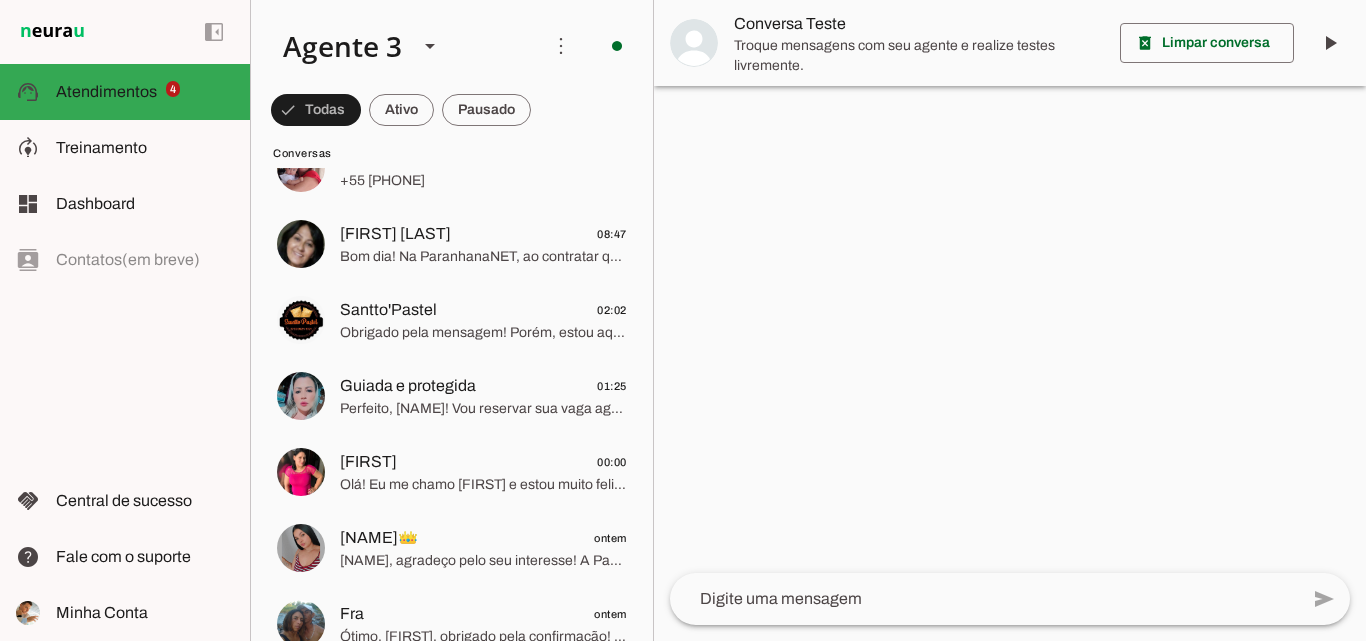 scroll, scrollTop: 1000, scrollLeft: 0, axis: vertical 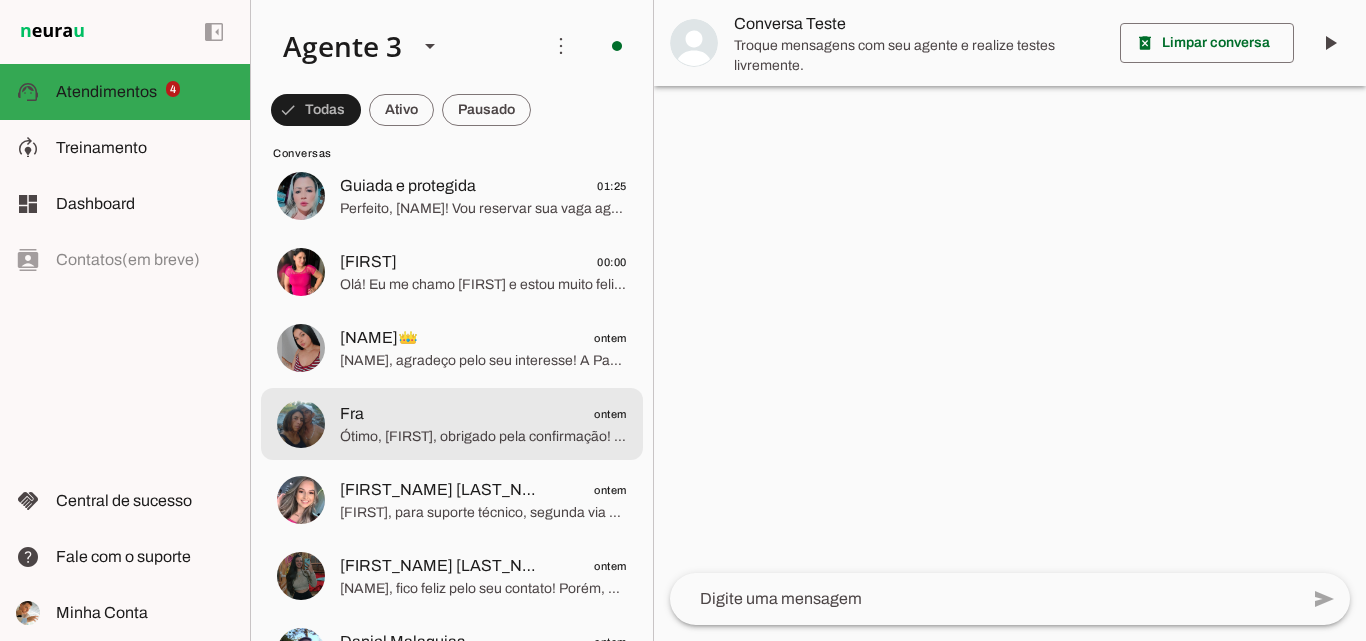 click on "Ótimo, [FIRST], obrigado pela confirmação! Agora, para entender melhor suas necessidades e indicar o plano ideal, me conte: quantas pessoas irão usar a internet nesse endereço? A casa tem muitos cômodos ou mais de um piso? E quantos dispositivos, como celulares, computadores e smart TVs, costumam se conectar ao mesmo tempo? Essas informações vão me ajudar a sugerir o plano que vai garantir uma conexão estável e rápida para você." 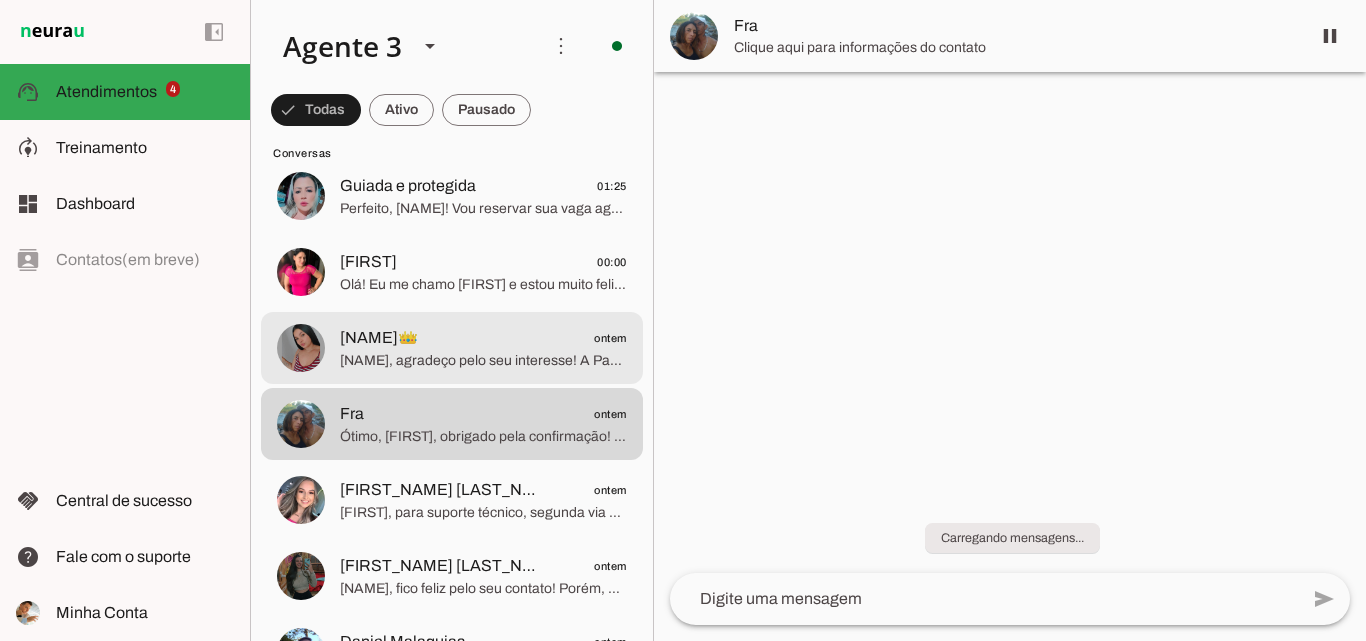 click on "[NAME], agradeço pelo seu interesse! A ParanhanaNET atende com rede de fibra óptica nas cidades de Parobé, Taquara e Igrejinha, com cobertura até 250 metros das caixas de atendimento nessas localidades. Infelizmente, Porto Alegre não está na nossa área de atendimento no momento.
Vamos registrar seu contato em nossa lista de espera e, assim que tivermos disponibilidade na sua região, entraremos em contato para verificar se ainda há interesse, tudo bem?
Se quiser, posso passar o contato do nosso suporte para outras necessidades ou esclarecer dúvidas. Posso ajudar em mais alguma coisa?" 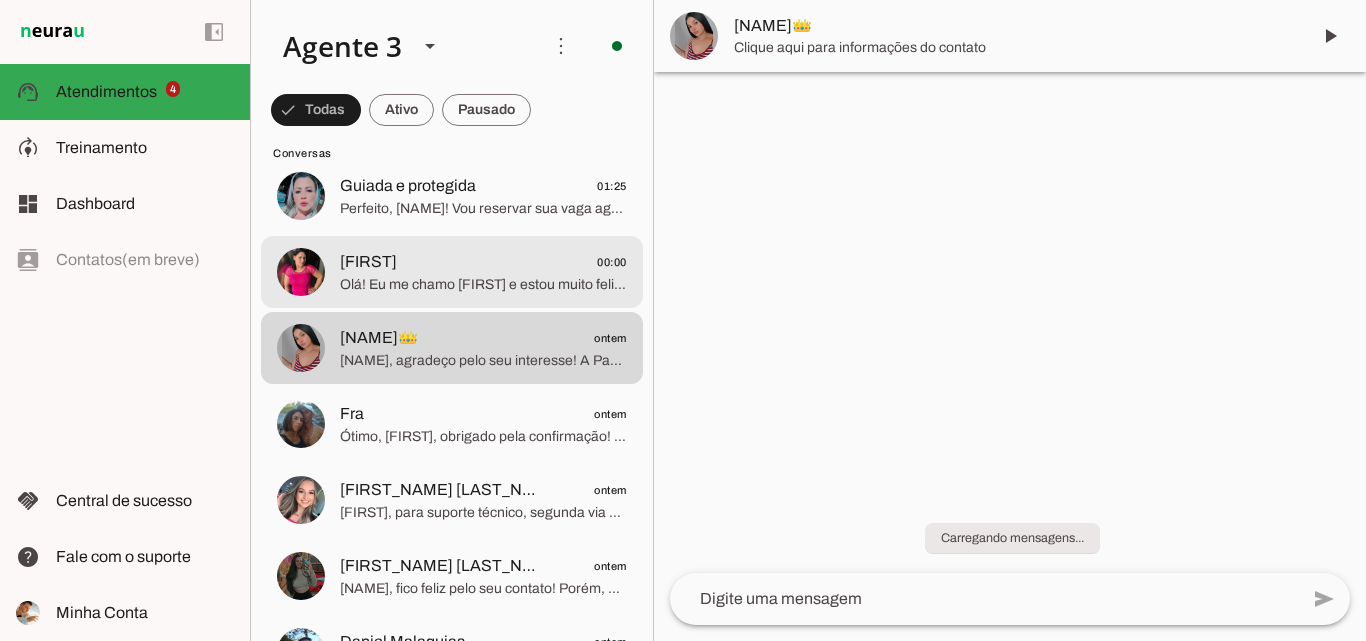 click on "Olá! Eu me chamo [FIRST] e estou muito feliz em poder falar com você. Sou agente da ParanhanaNET, um provedor líder de mercado que entrega a banda larga mais veloz de todo o Vale do Paranhana. Estamos no top 3 do ranking de velocidade de internet no Rio Grande do Sul e no top 10 do Brasil, segundo o site www.minhaconexao.com.br. Além disso, somos reconhecidos como o melhor provedor em qualidade de atendimento e suporte técnico na região.
A ParanhanaNET oferece internet de alta velocidade, com atendimento humanizado 24 horas por dia, 7 dias por semana, e uma rede de fibra óptica com anel redundante, que garante estabilidade quase total do serviço. Também temos servidores locais para melhorar o desempenho nos principais serviços online, como Google, YouTube, Netflix, entre outros.
Para começarmos, poderia me informar seu nome e o endereço completo onde deseja a instalação? Assim posso verificar a disponibilidade no seu local e seguir com as melhores opções para você." 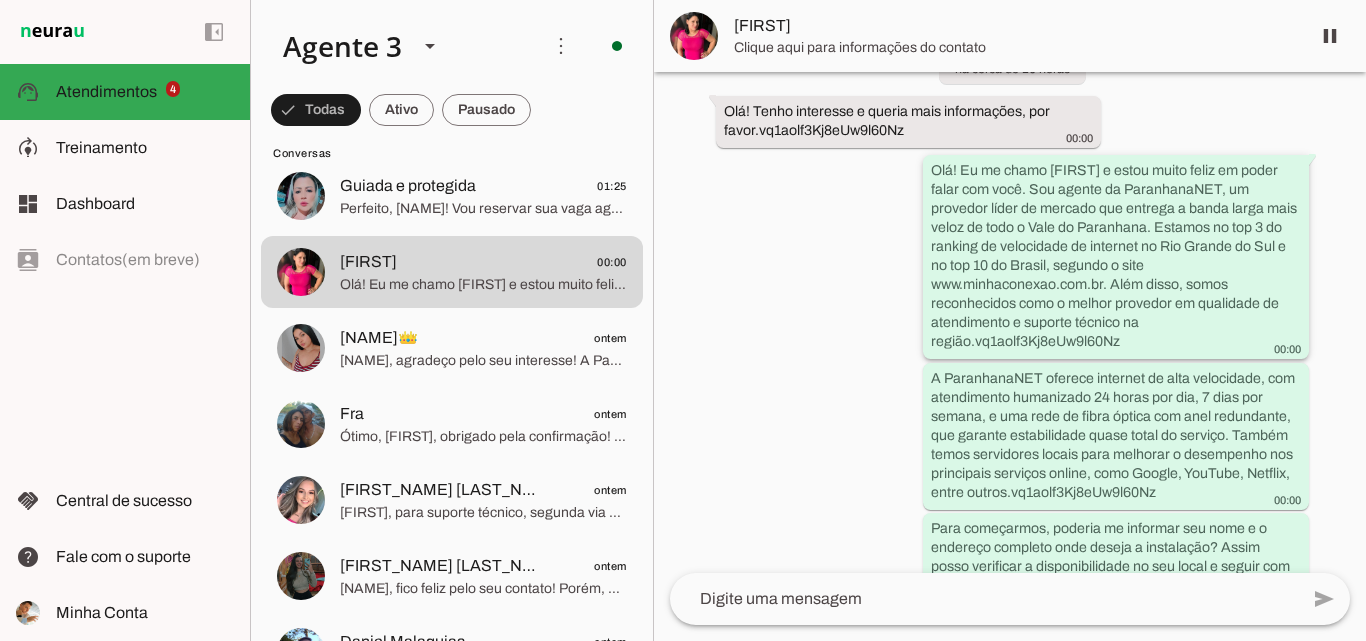 scroll, scrollTop: 196, scrollLeft: 0, axis: vertical 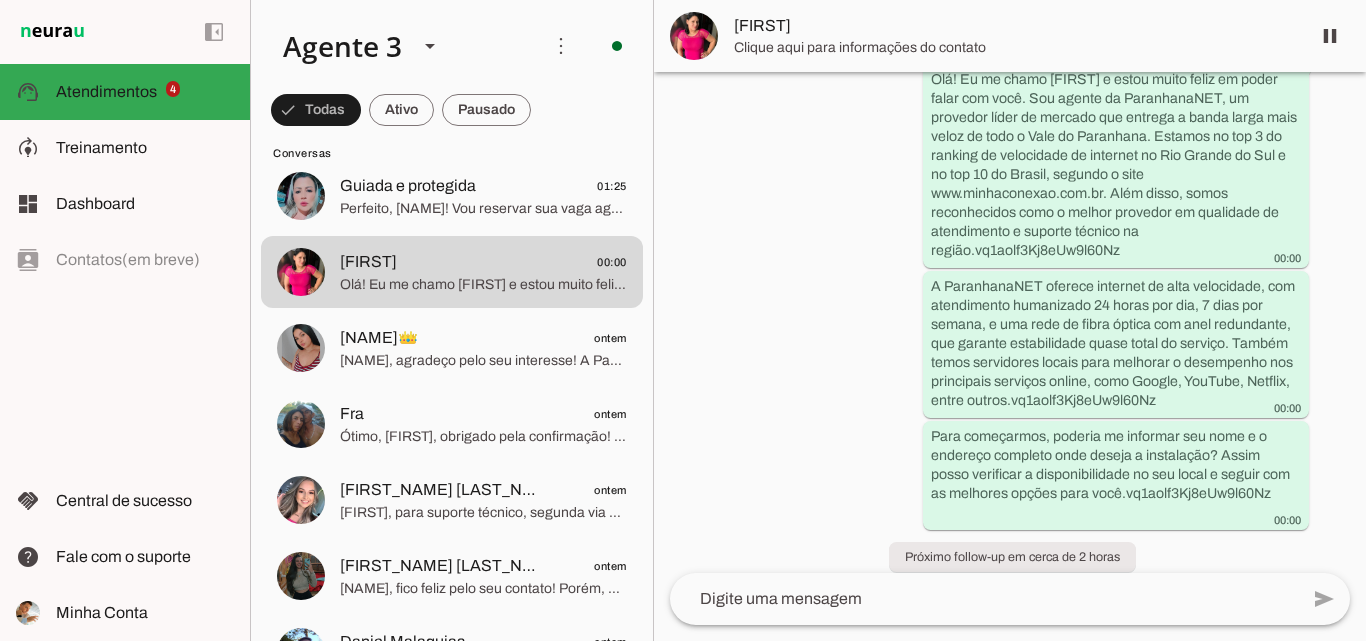 click on "Clique aqui para informações do contato" at bounding box center [1014, 48] 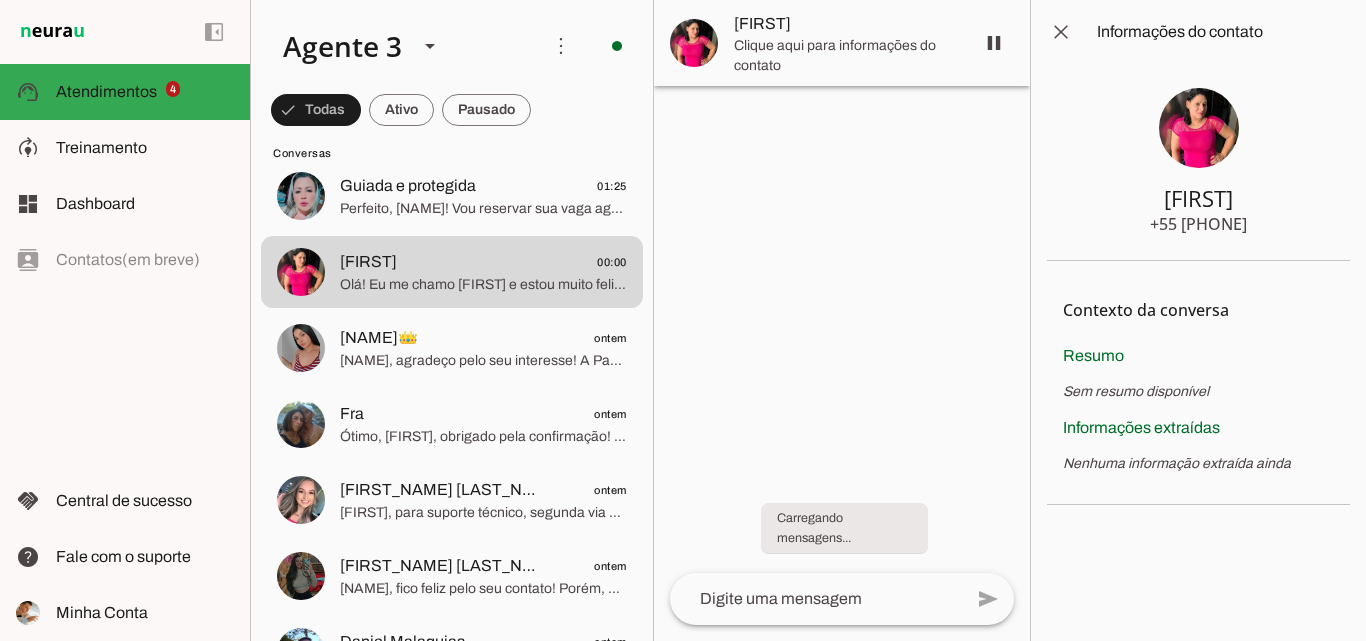 scroll, scrollTop: 0, scrollLeft: 0, axis: both 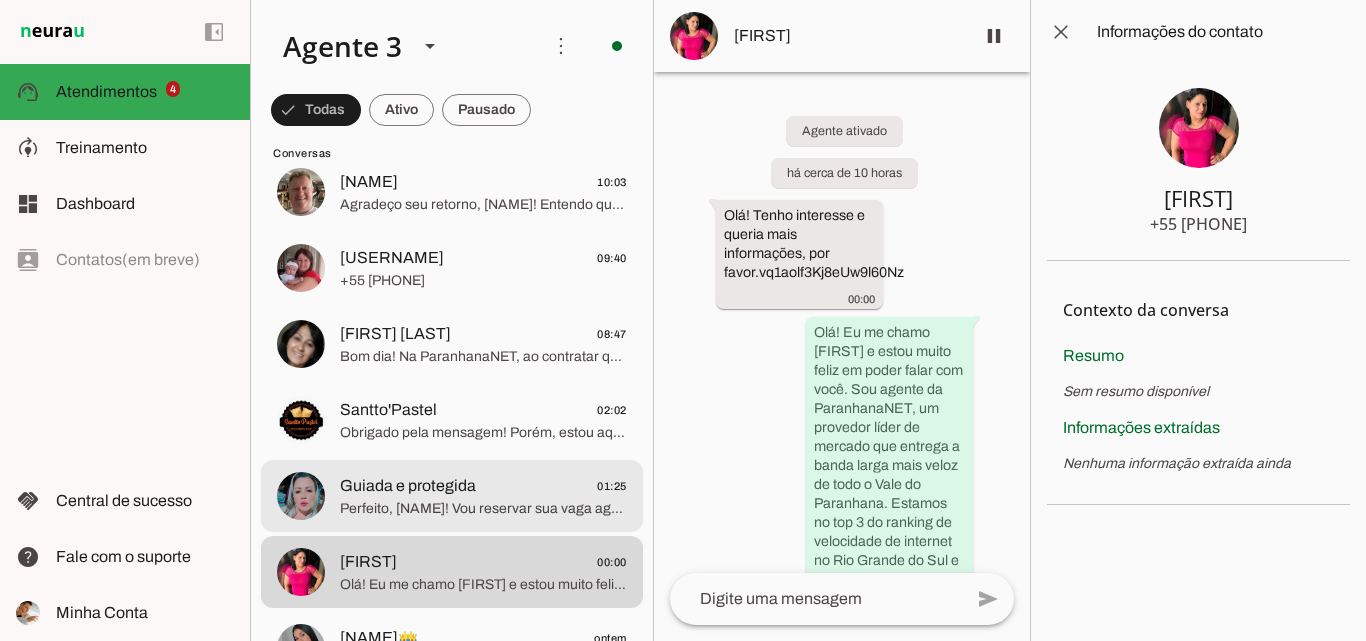 click on "[NAME] [LAST]. Vou reservar sua vaga agora para garantir a disponibilidade da instalação no seu endereço [STREET], [NUMBER] [NEIGHBORHOOD], [CITY].
Aguardo o envio dos seus documentos ([CPF], [RG], comprovante de endereço e uma foto sua segurando um documento com foto) quando estiver pronta. Assim que receber, encaminho para aprovação financeira e organização da instalação.
Se quiser, já pode ir pensando em alguns dias e horários em que terá alguém maior de idade para receber a equipe técnica.
Estou à disposição para ajudar no que precisar!" 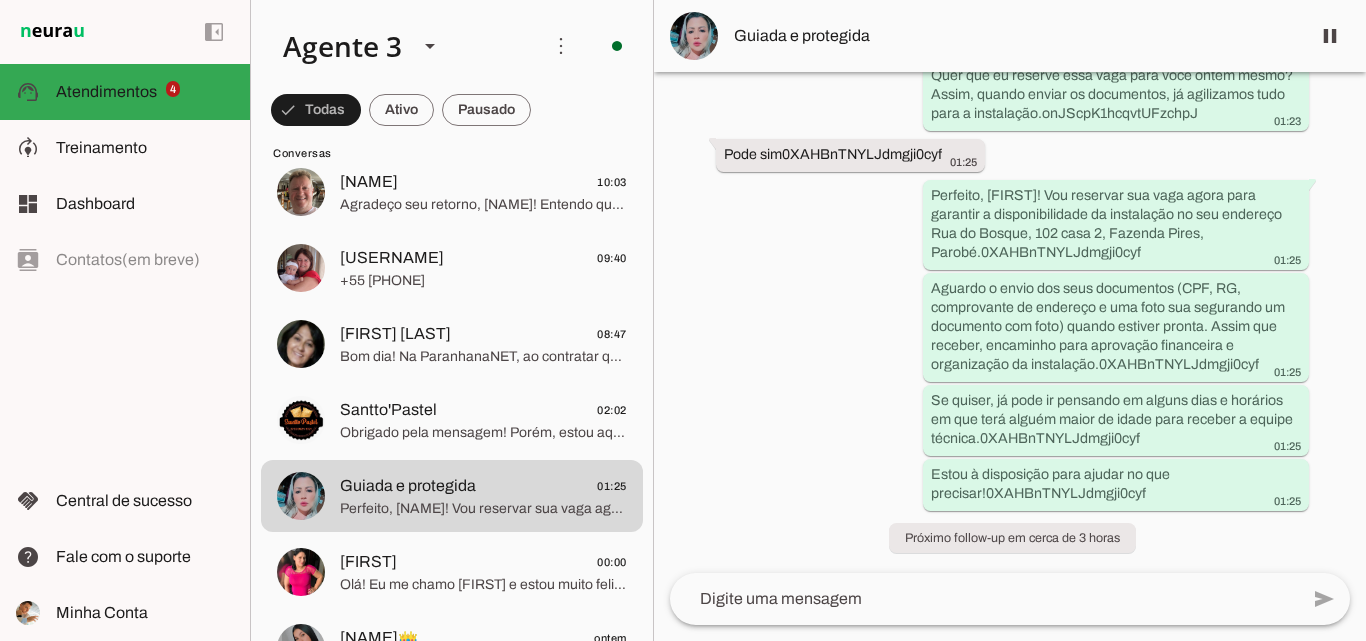 scroll, scrollTop: 5546, scrollLeft: 0, axis: vertical 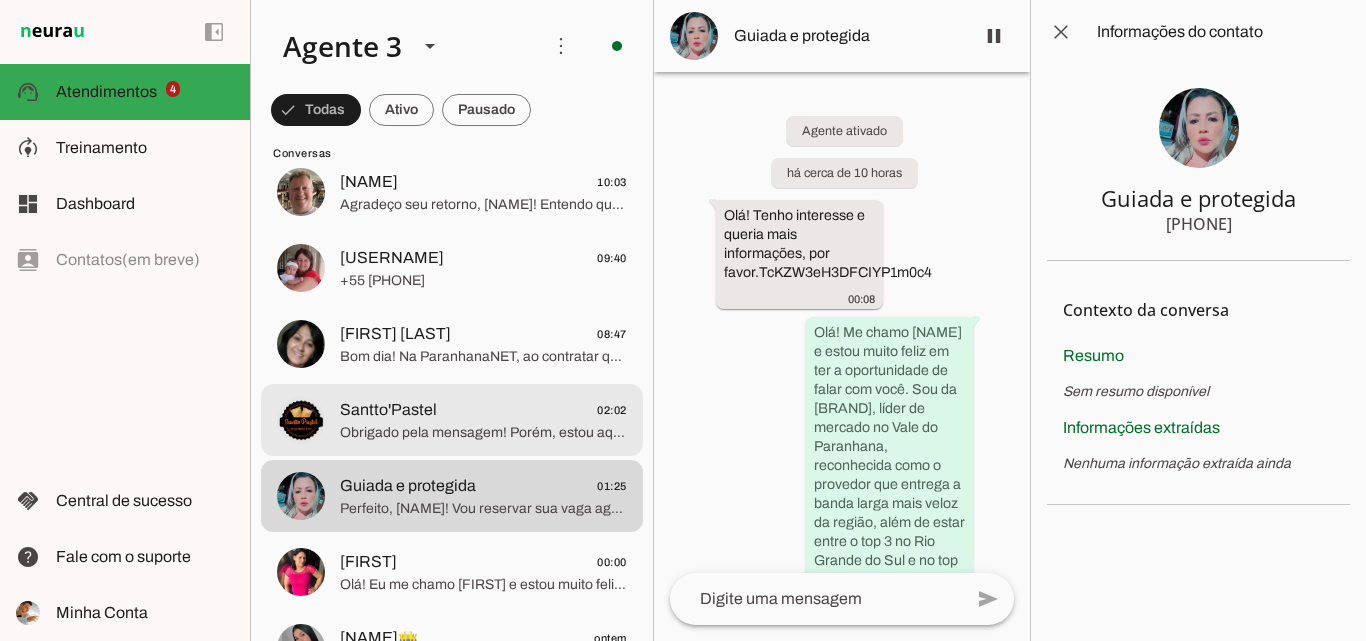click on "Obrigado pela mensagem! Porém, estou aqui para atendimento exclusivo de novos contratos de internet e linha telefônica fixa da ParanhanaNET. Se precisar de internet de alta qualidade, com suporte 24h e planos premiados, posso ajudar você.
Para continuarmos, por favor, me informe seu nome completo e o endereço completo (rua, número, bairro e cidade) onde deseja instalar o serviço de internet. Assim posso verificar a cobertura para você.
Se precisar de atendimento para outro serviço, posso orientar o contato correto. Fico à disposição!" 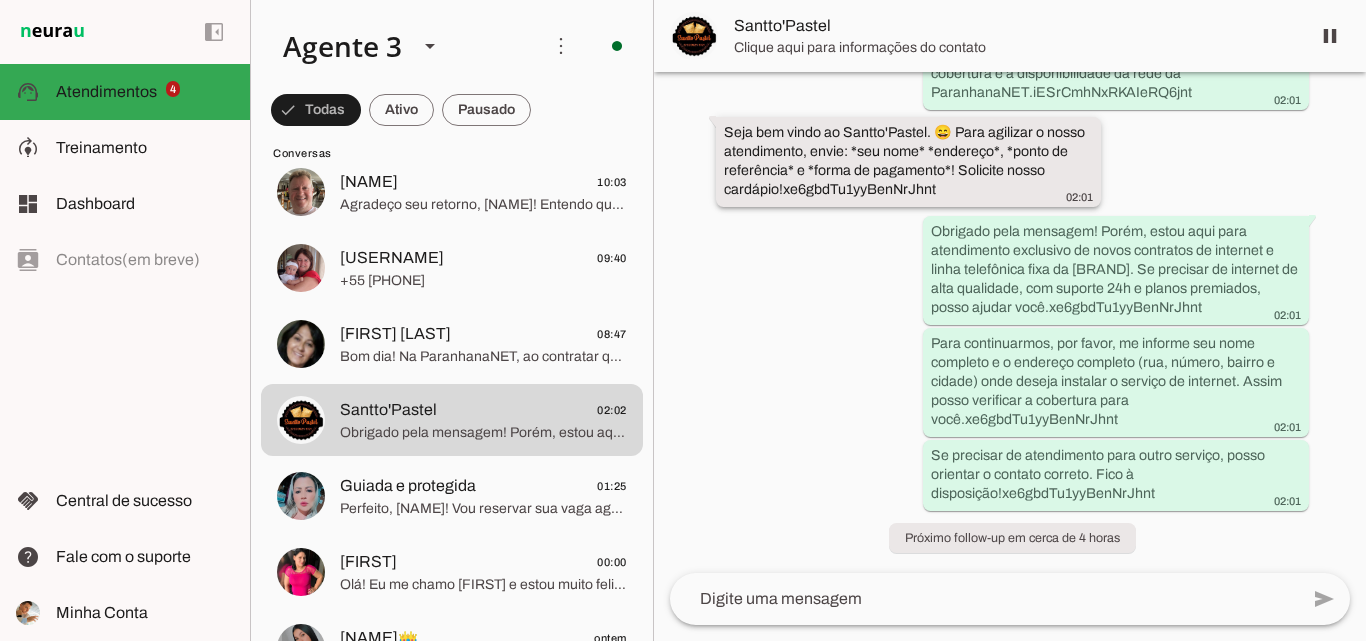 scroll, scrollTop: 504, scrollLeft: 0, axis: vertical 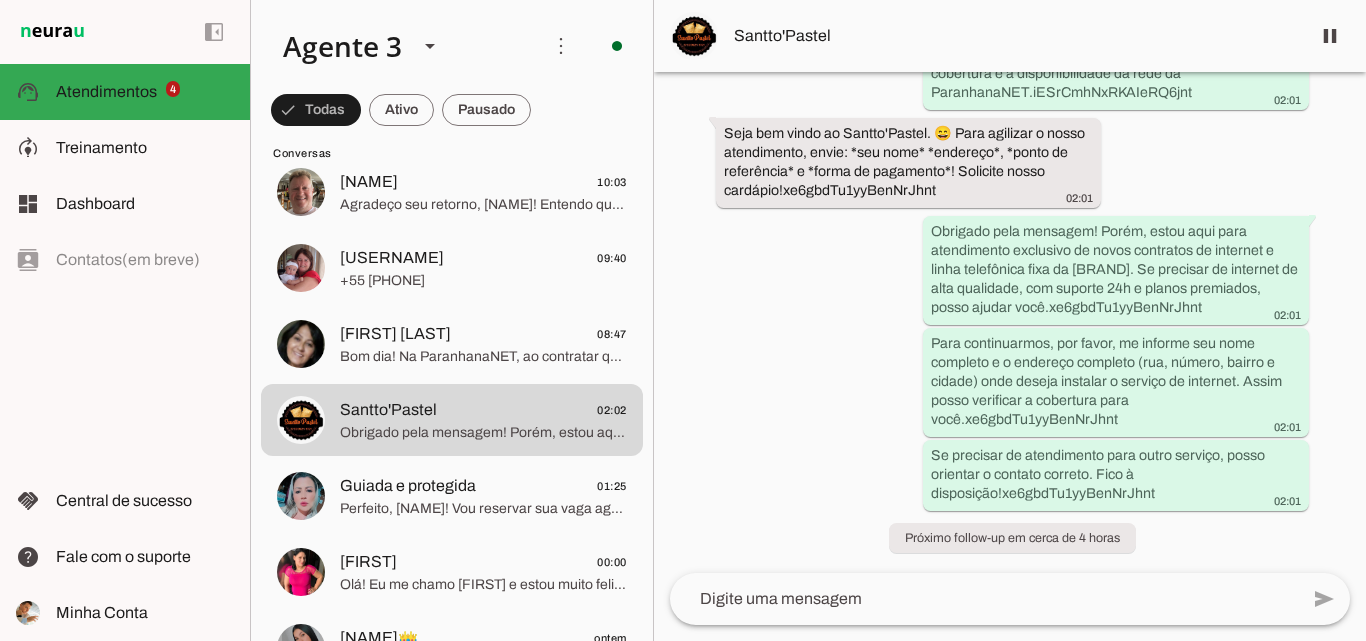 click on "Santto'Pastel" at bounding box center [1010, 36] 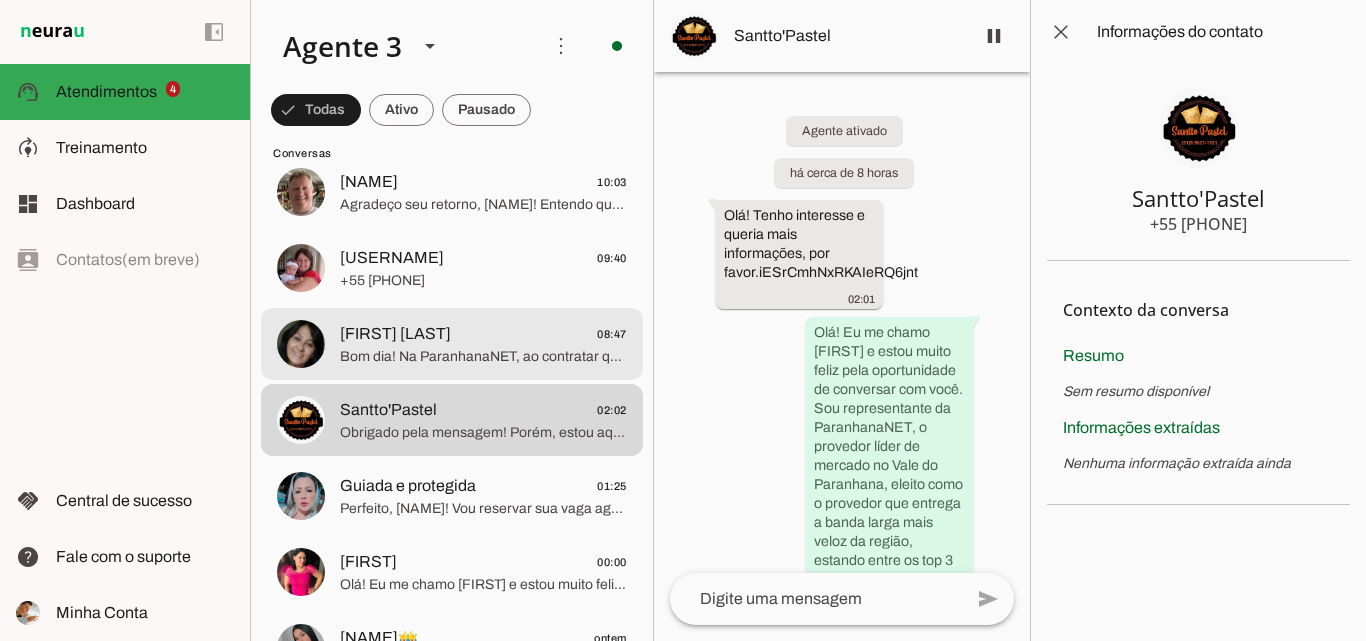 click on "Marta Oliveira
08:47
Bom dia! Na ParanhanaNET, ao contratar qualquer um dos nossos planos, você automaticamente participa do ParanhanaCLUBE, um clube exclusivo de vantagens e descontos para nossos clientes. Com ele, você pode obter até 50% de desconto nas principais lojas do varejo online do Brasil, incluindo redes de farmácias. Esses descontos são disponibilizados através de uma plataforma exclusiva para clientes, o que faz com que você tenha um retorno financeiro direto e significativo. Assim, o valor investido na sua internet pode ser compensado com os descontos que você aproveita nesse clube.
Gostaria de saber seu nome para seguir com o atendimento e verificar se sua região possui cobertura da ParanhanaNET?" at bounding box center (452, -452) 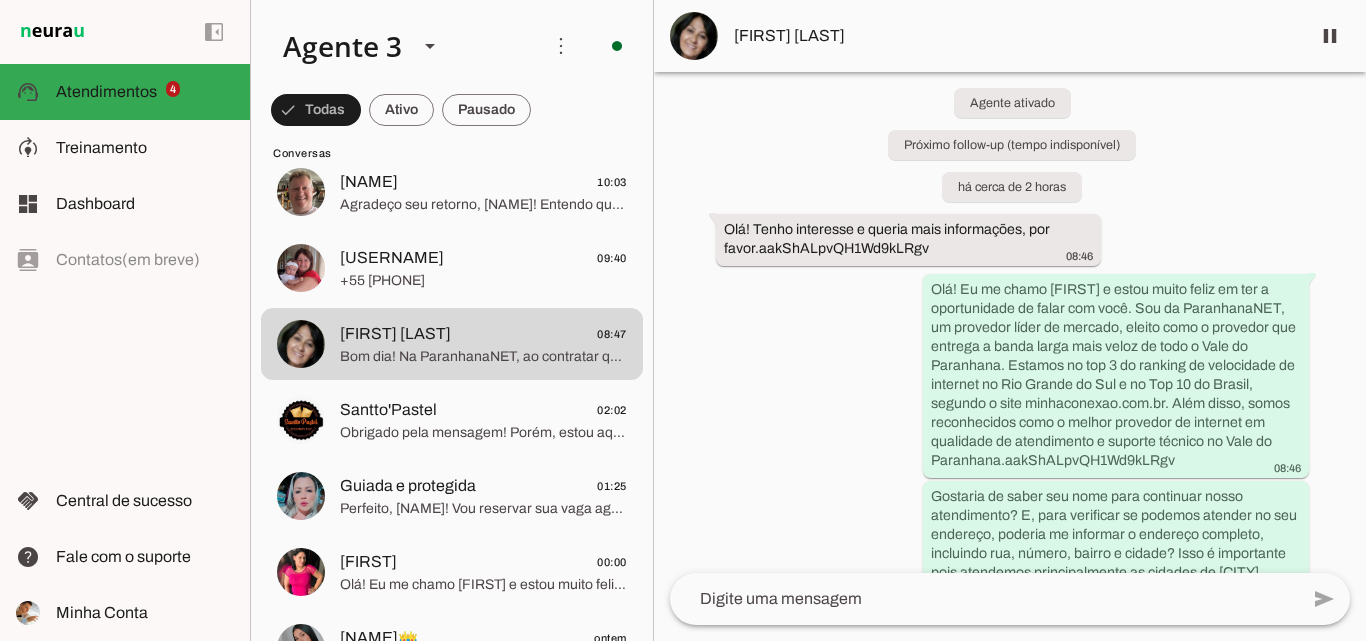 scroll, scrollTop: 0, scrollLeft: 0, axis: both 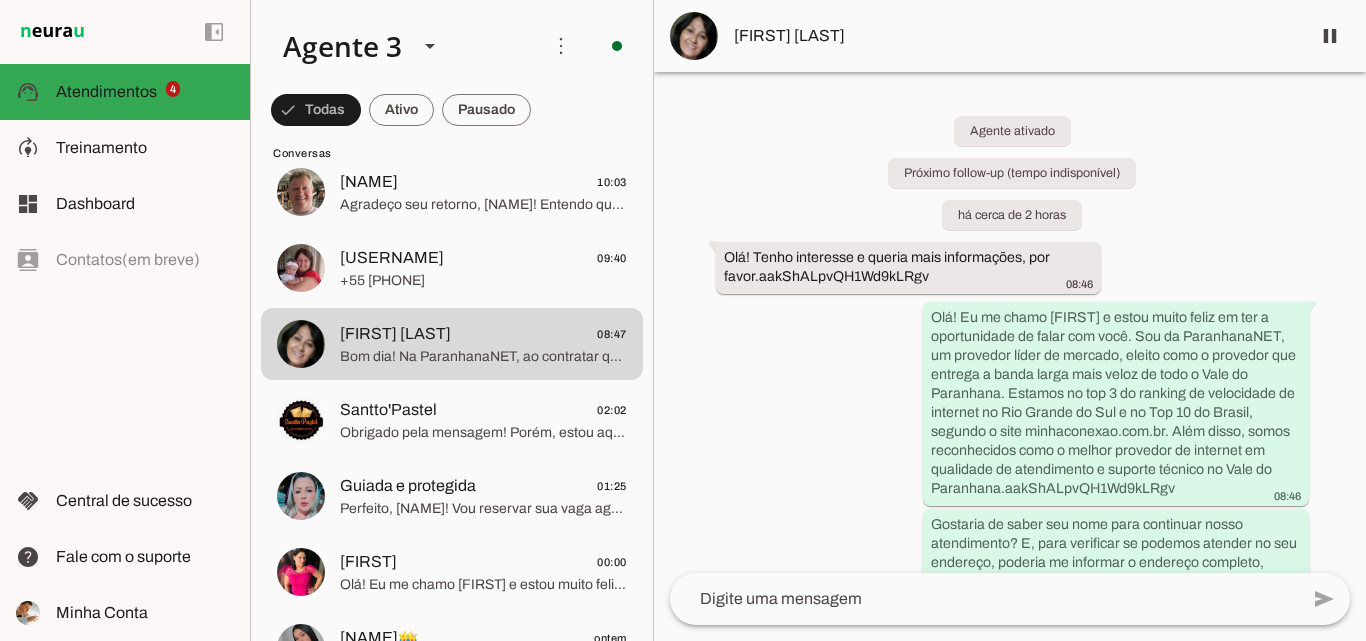 click on "[FIRST] [LAST]" at bounding box center [1010, 36] 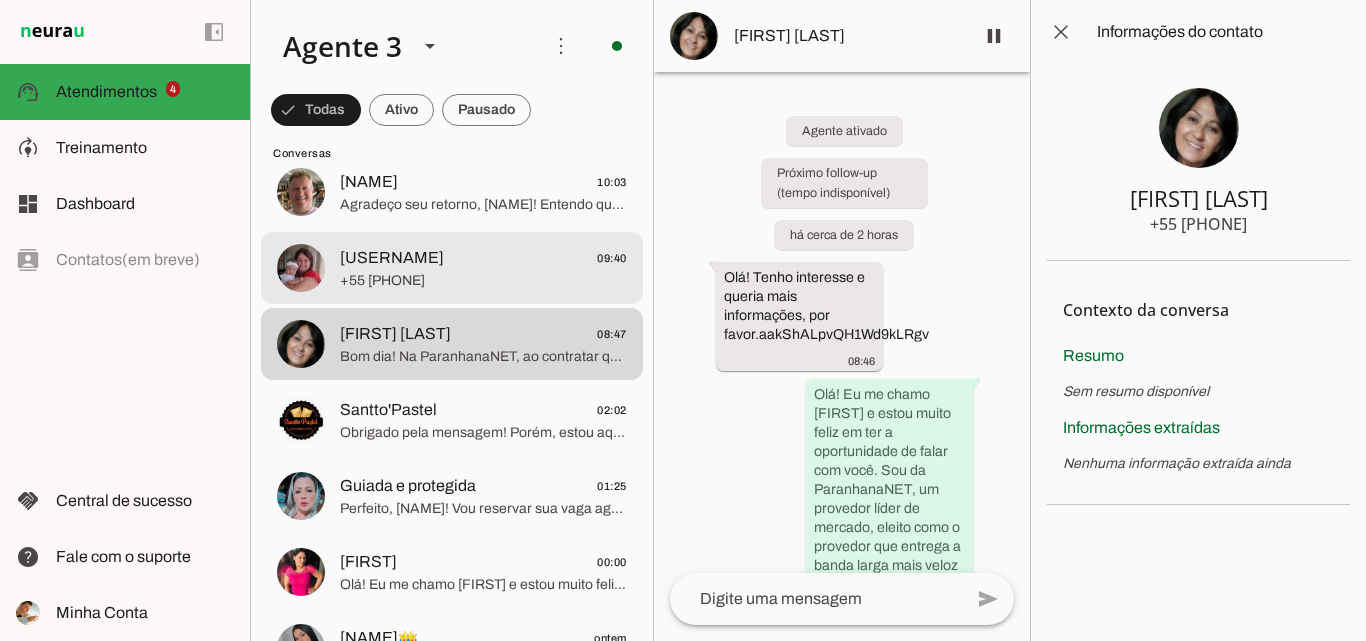click on "[PHONE]" 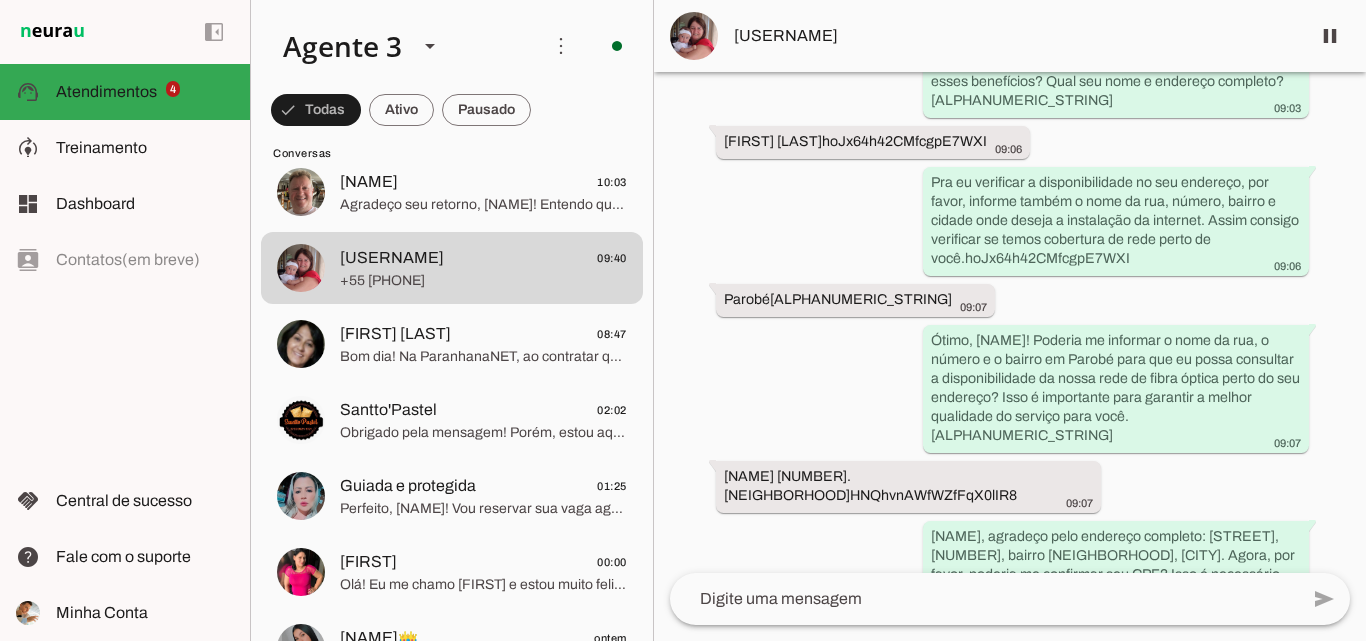 scroll, scrollTop: 1314, scrollLeft: 0, axis: vertical 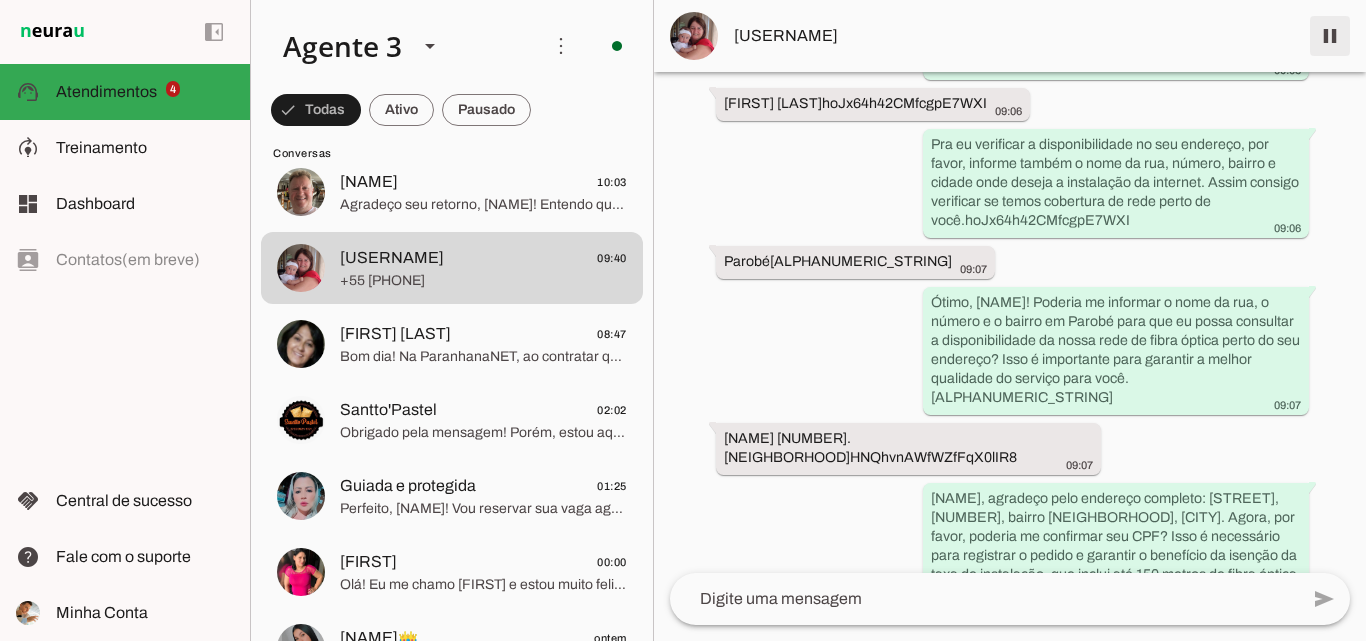 click at bounding box center (1330, 36) 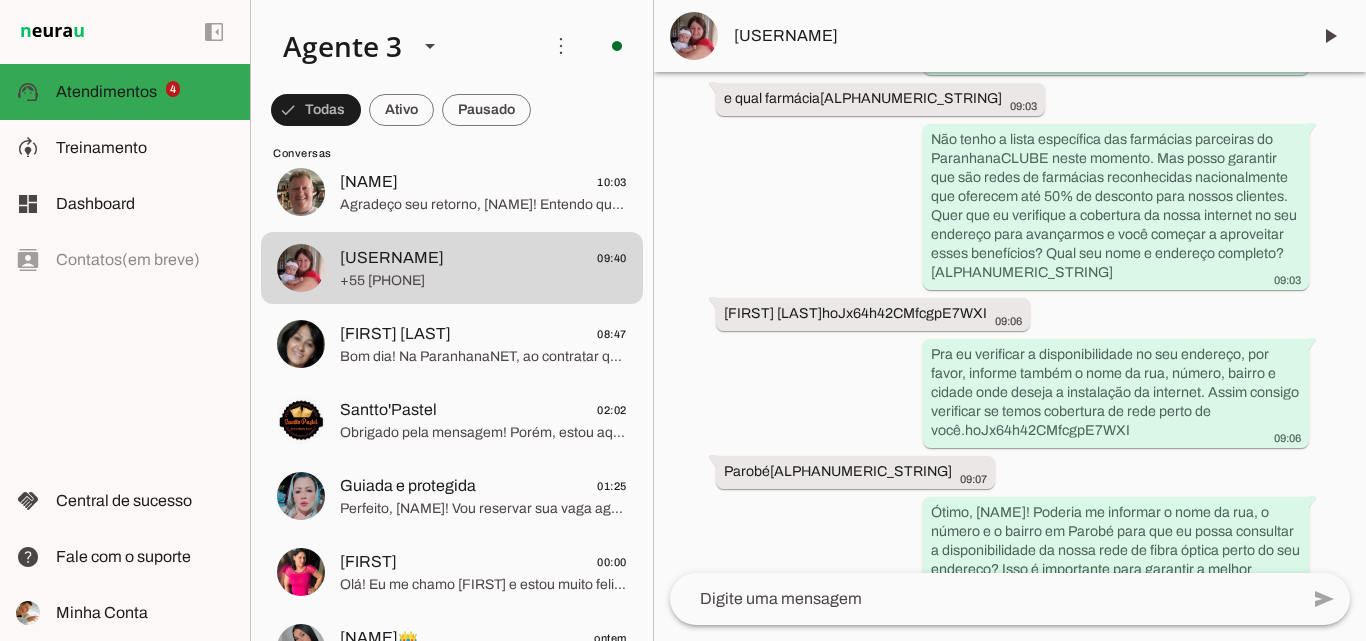 scroll, scrollTop: 1190, scrollLeft: 0, axis: vertical 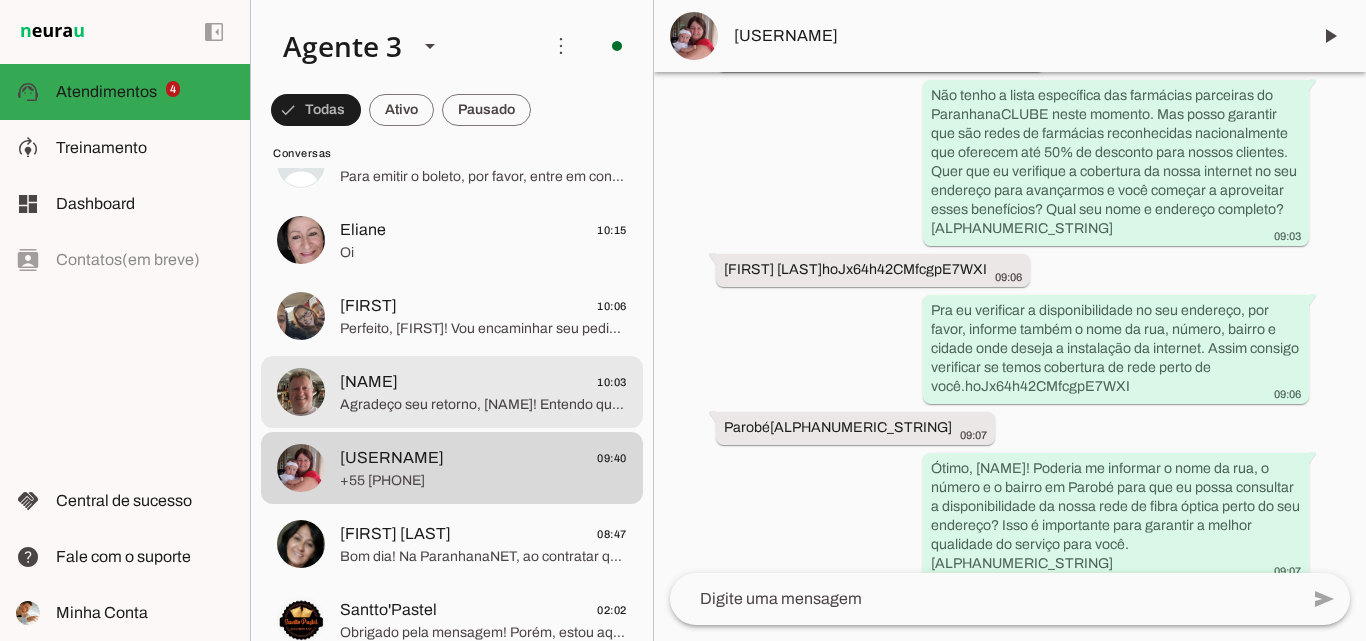 click on "Eloi
10:03" 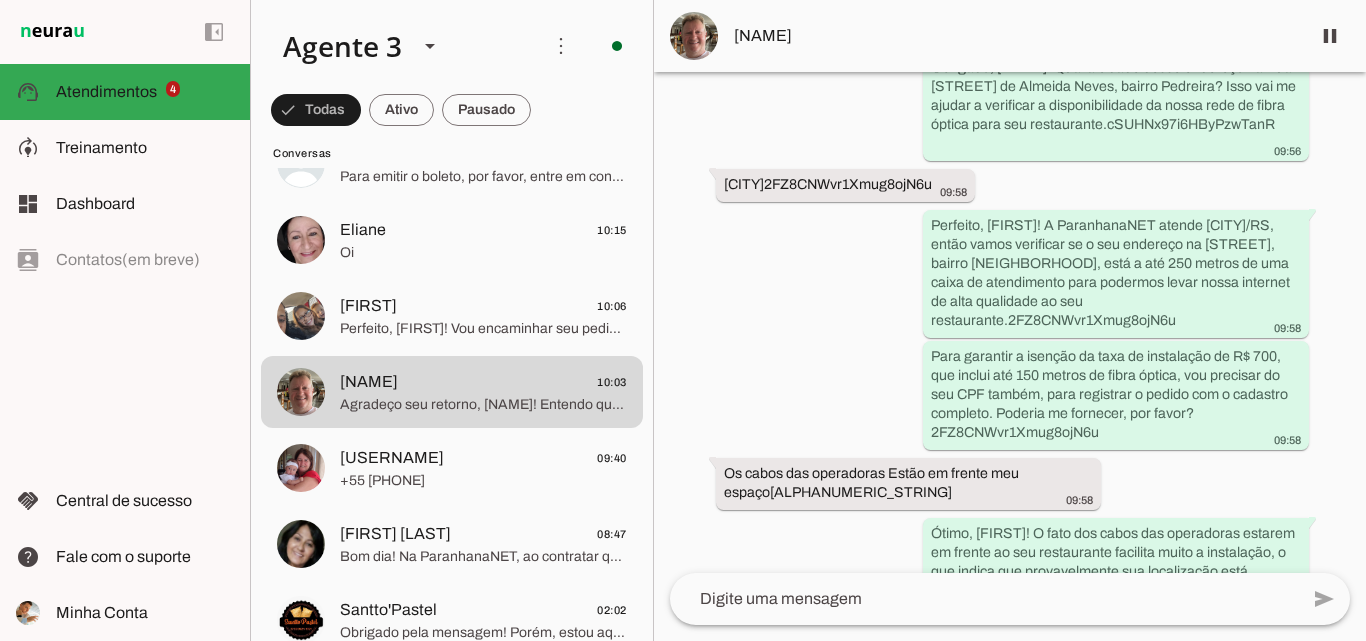 scroll, scrollTop: 1364, scrollLeft: 0, axis: vertical 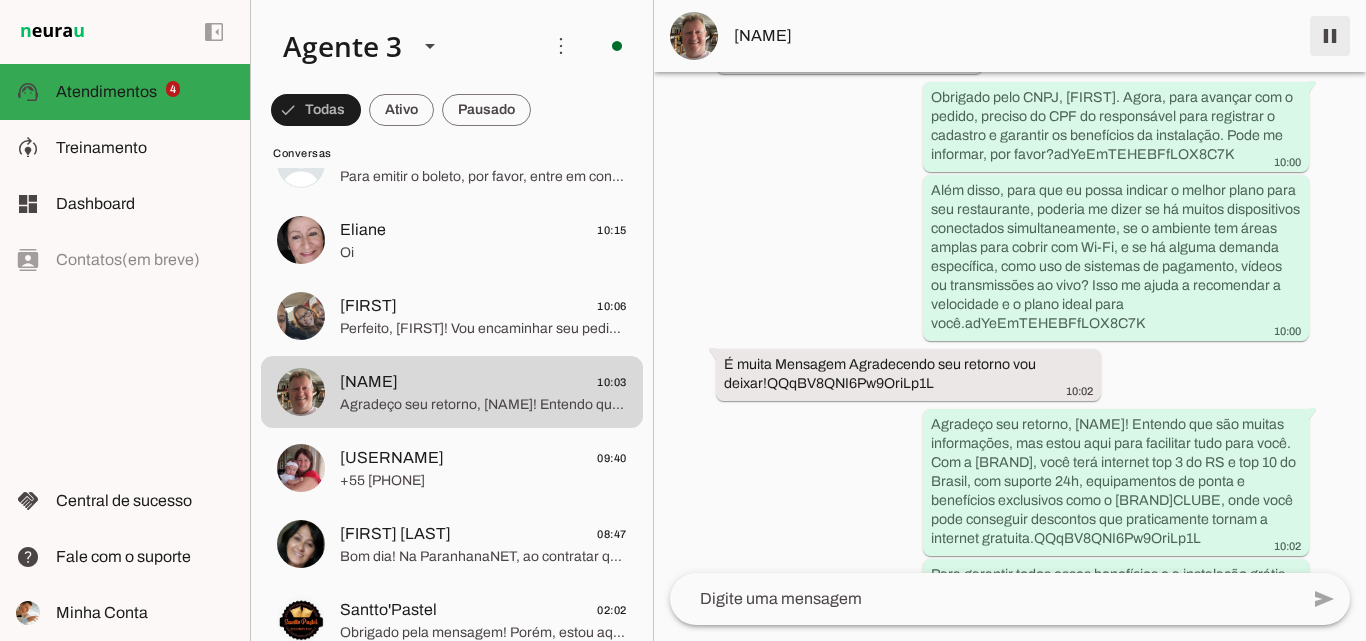 click at bounding box center (1330, 36) 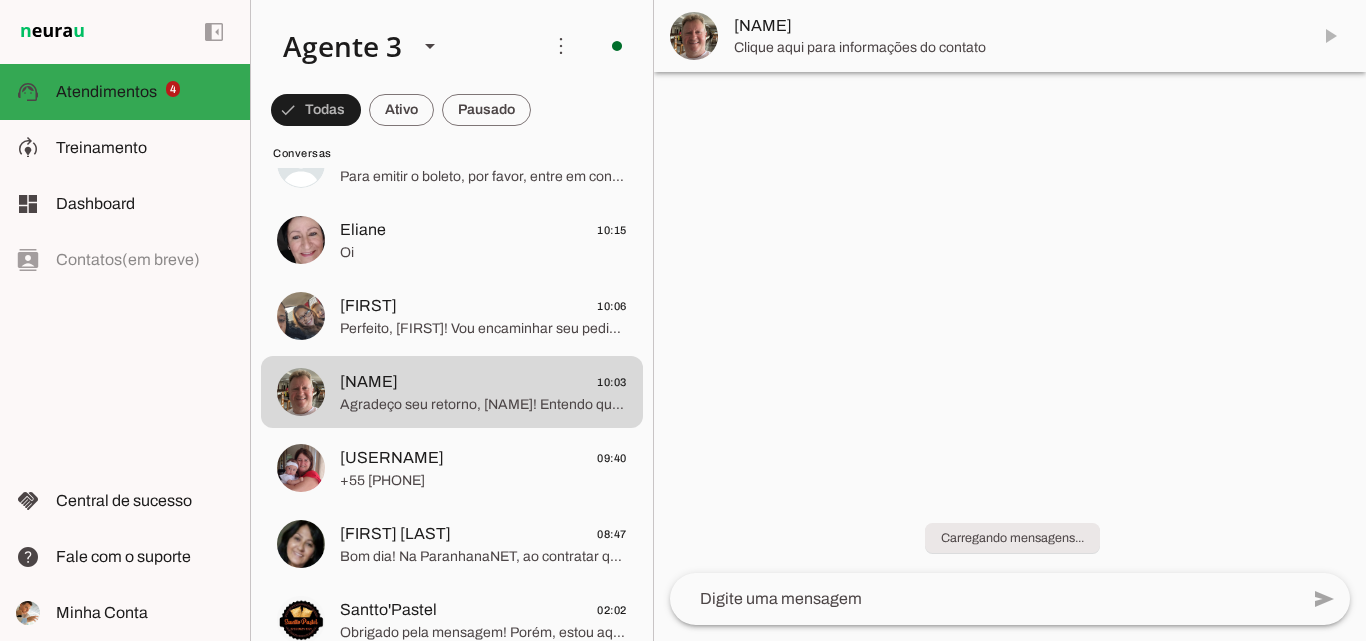 scroll, scrollTop: 0, scrollLeft: 0, axis: both 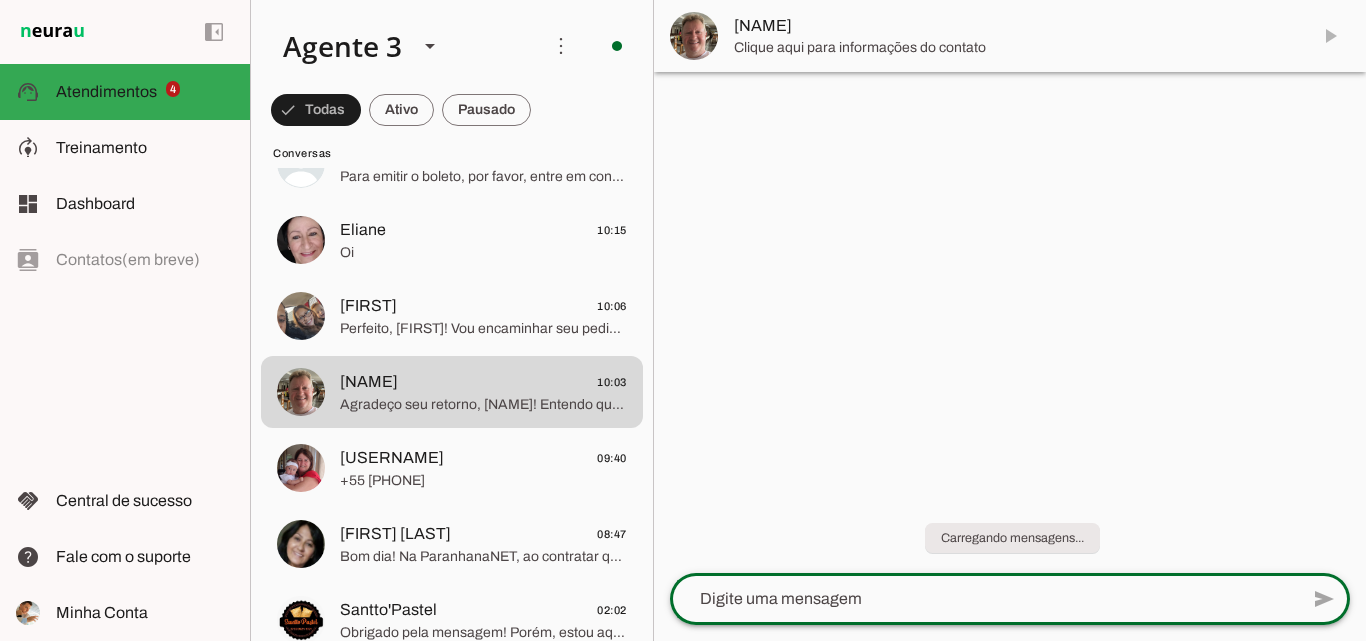 click 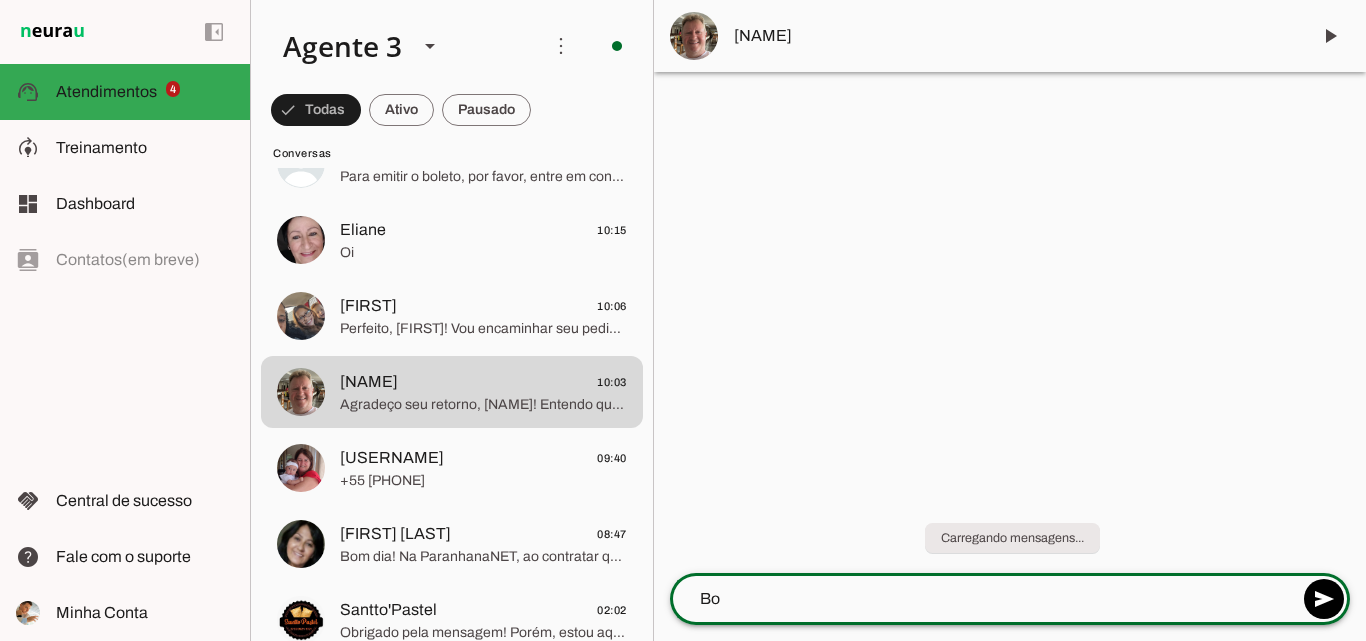 type on "B" 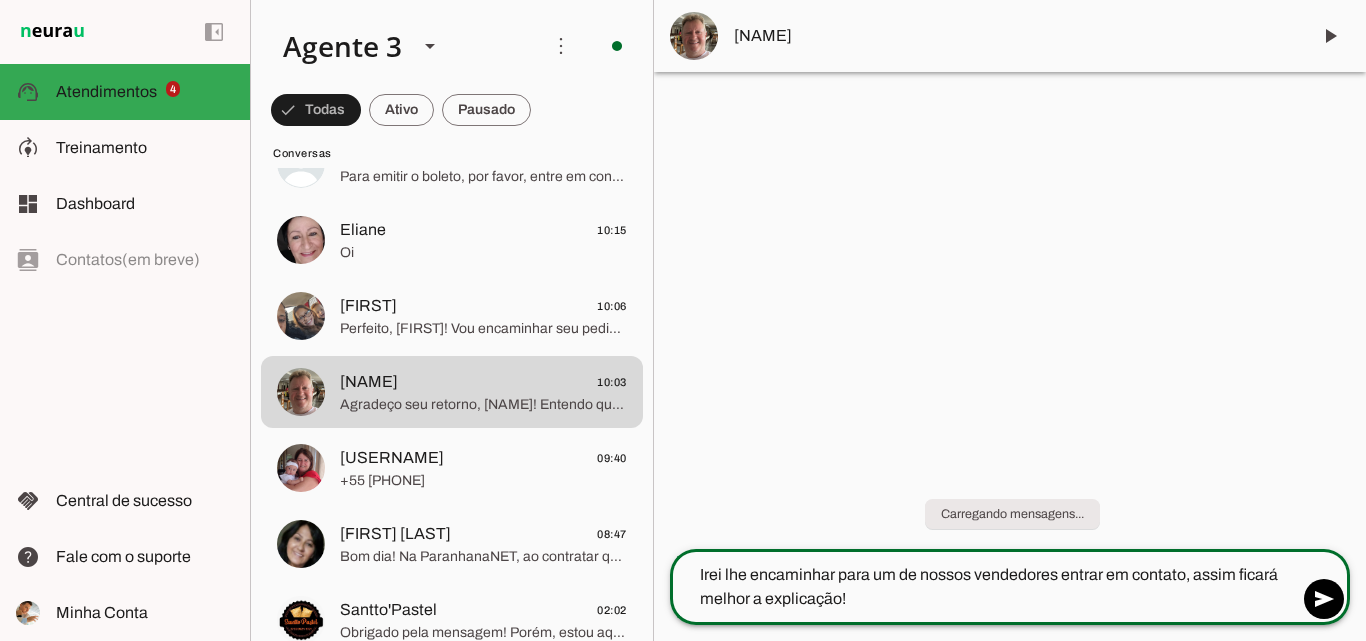 click on "Irei lhe encaminhar para um de nossos vendedores entrar em contato, assim ficará melhor a explicação!" 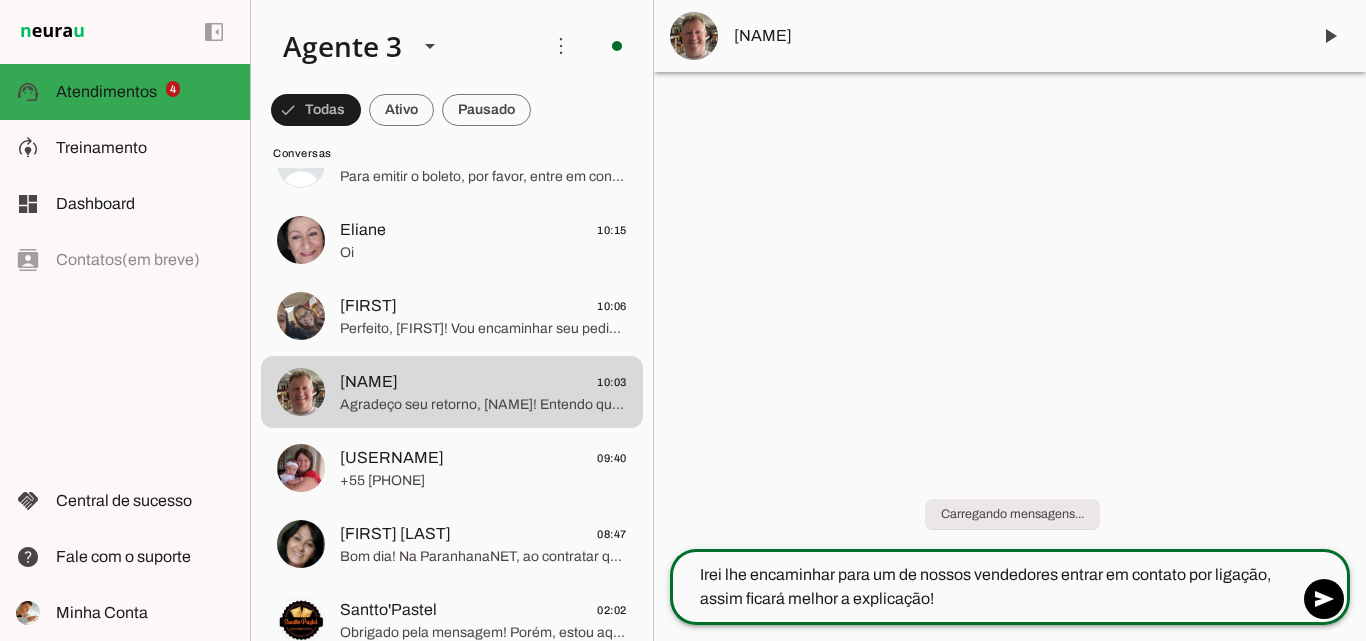 click on "Irei lhe encaminhar para um de nossos vendedores entrar em contato por ligação, assim ficará melhor a explicação!" 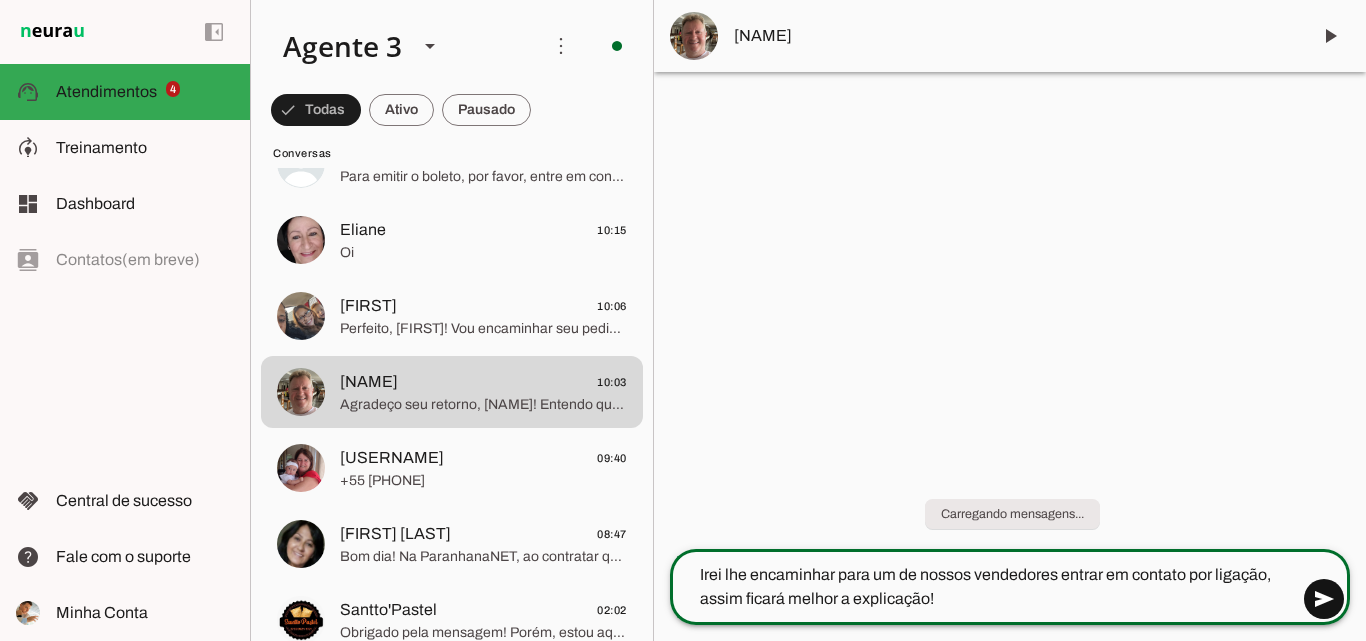 type on "Irei lhe encaminhar para um de nossos vendedores entrar em contato por ligação, assim ficará melhor a explicação!" 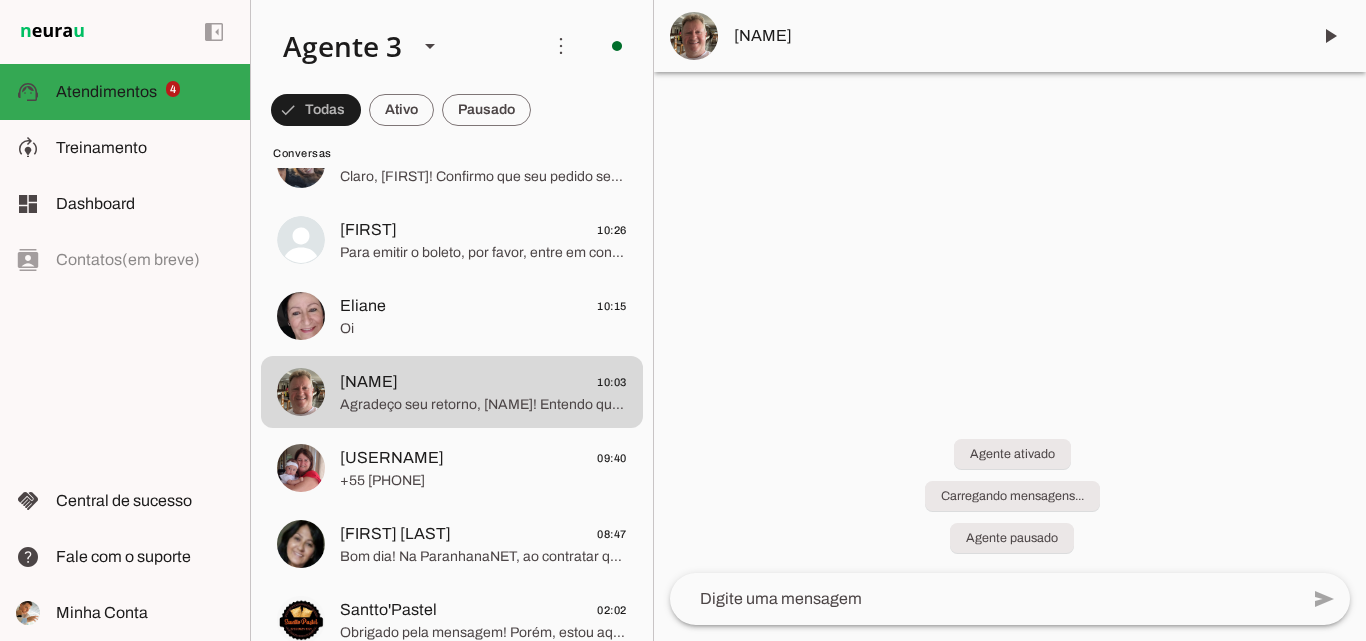 scroll, scrollTop: 88, scrollLeft: 0, axis: vertical 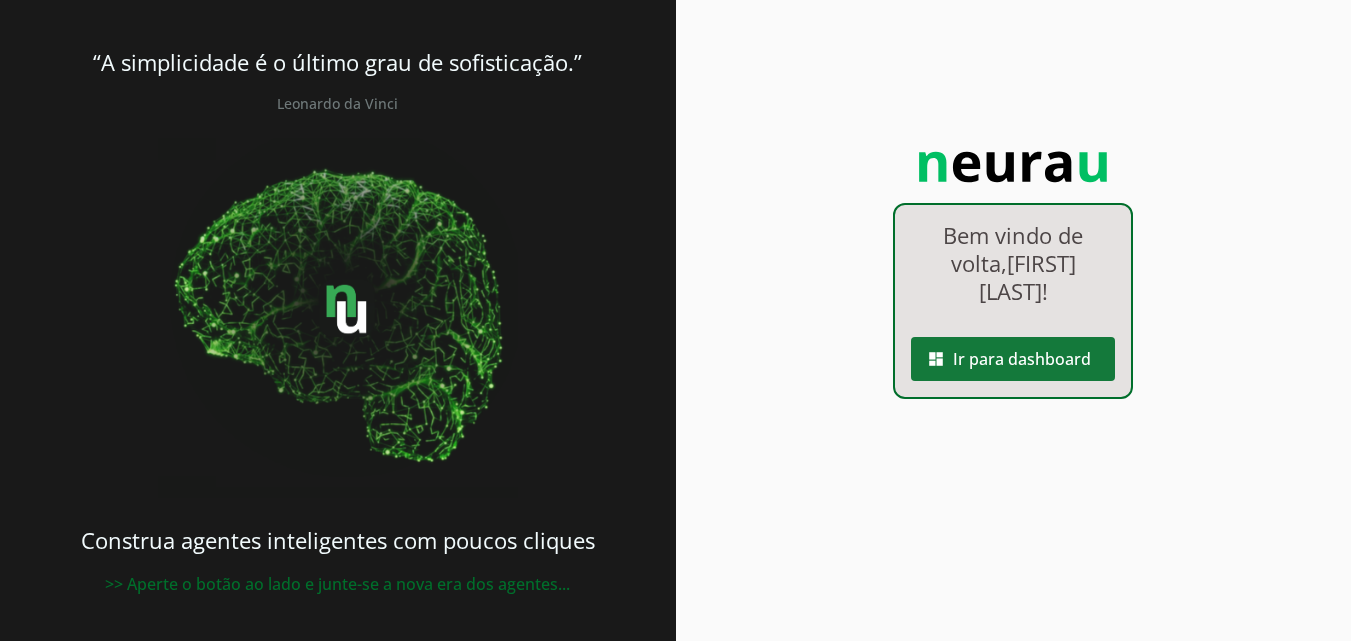 click at bounding box center (1013, 359) 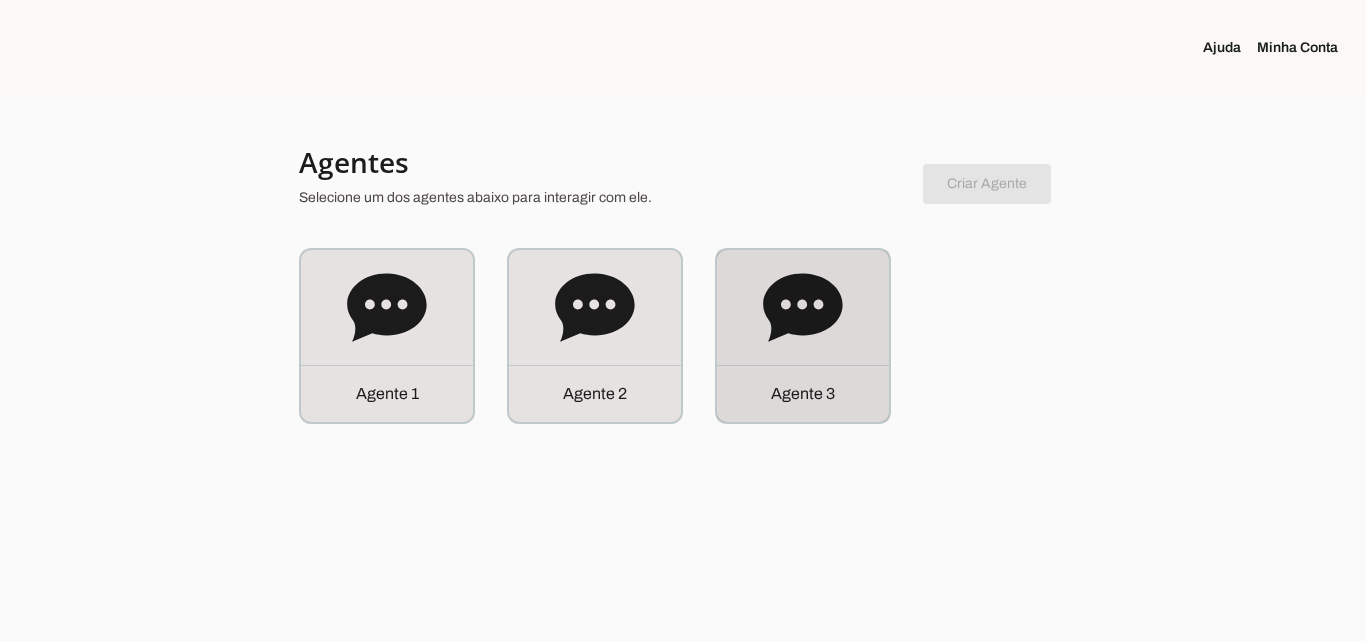 drag, startPoint x: 830, startPoint y: 328, endPoint x: 791, endPoint y: 336, distance: 39.812057 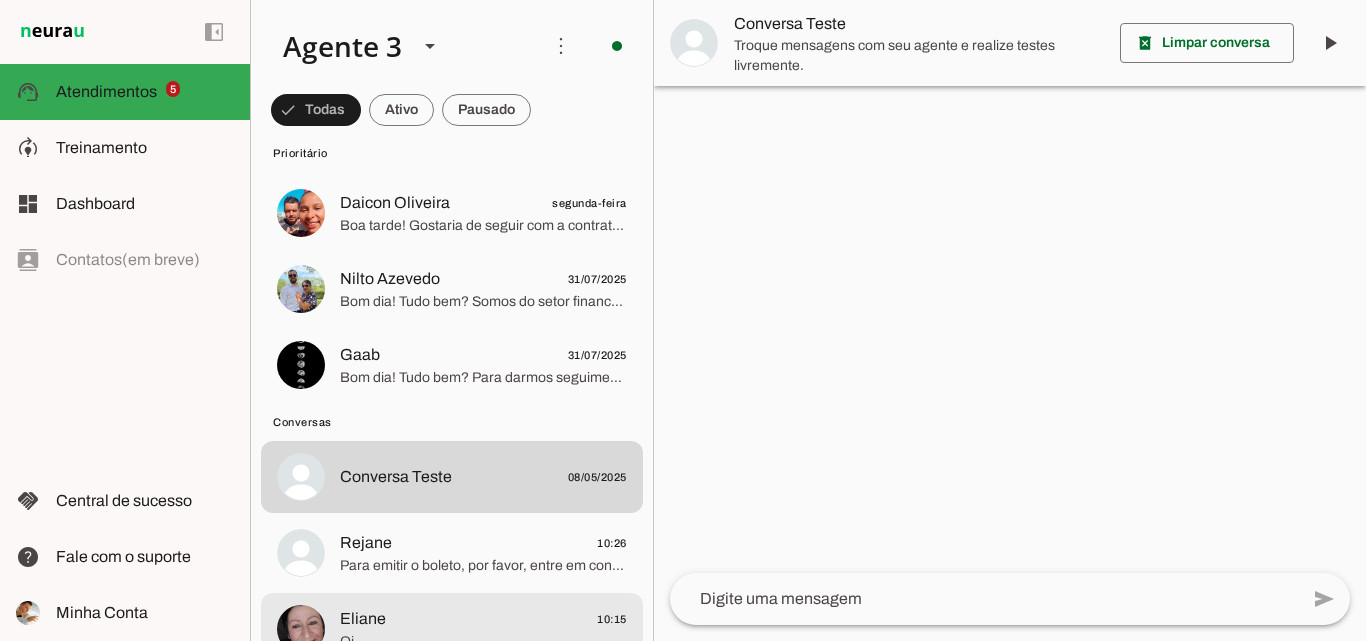 scroll, scrollTop: 500, scrollLeft: 0, axis: vertical 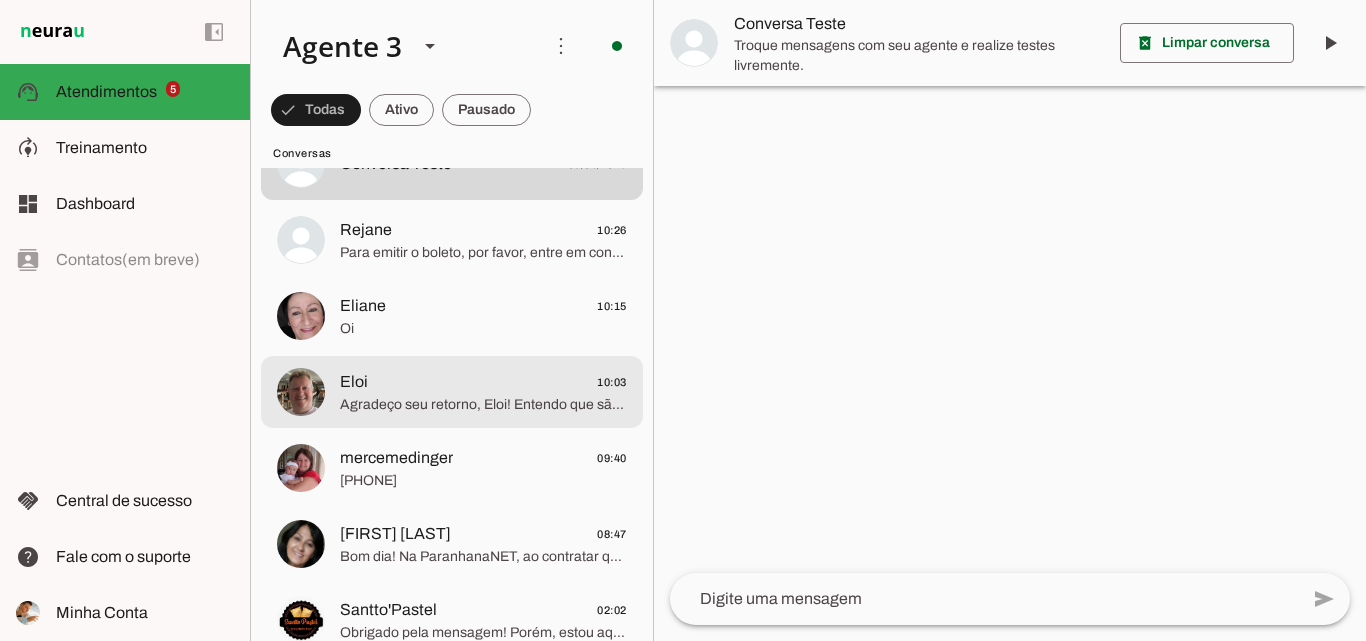 click on "Agradeço seu retorno, Eloi! Entendo que são muitas informações, mas estou aqui para facilitar tudo para você. Com a ParanhanaNET, você terá internet top 3 do RS e top 10 do Brasil, com suporte 24h, equipamentos de ponta e benefícios exclusivos como o ParanhanaCLUBE, onde você pode conseguir descontos que praticamente tornam a internet gratuita.
Para garantir todos esses benefícios e a instalação grátis, só preciso do CPF do responsável e confirmar algumas informações rápidas sobre o uso da internet no seu restaurante. Assim, já posso te indicar o melhor plano e agilizar a instalação.
Quando estiver pronto, me passe os dados que seguimos juntos, estou à disposição para ajudar!" 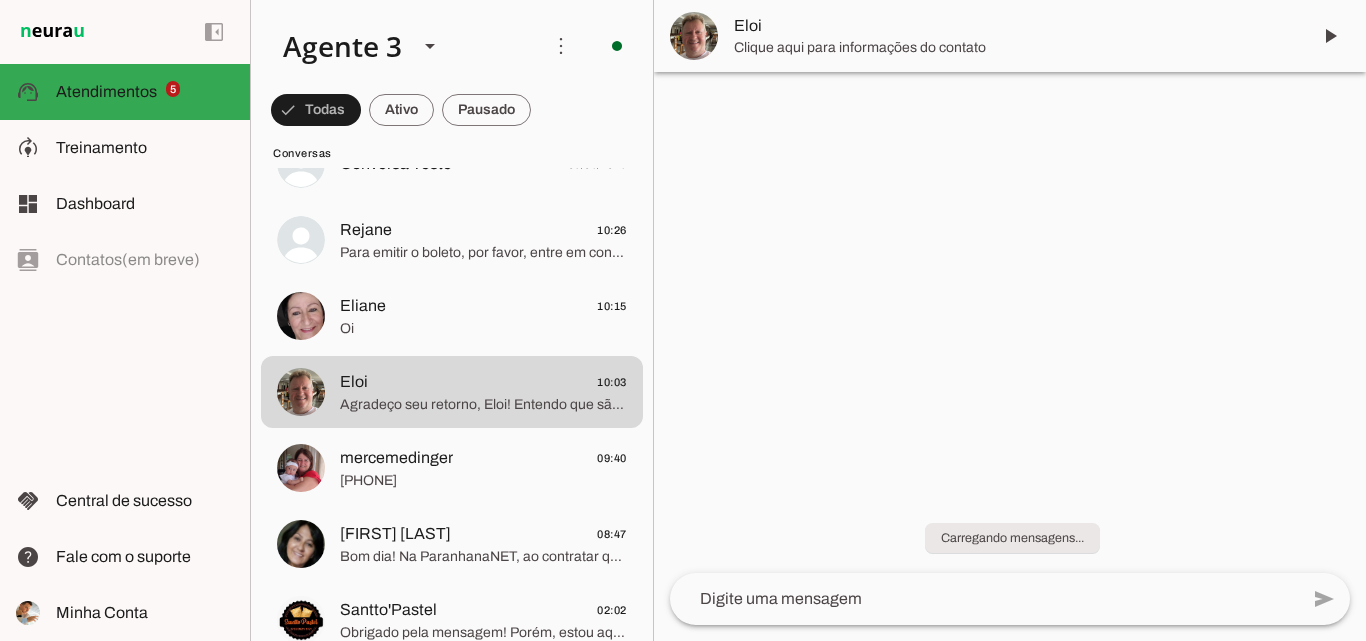 click on "Eloi" at bounding box center (1014, 26) 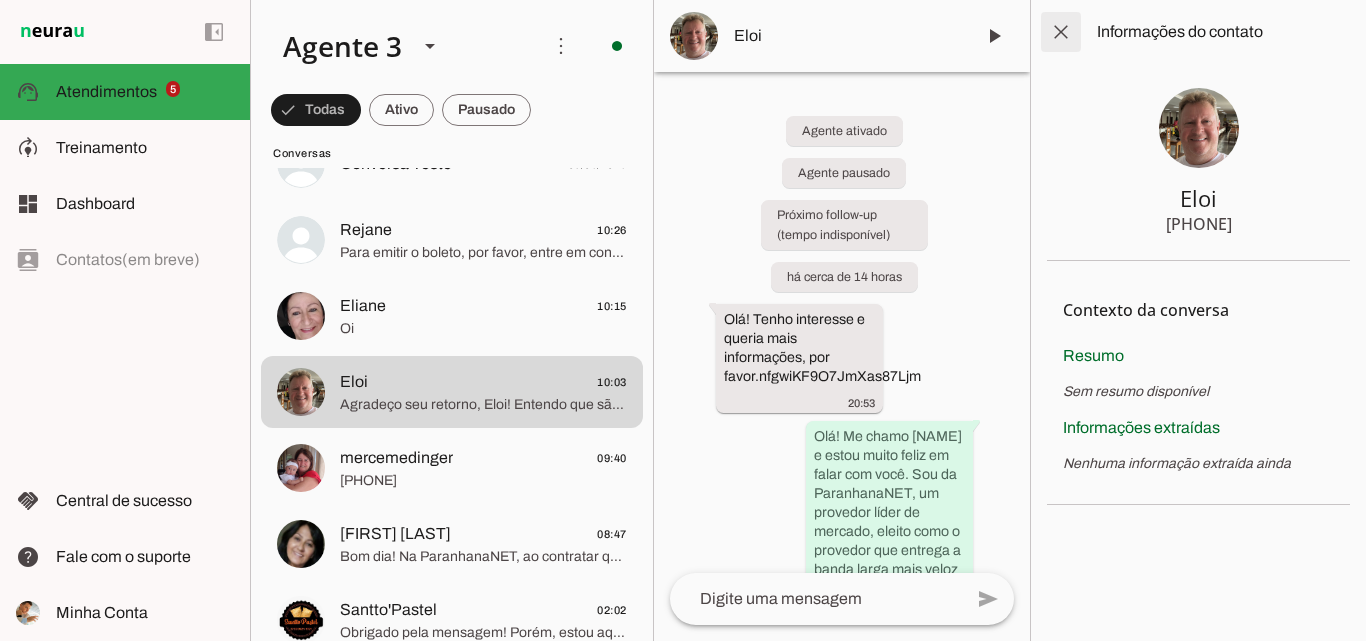 click at bounding box center (1061, 32) 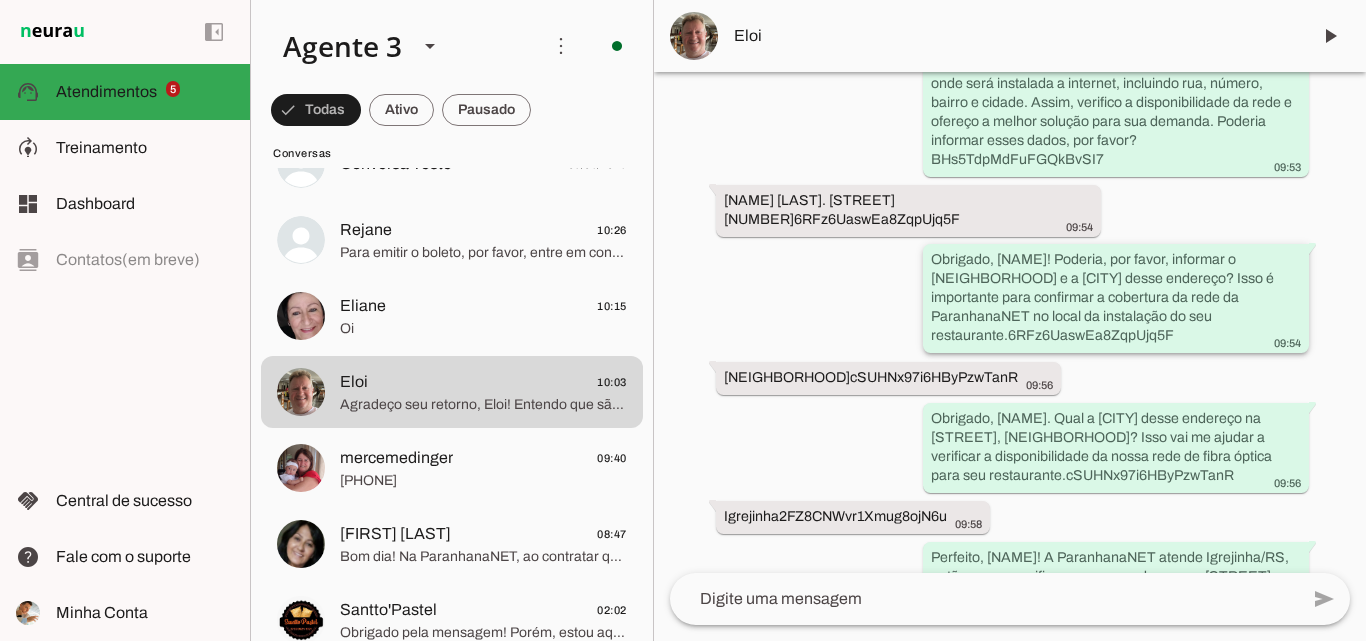 scroll, scrollTop: 1171, scrollLeft: 0, axis: vertical 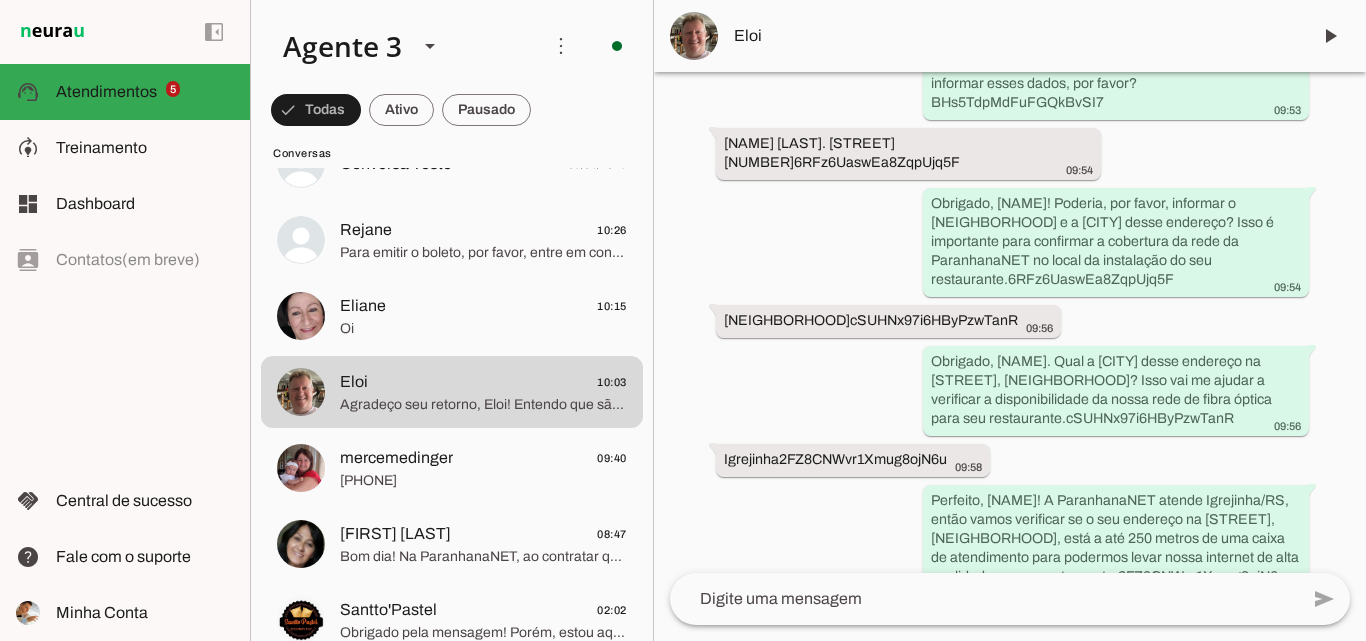 click on "Eloi" at bounding box center [1014, 36] 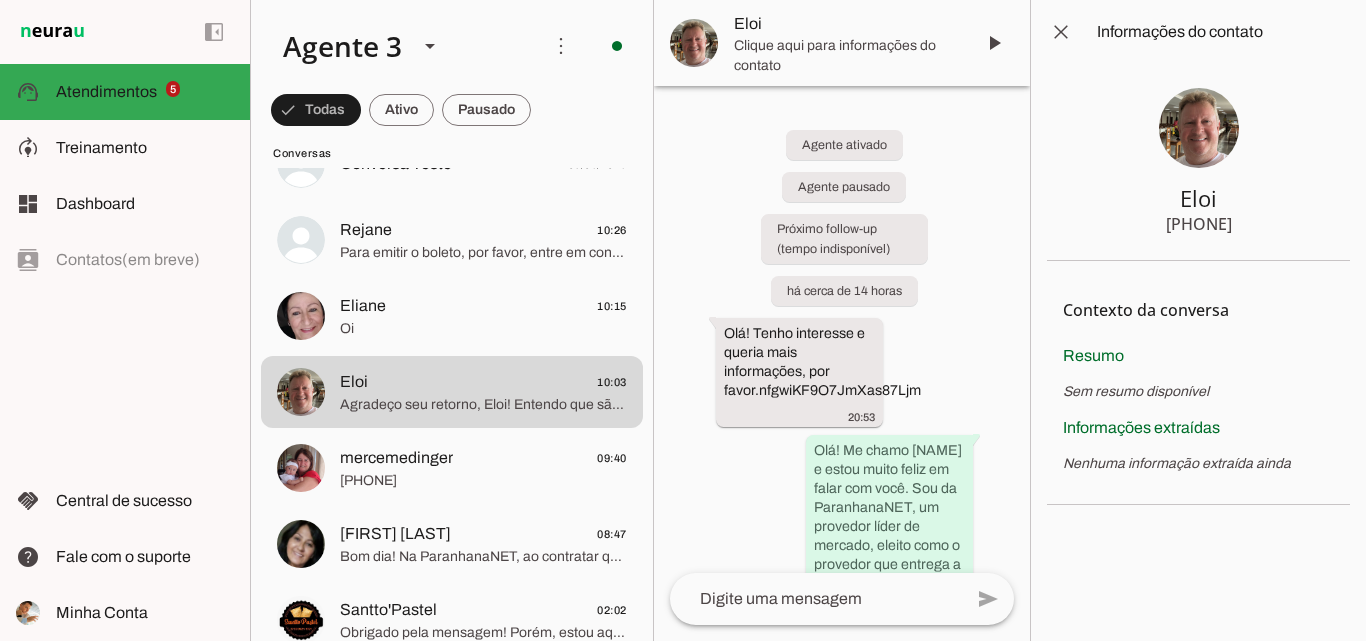 type 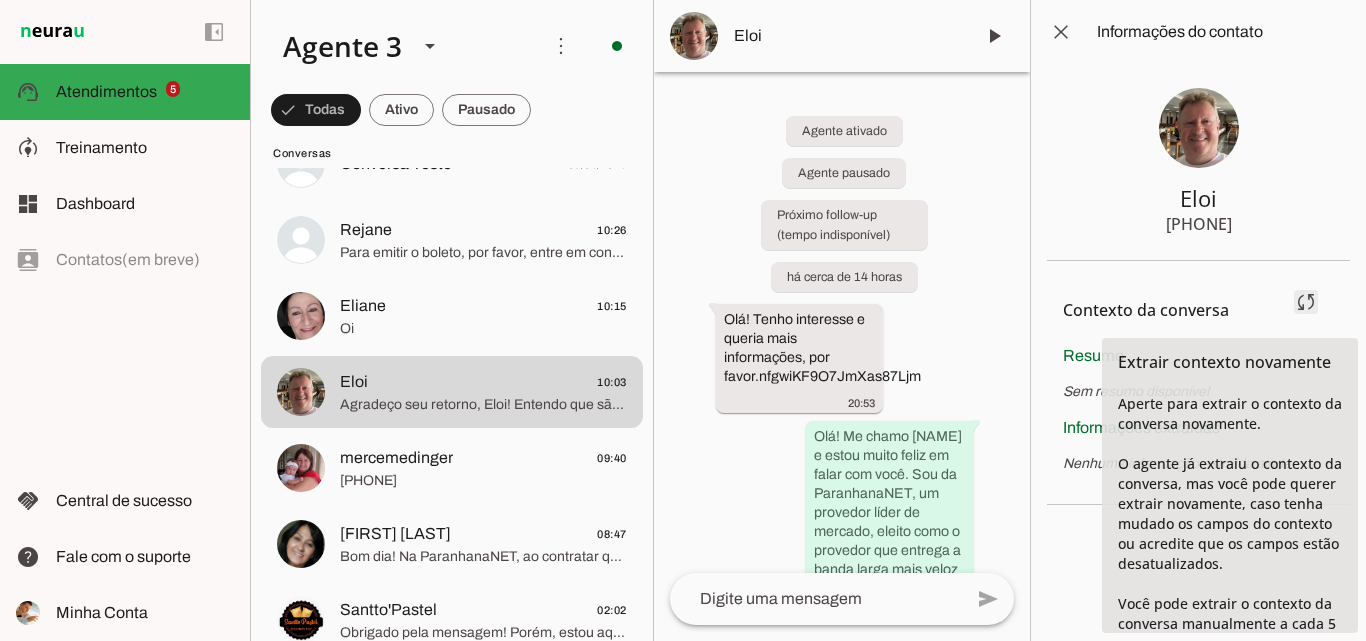 drag, startPoint x: 1299, startPoint y: 291, endPoint x: 1285, endPoint y: 289, distance: 14.142136 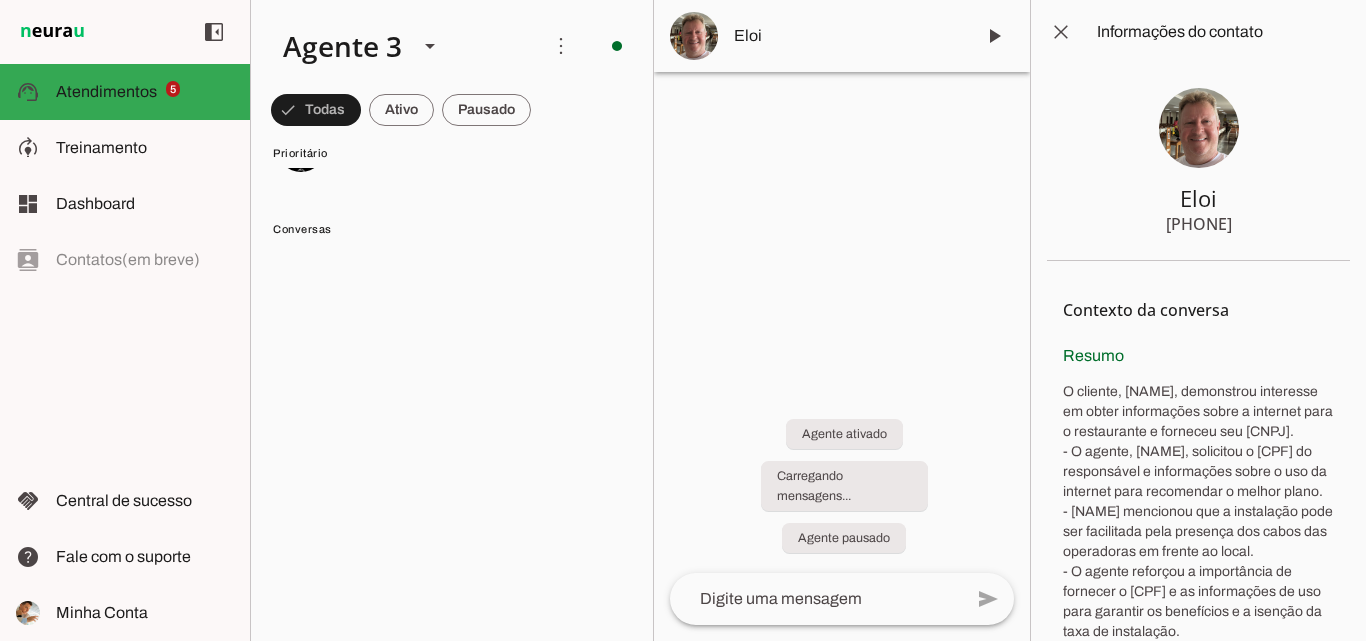 scroll, scrollTop: 84, scrollLeft: 0, axis: vertical 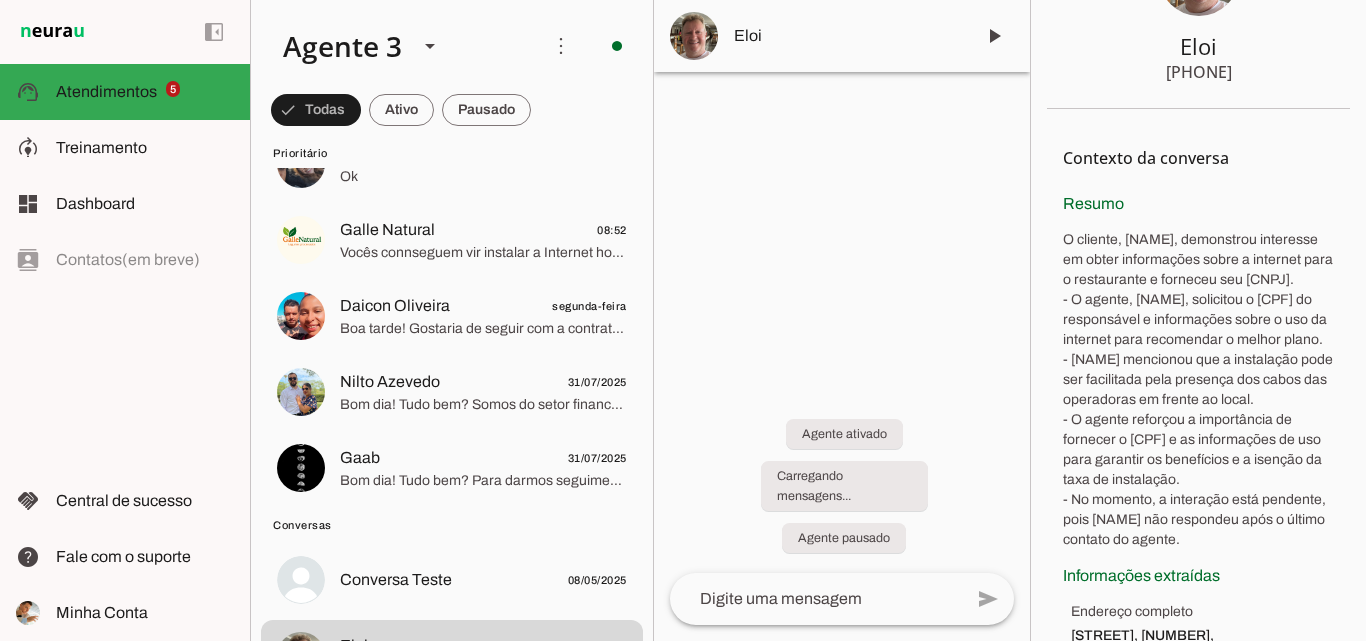 drag, startPoint x: 1154, startPoint y: 53, endPoint x: 1188, endPoint y: 57, distance: 34.234486 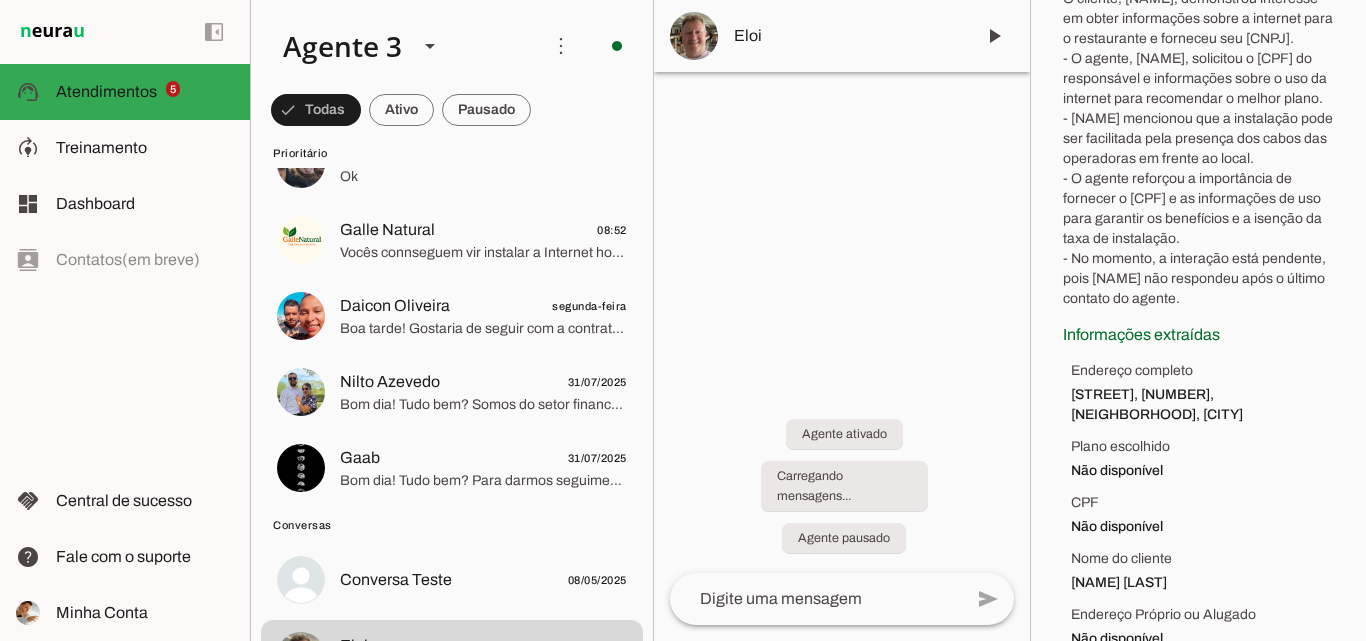 scroll, scrollTop: 411, scrollLeft: 0, axis: vertical 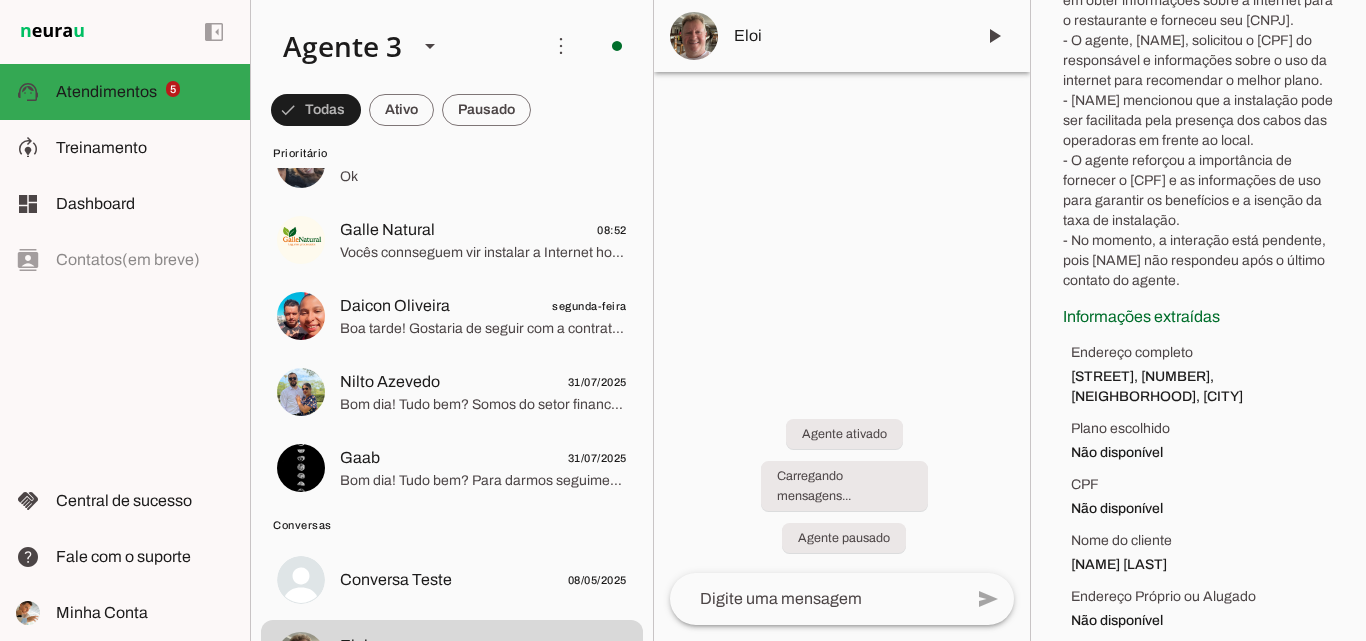 drag, startPoint x: 1062, startPoint y: 205, endPoint x: 1270, endPoint y: 414, distance: 294.86438 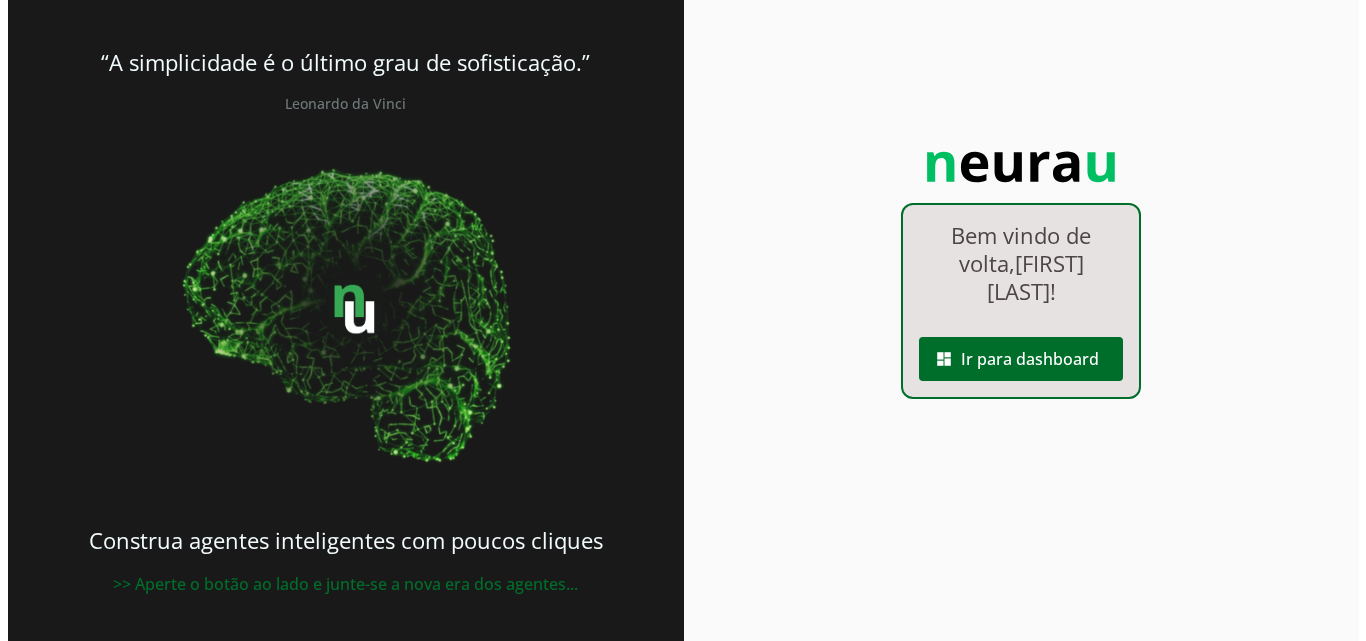 scroll, scrollTop: 0, scrollLeft: 0, axis: both 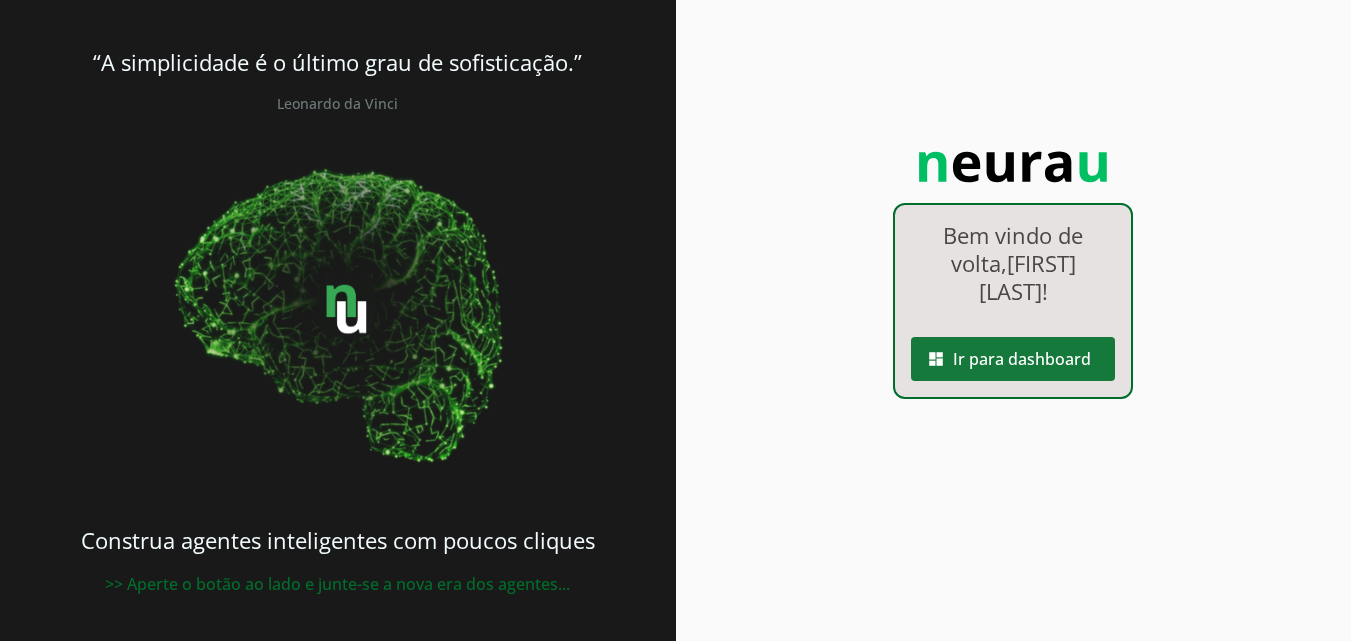 click at bounding box center (1013, 359) 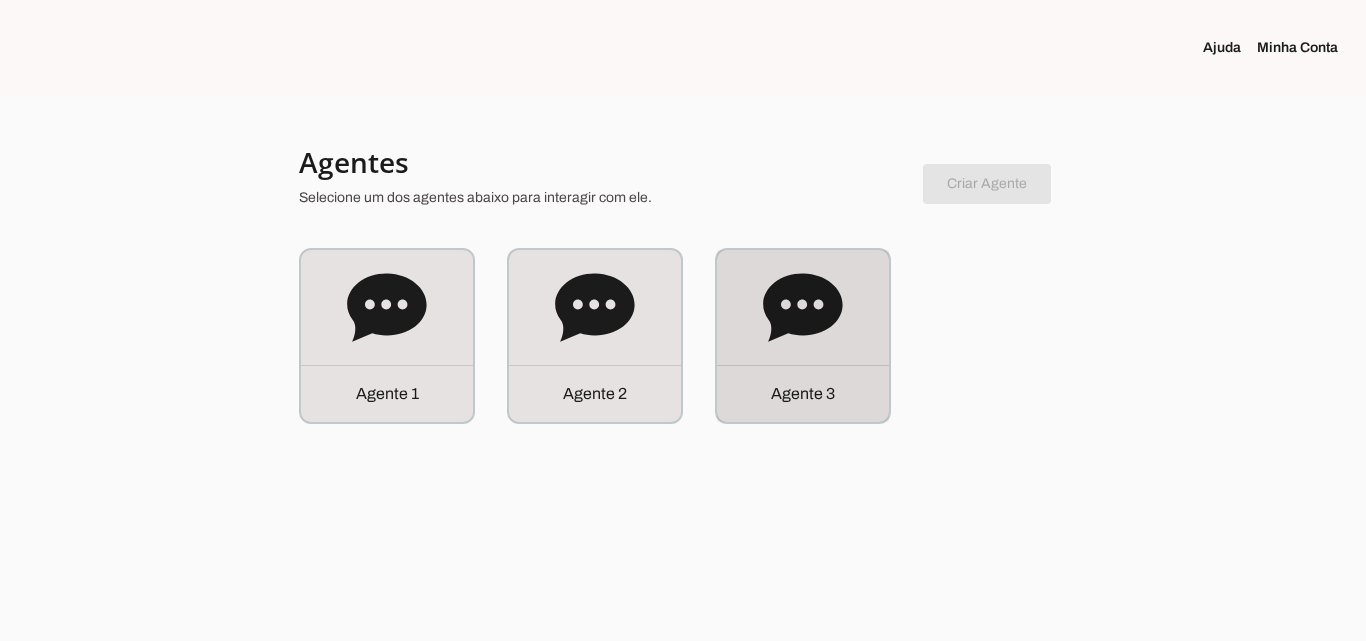click on "Agente 3" 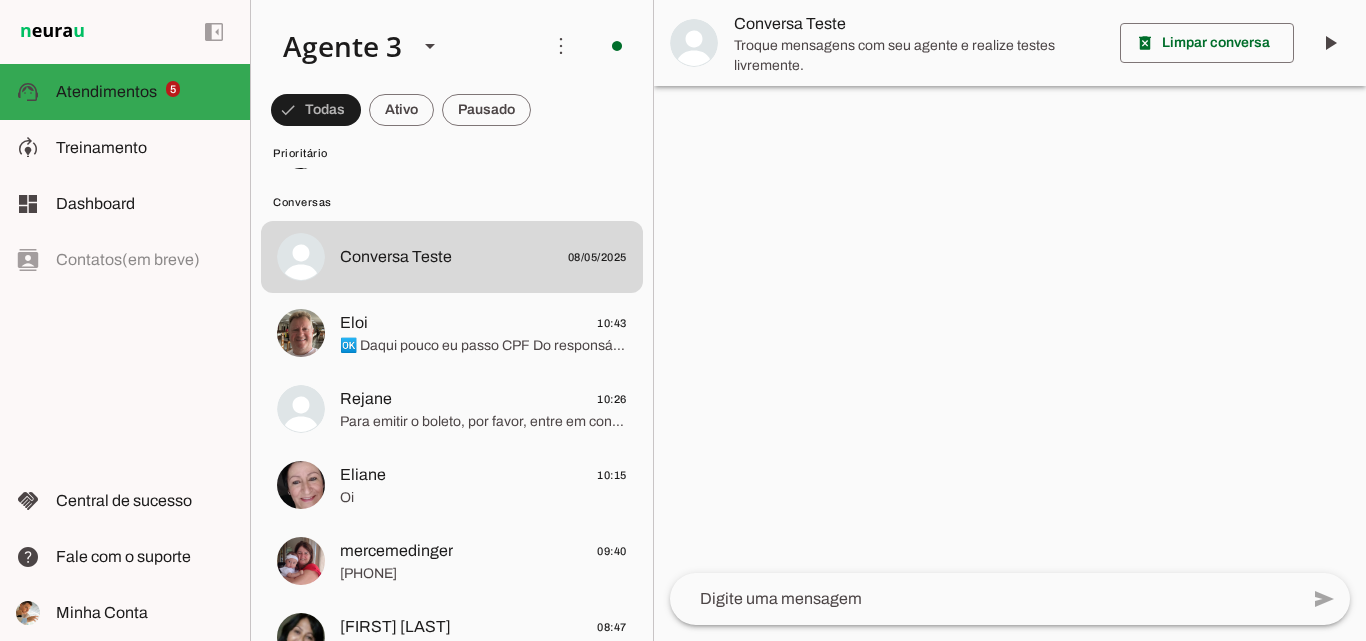 scroll, scrollTop: 400, scrollLeft: 0, axis: vertical 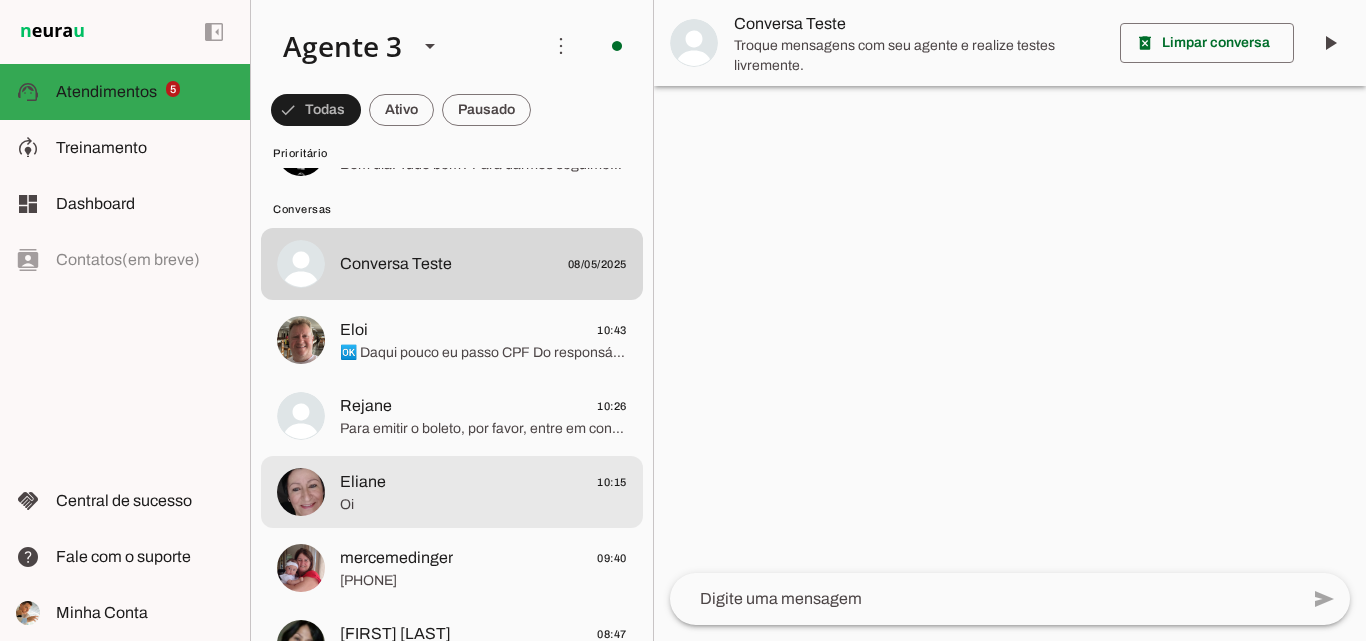 click on "[NAME]
[TIME]" 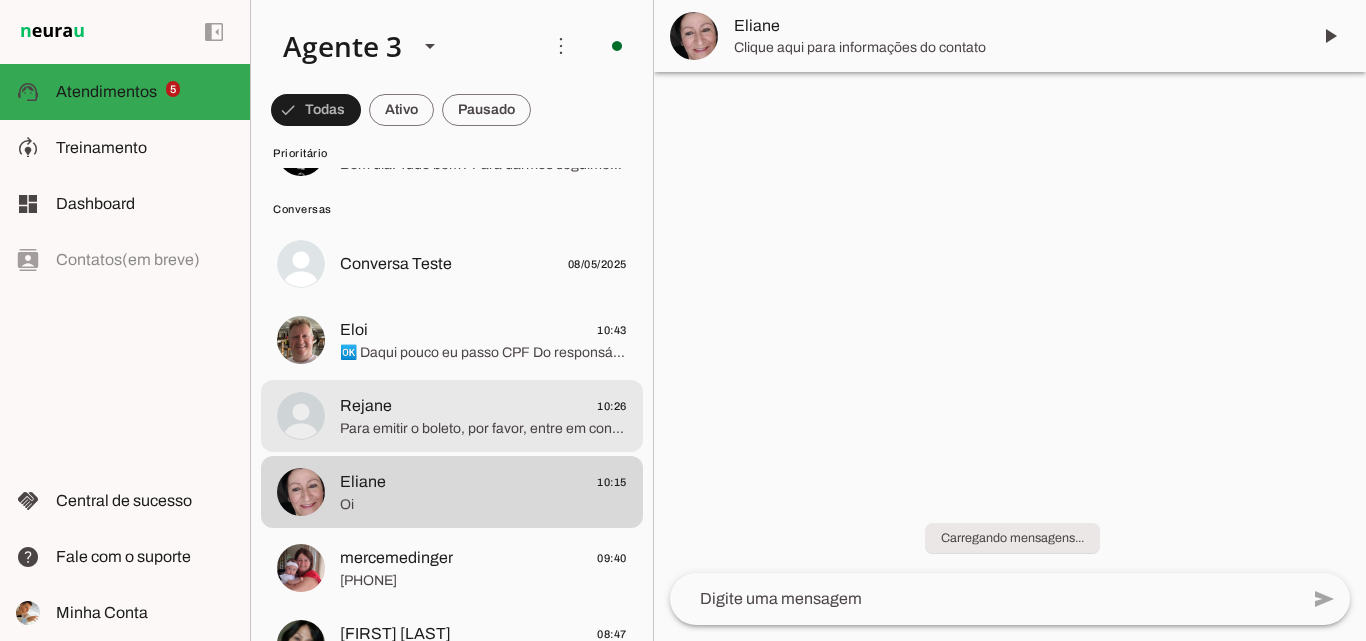 click on "Para emitir o boleto, por favor, entre em contato pelo WhatsApp [PHONE]. Lá, nossa equipe de suporte poderá te ajudar rapidamente com isso. Obrigado pelo contato!" 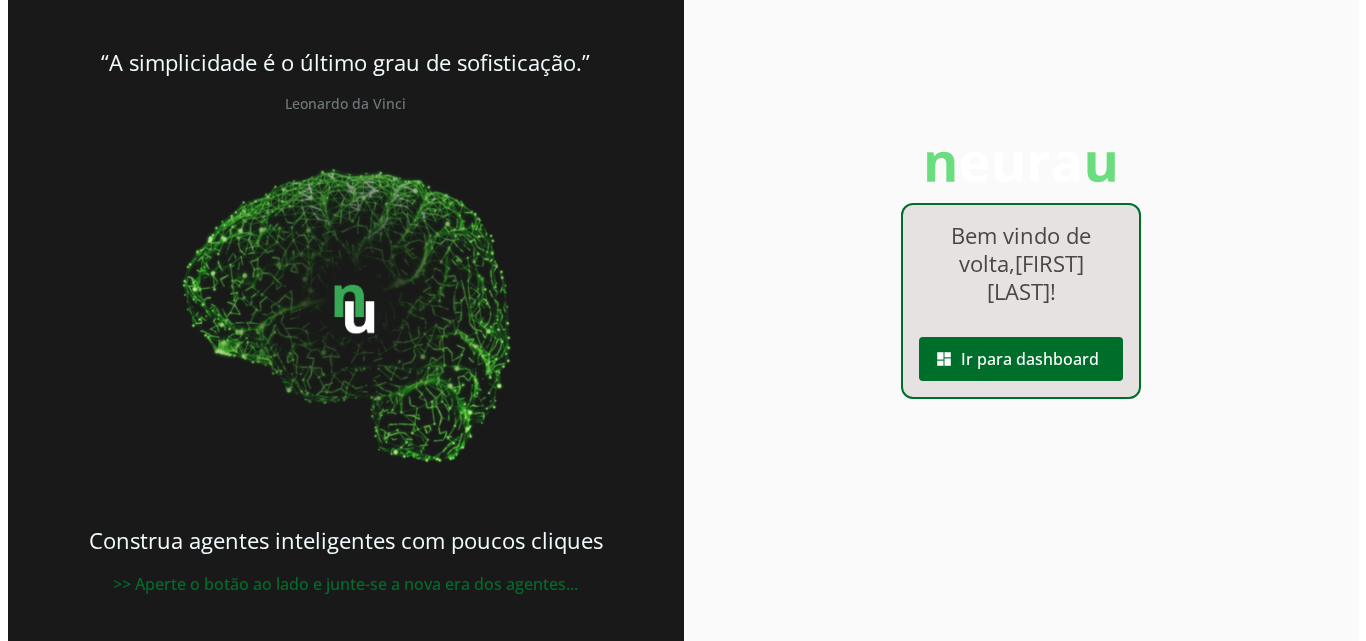 scroll, scrollTop: 0, scrollLeft: 0, axis: both 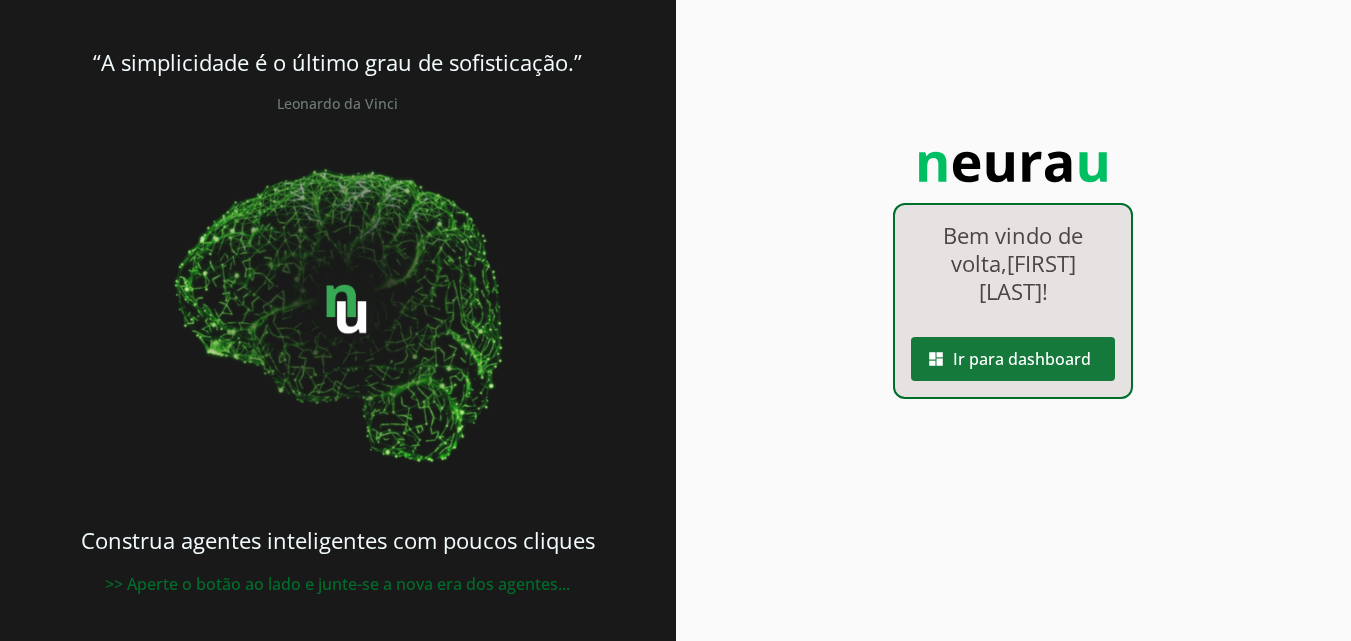 click at bounding box center (1013, 359) 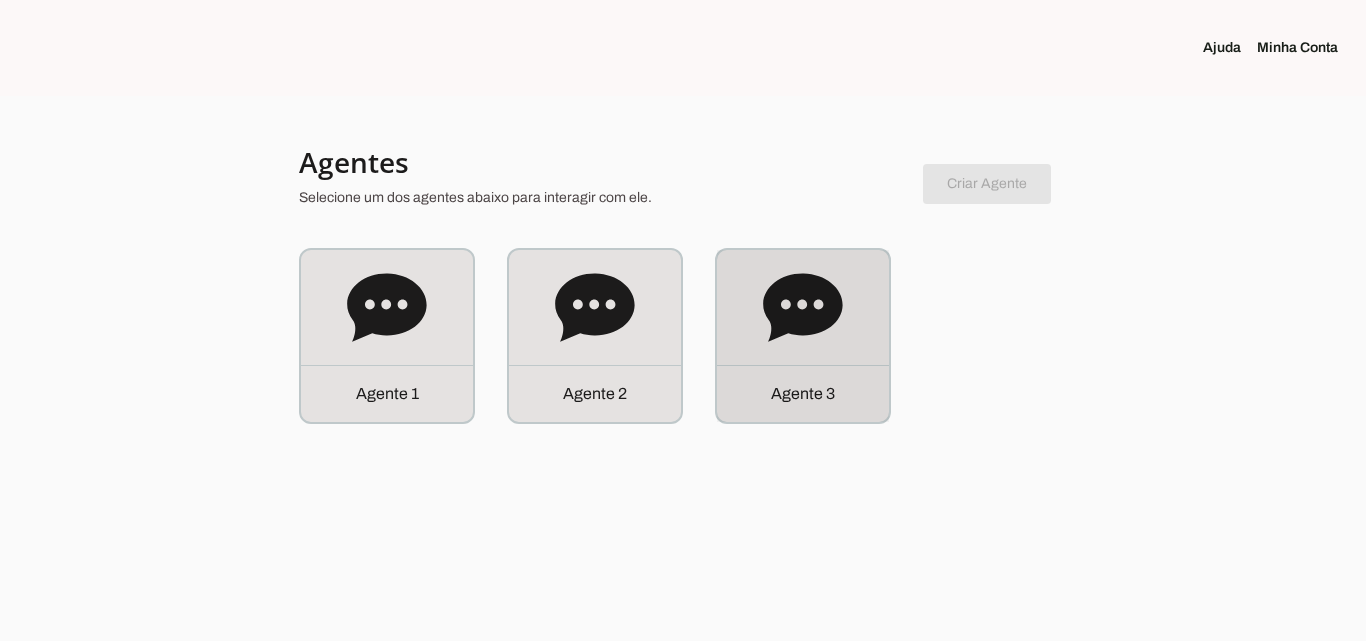 click 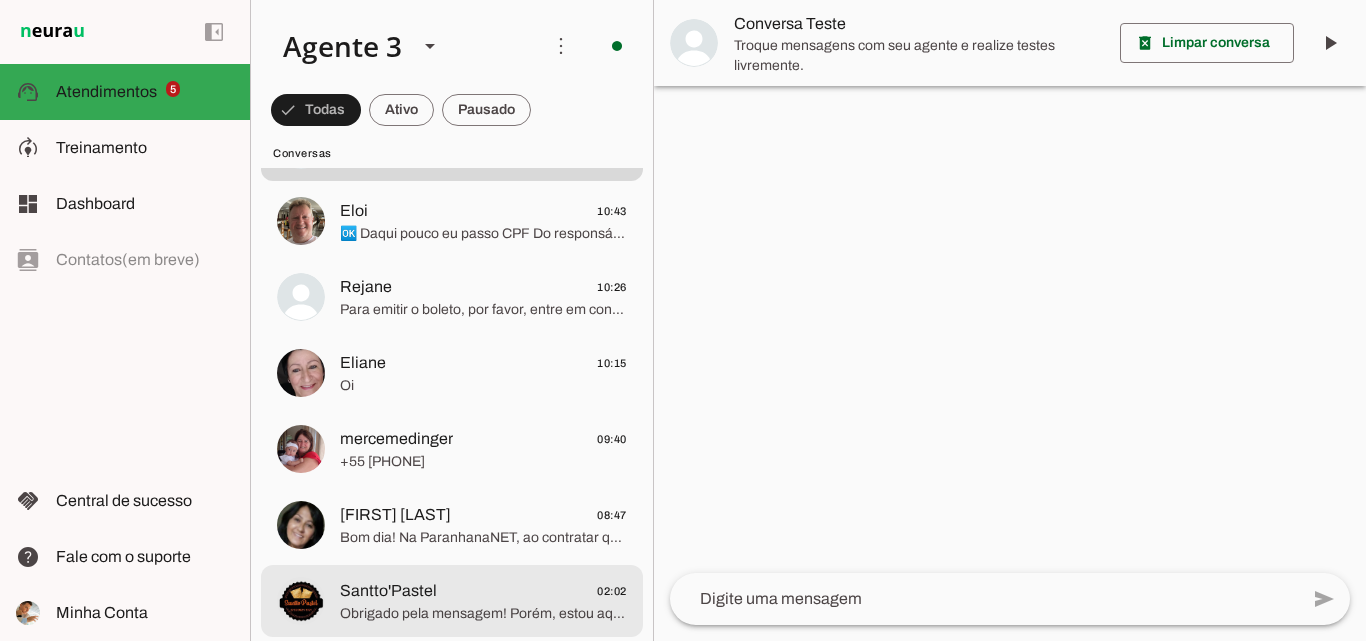 scroll, scrollTop: 400, scrollLeft: 0, axis: vertical 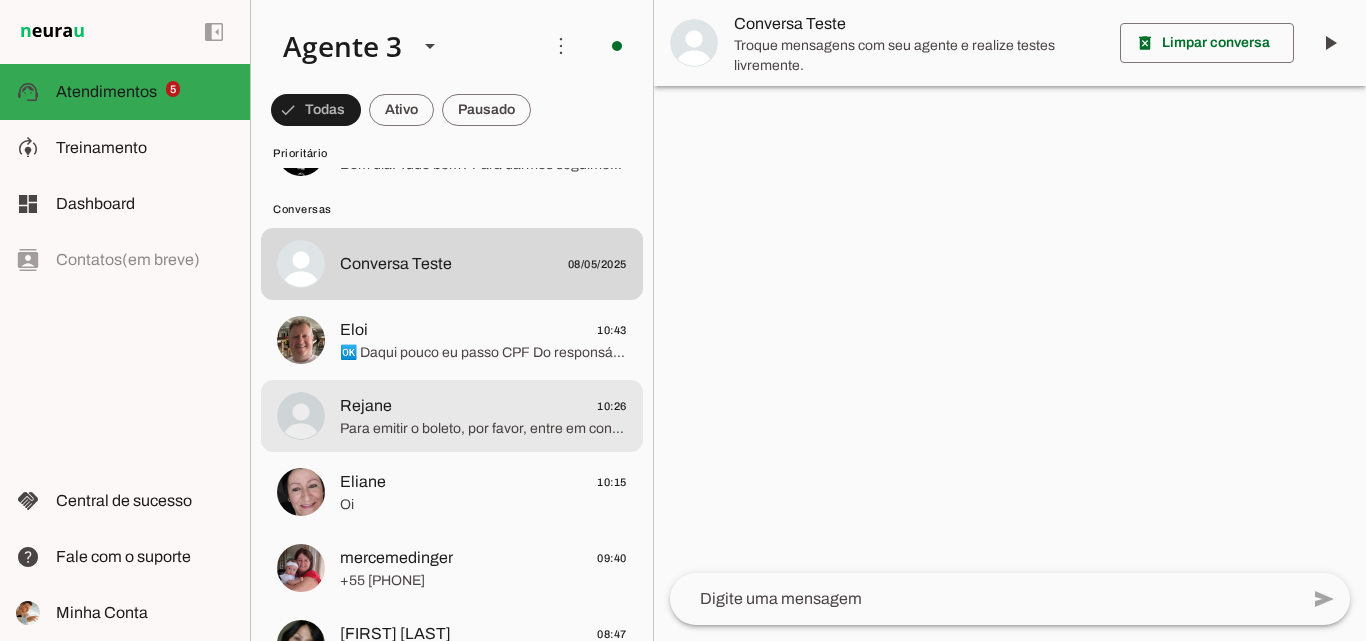 click on "Rejane" 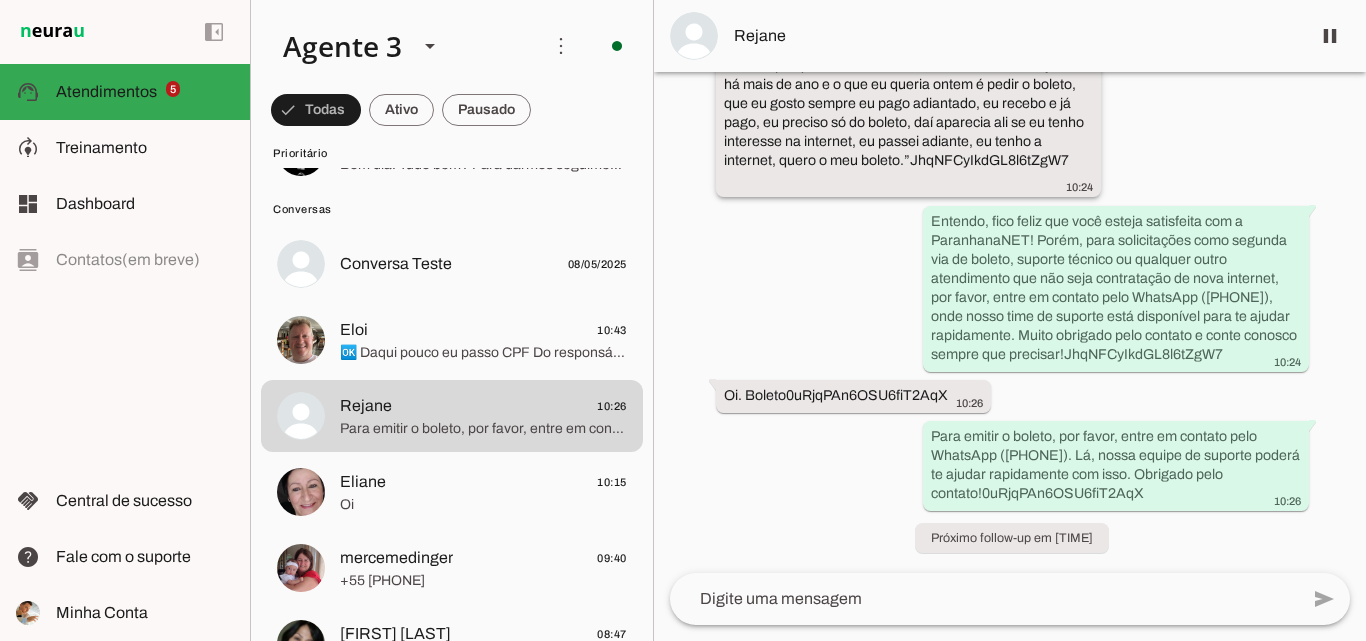 scroll, scrollTop: 982, scrollLeft: 0, axis: vertical 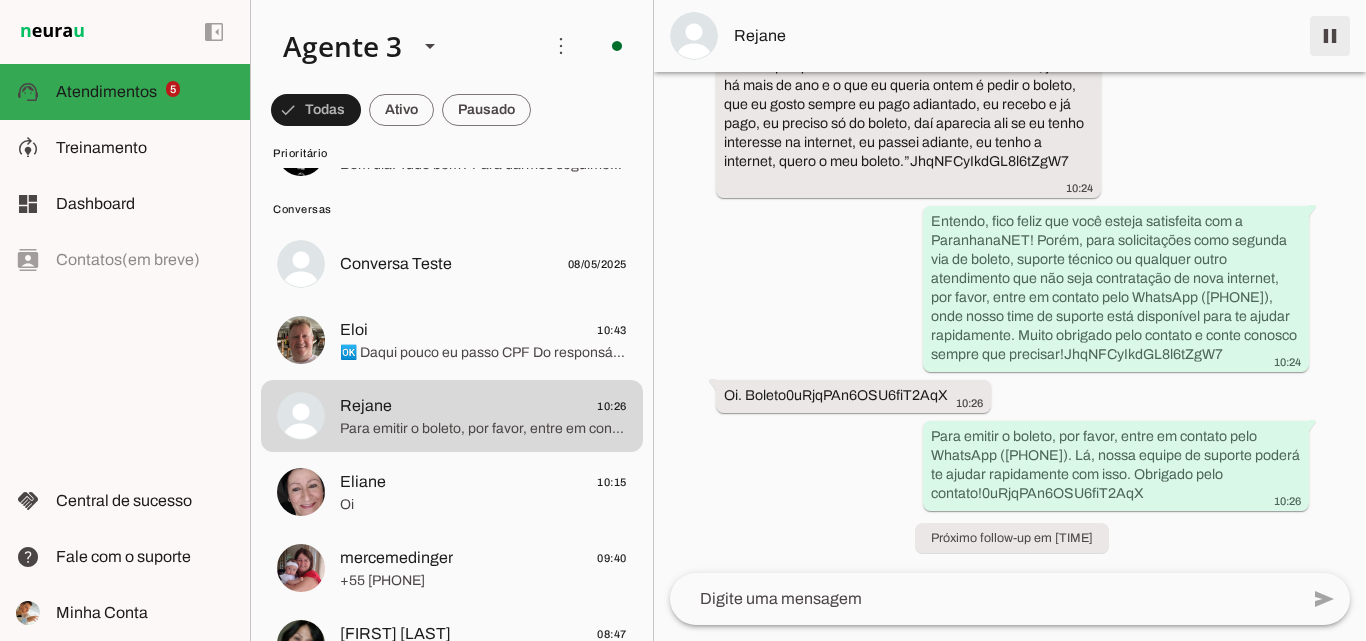 click at bounding box center [1330, 36] 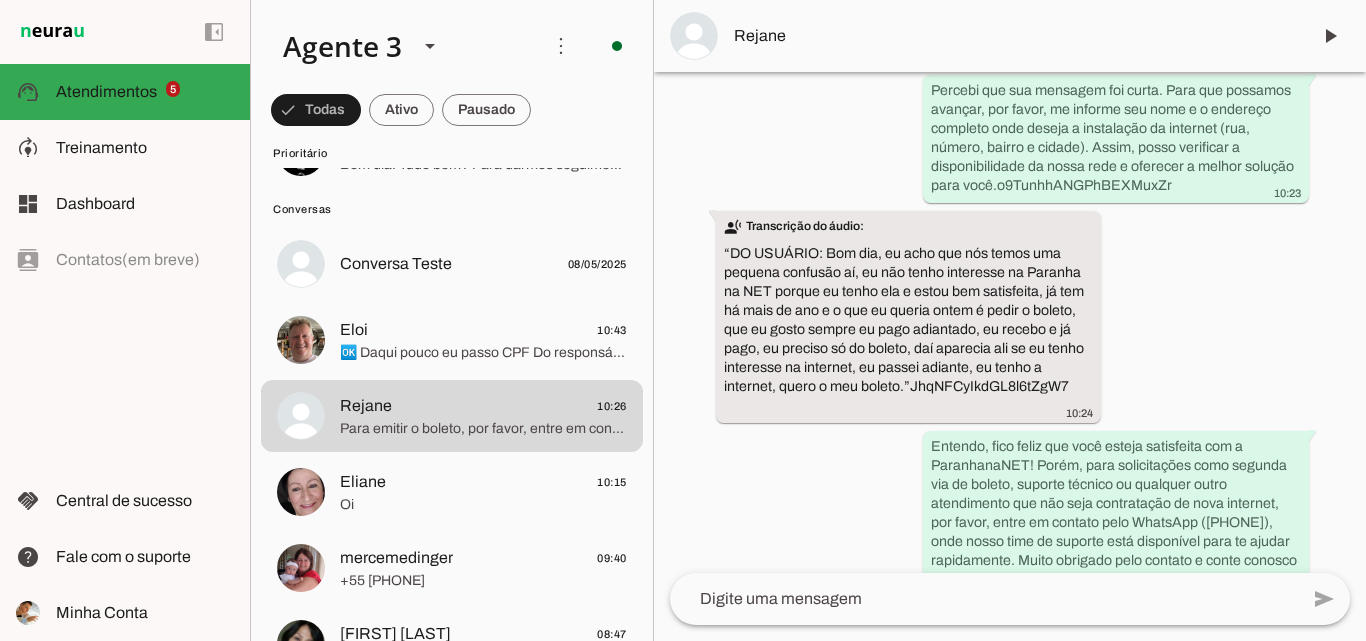 scroll, scrollTop: 757, scrollLeft: 0, axis: vertical 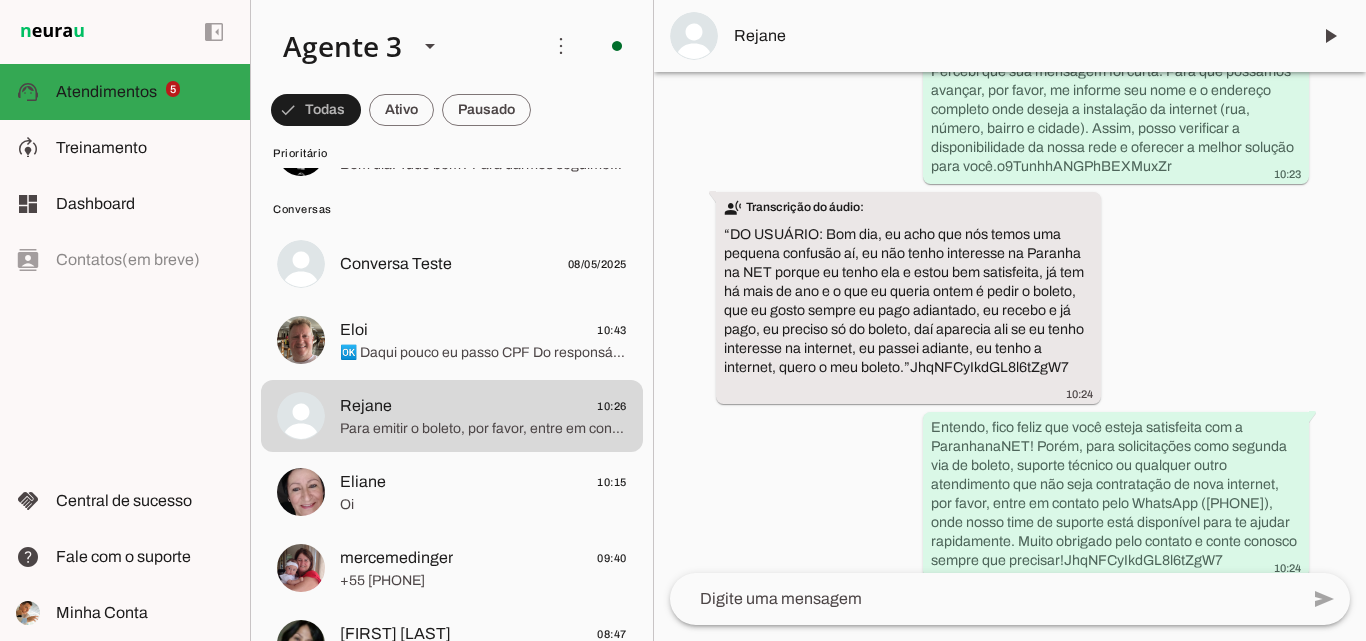 click on "Rejane" at bounding box center [1014, 36] 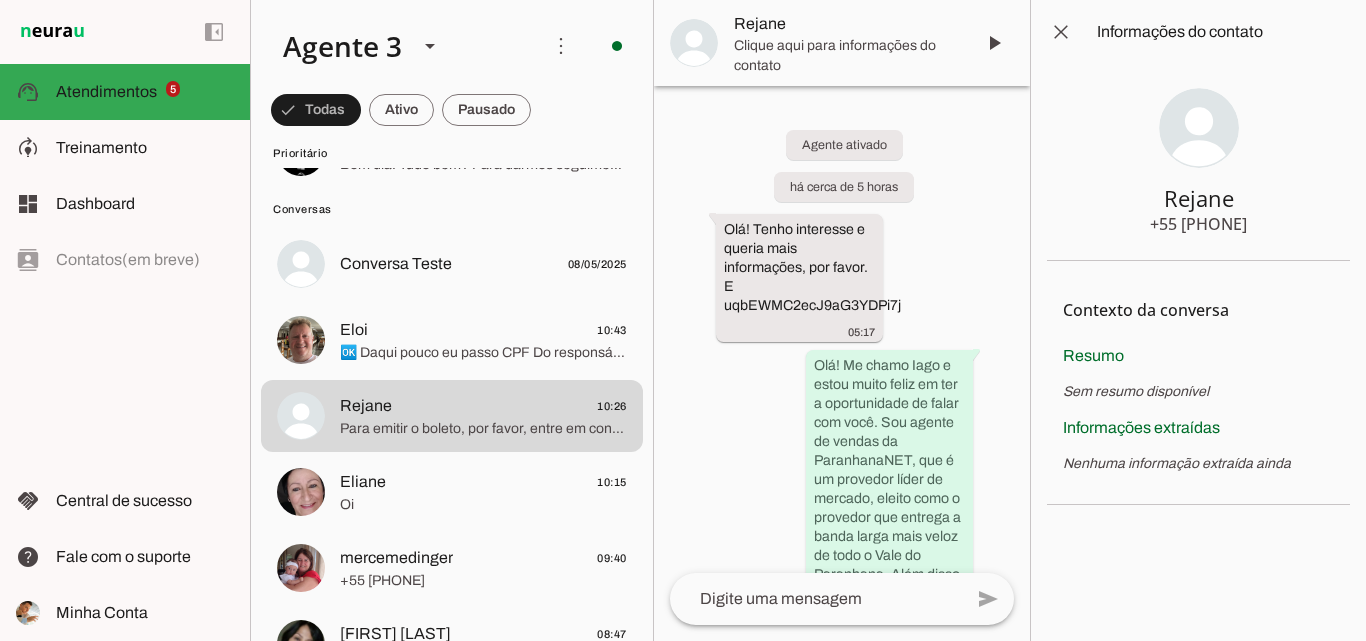 type 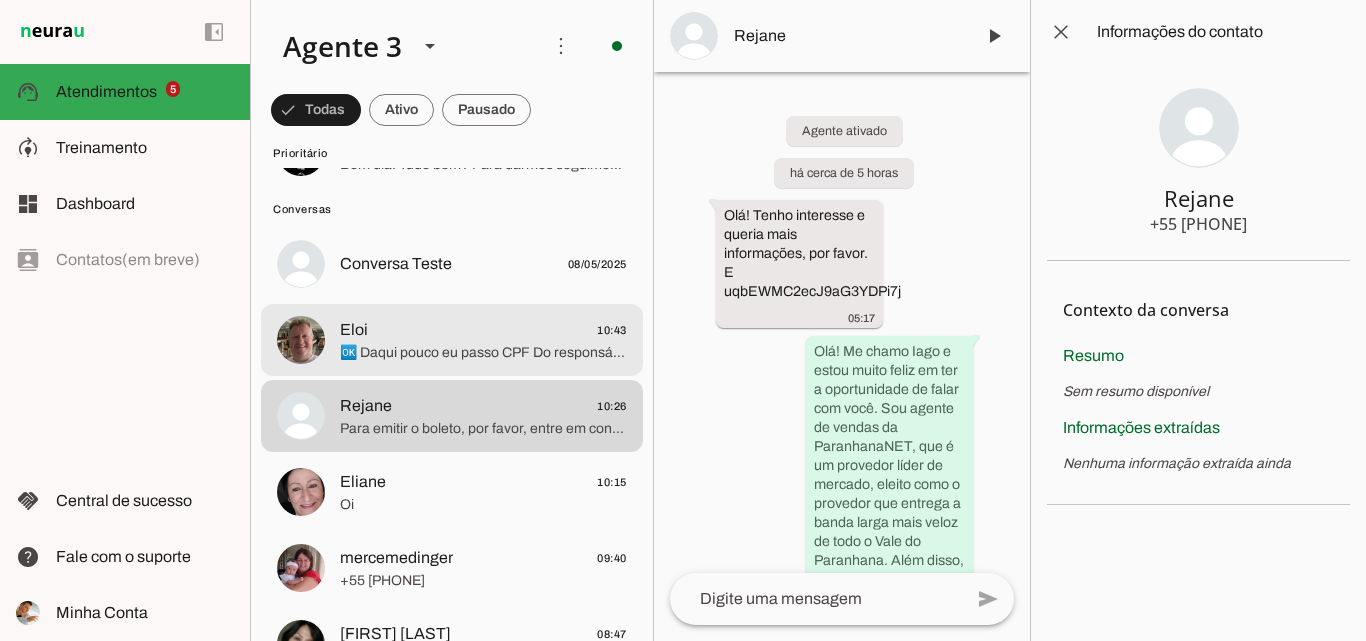 click on "🆗
Daqui pouco eu passo CPF
Do responsável" 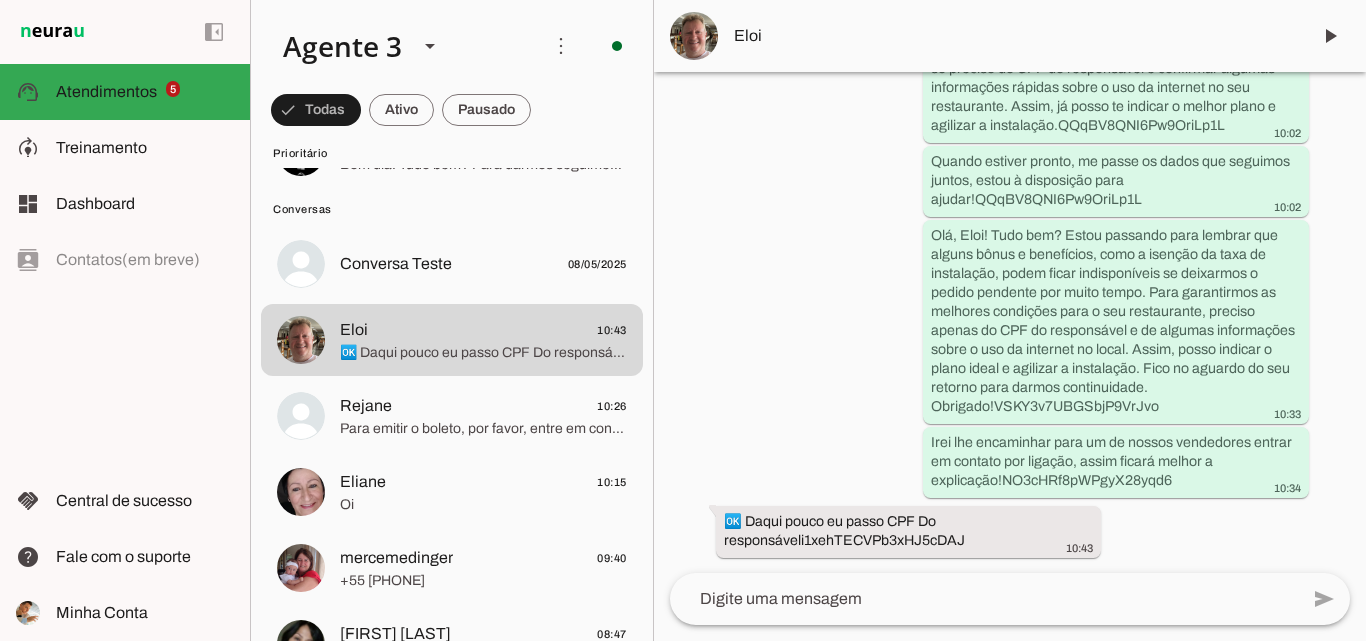 scroll, scrollTop: 3042, scrollLeft: 0, axis: vertical 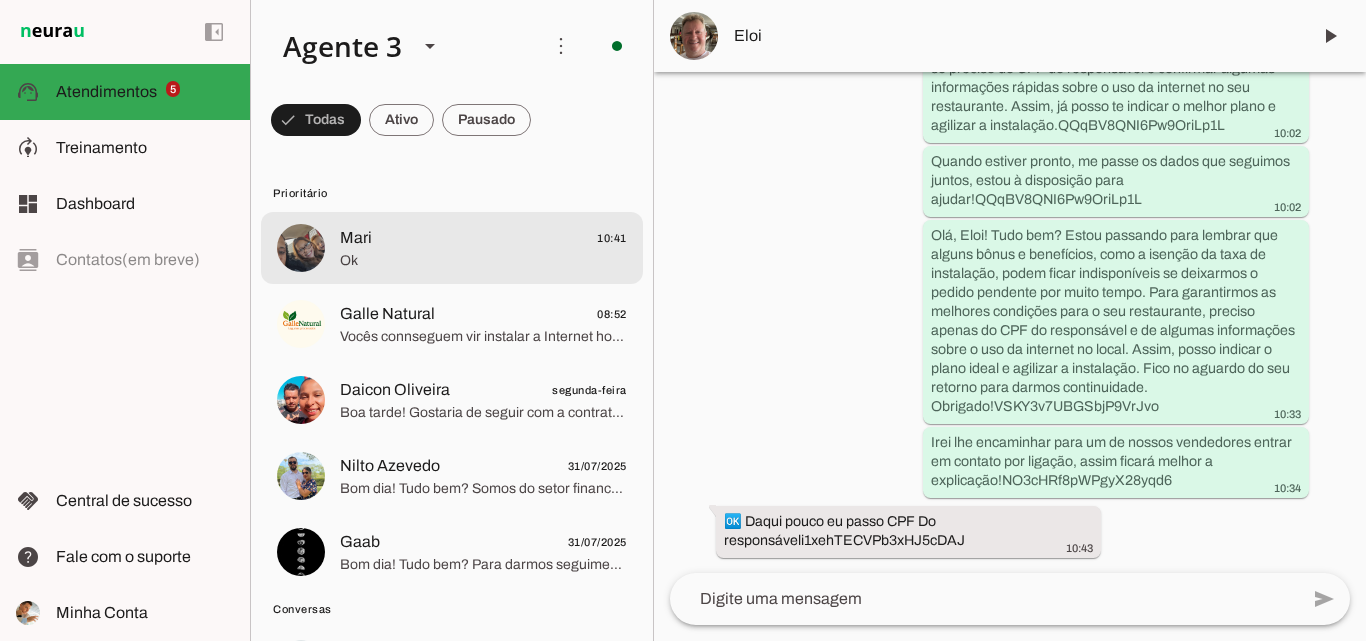 click on "Ok" 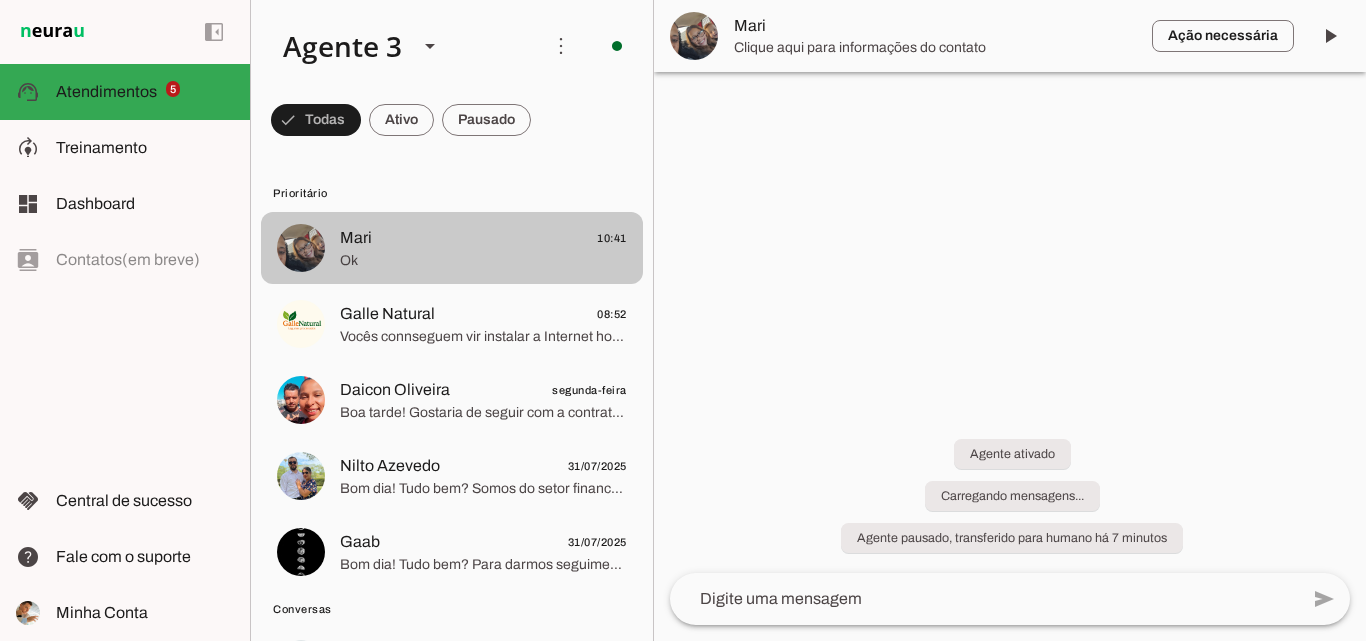 scroll, scrollTop: 0, scrollLeft: 0, axis: both 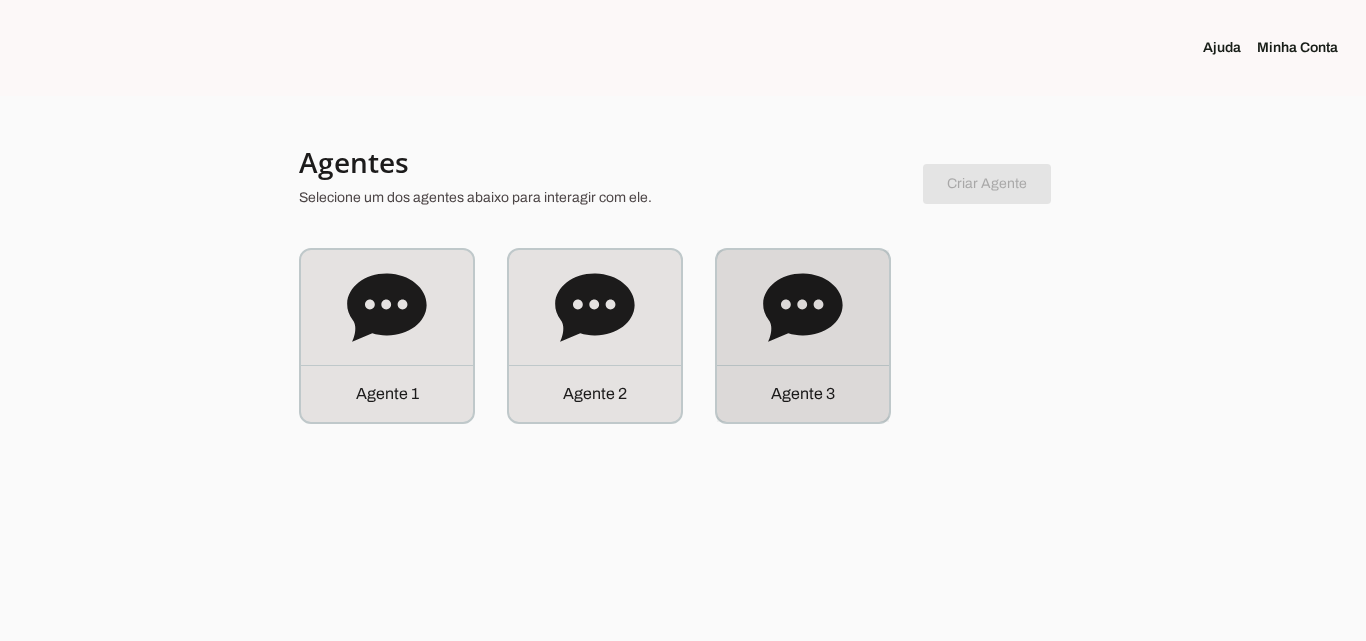 click 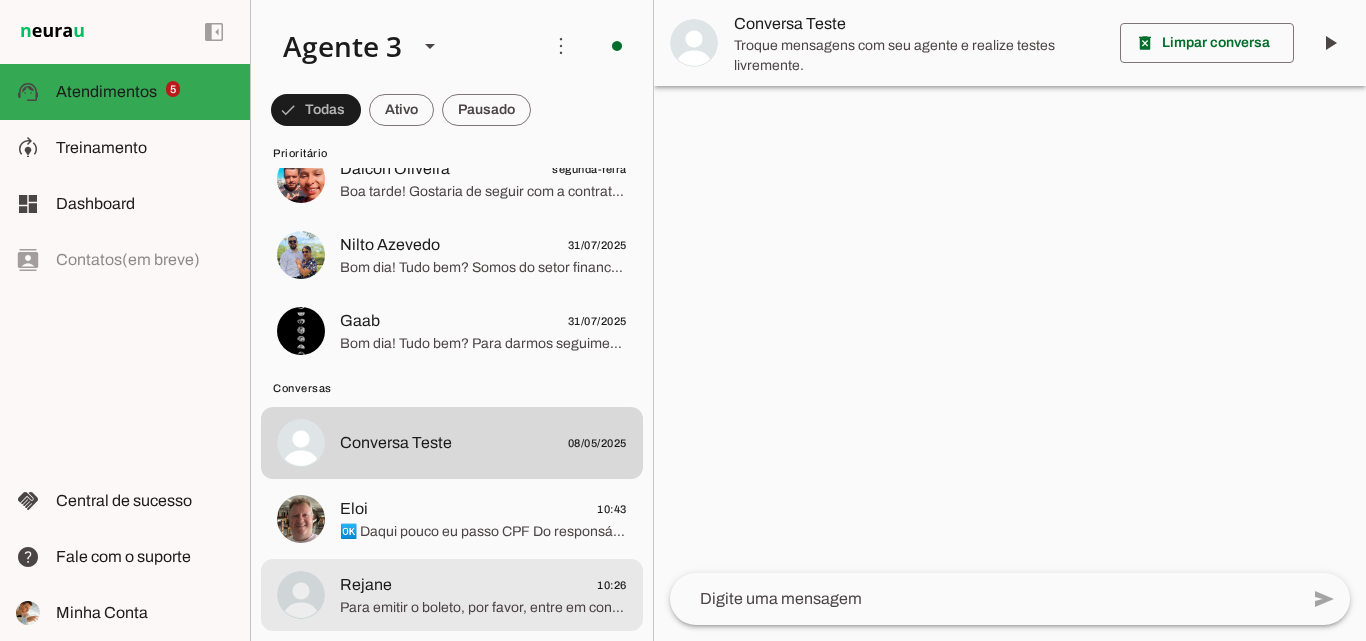 scroll, scrollTop: 0, scrollLeft: 0, axis: both 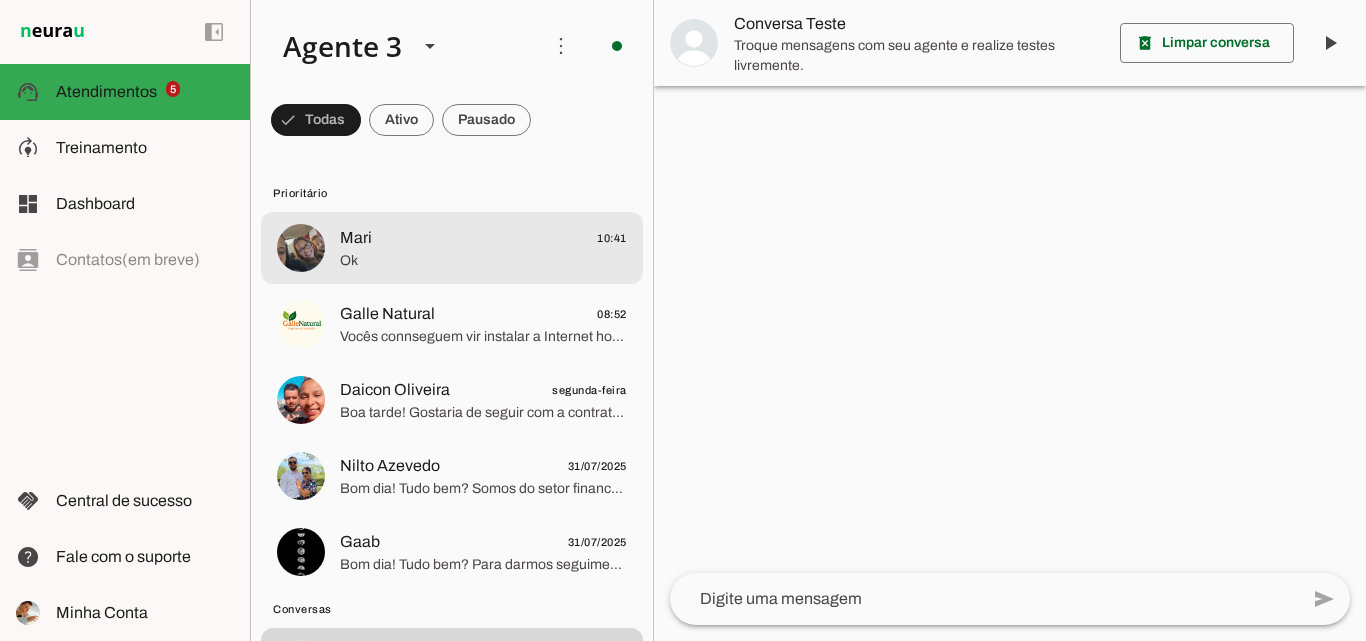 click on "Ok" 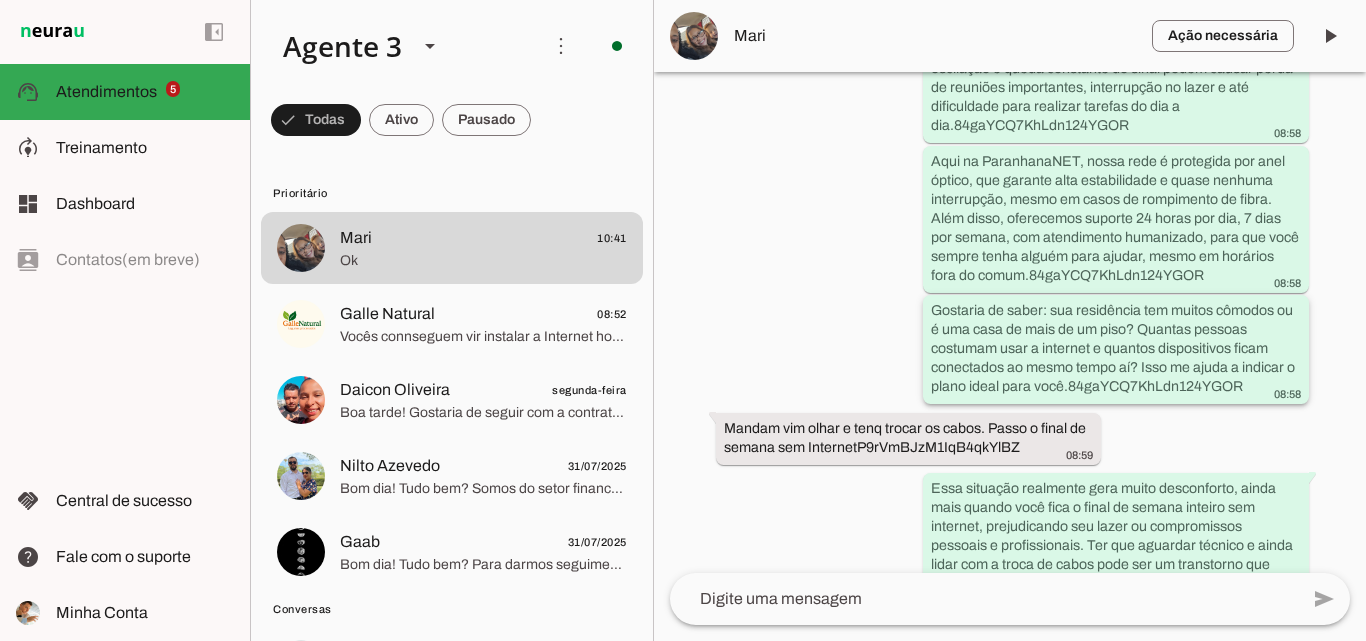 scroll, scrollTop: 1110, scrollLeft: 0, axis: vertical 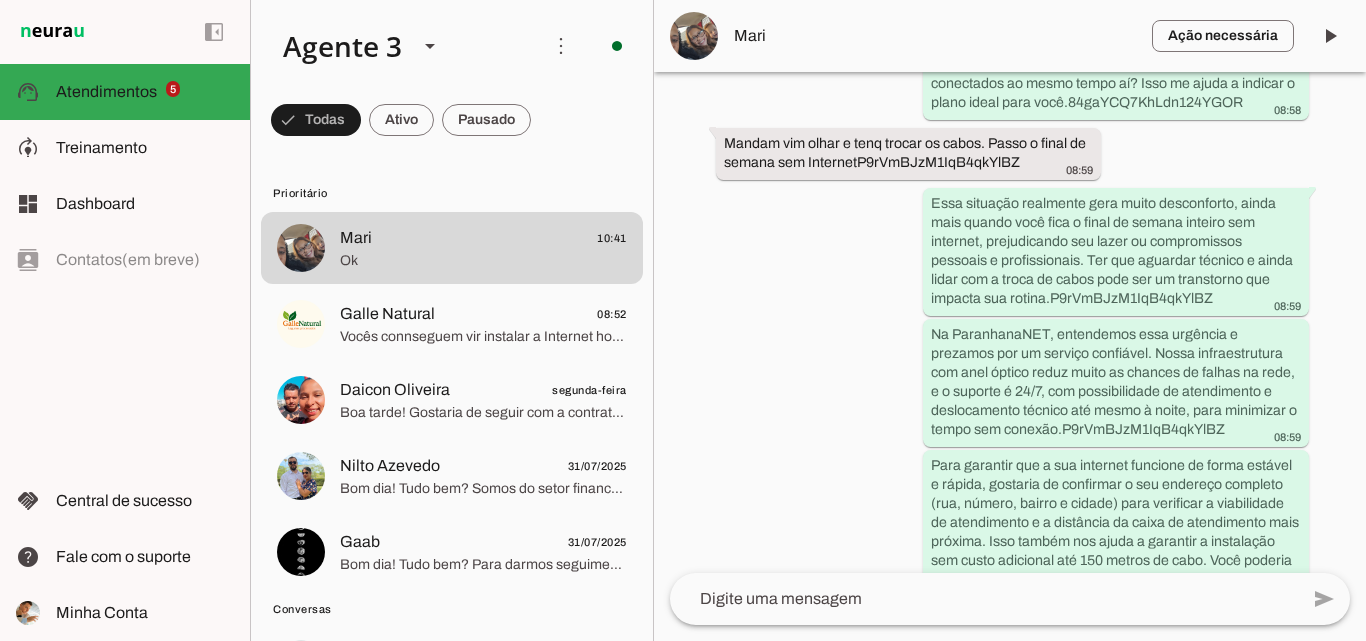 click on "Mari" at bounding box center [935, 36] 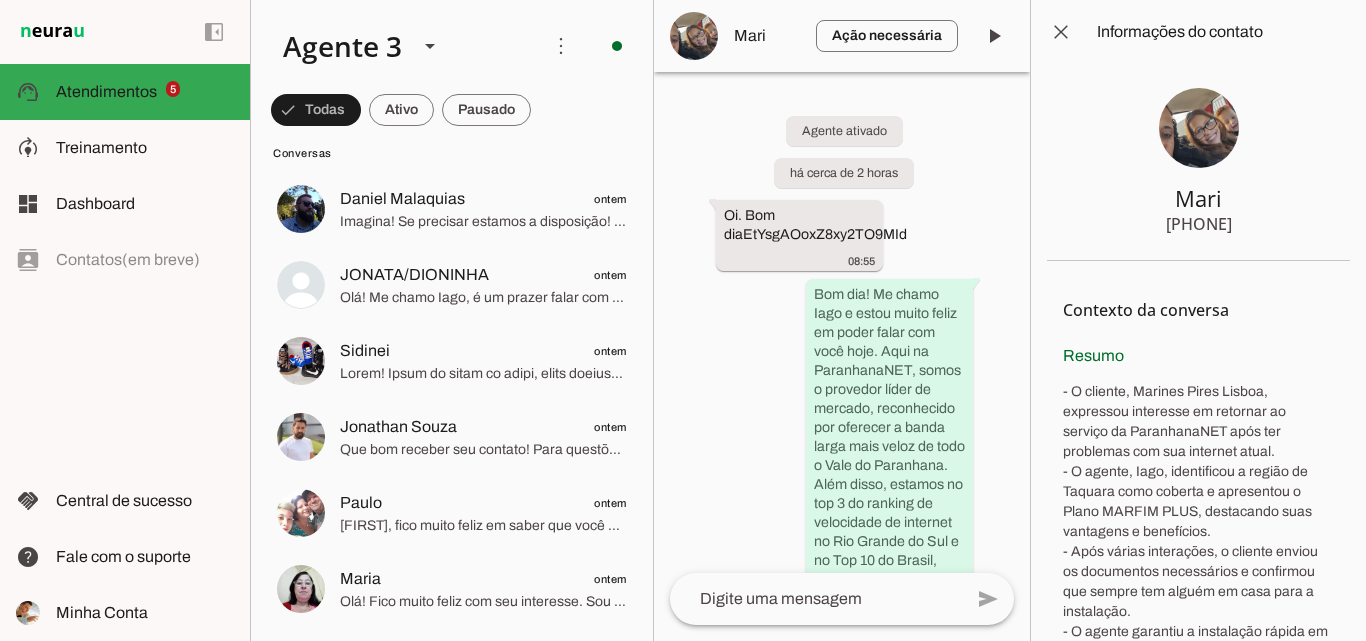 scroll, scrollTop: 2000, scrollLeft: 0, axis: vertical 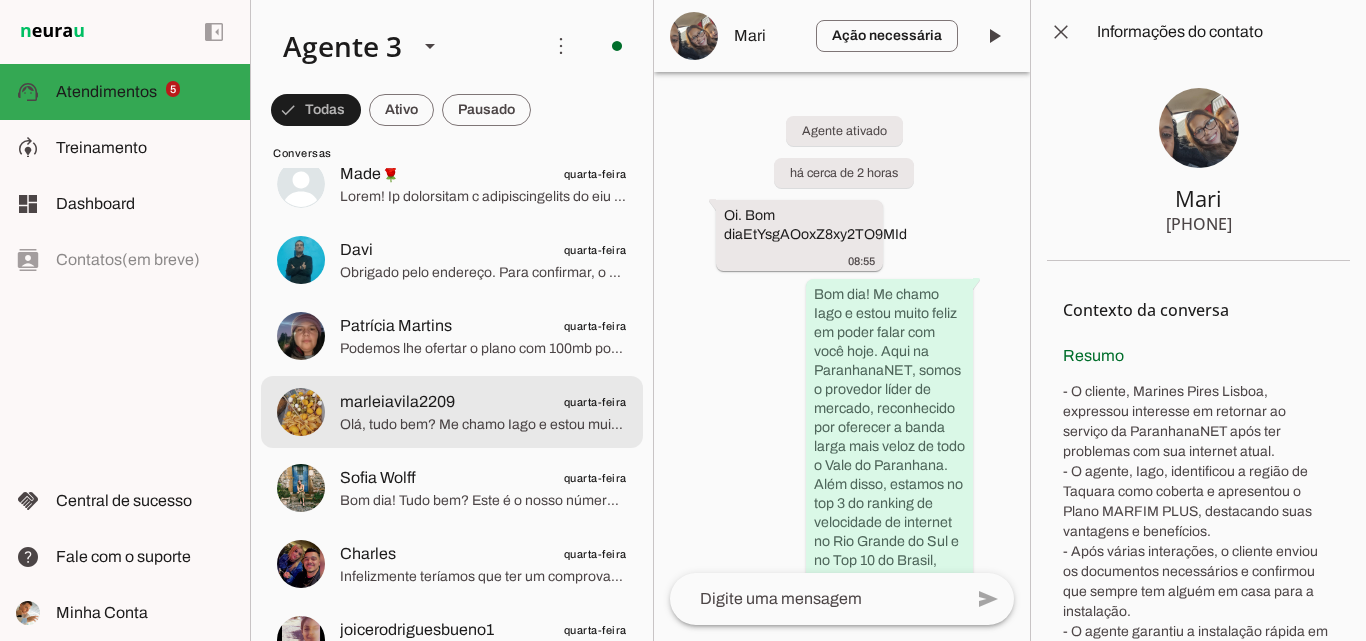 click on "Olá, tudo bem? Me chamo Iago e estou muito feliz por ter a oportunidade de falar com você! Sou especialista da ParanhanaNET, um provedor líder de mercado, eleito como o que entrega a banda larga mais veloz de todo o Vale do Paranhana, estando no top 3 do ranking de velocidade do Rio Grande do Sul e no top 10 do Brasil, segundo o site minhaconexao.com.br. Também somos reconhecidos como o melhor provedor em qualidade de atendimento e suporte técnico na região.
Para seguir com o atendimento, poderia me informar seu nome, por favor? Também vou precisar do endereço completo onde deseja a instalação, incluindo rua, número, bairro e cidade, para verificar a viabilidade técnica. Poderia me informar?" 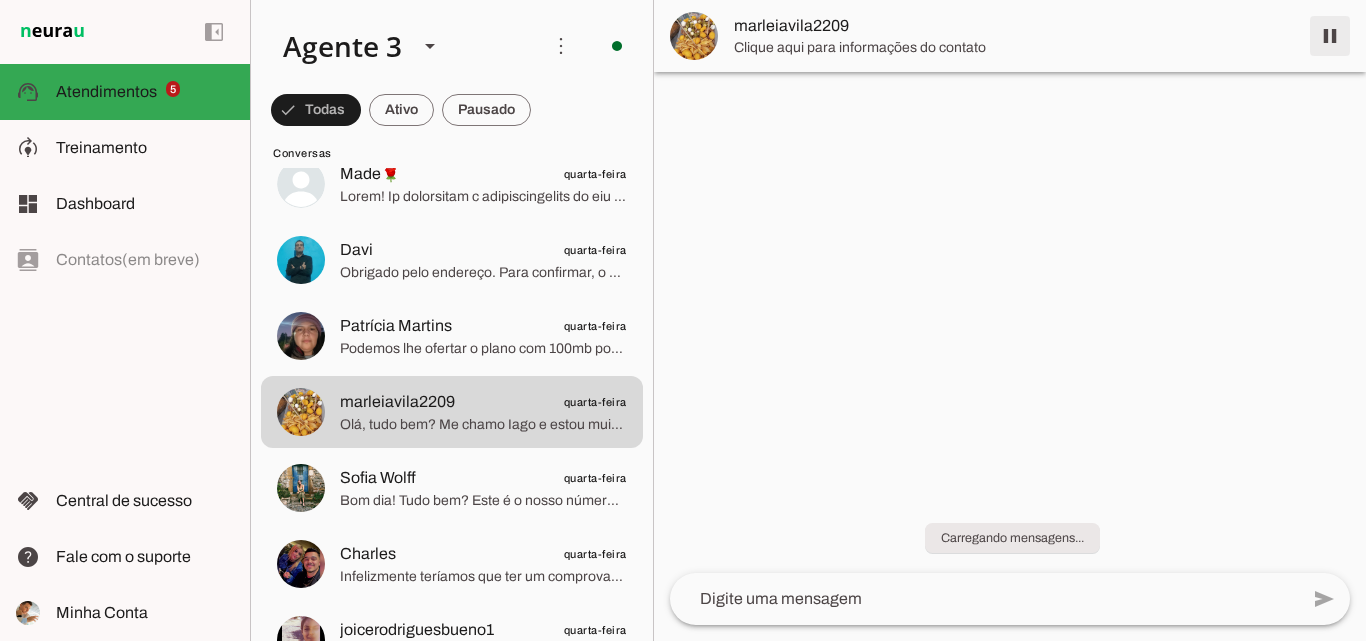 click at bounding box center (1330, 36) 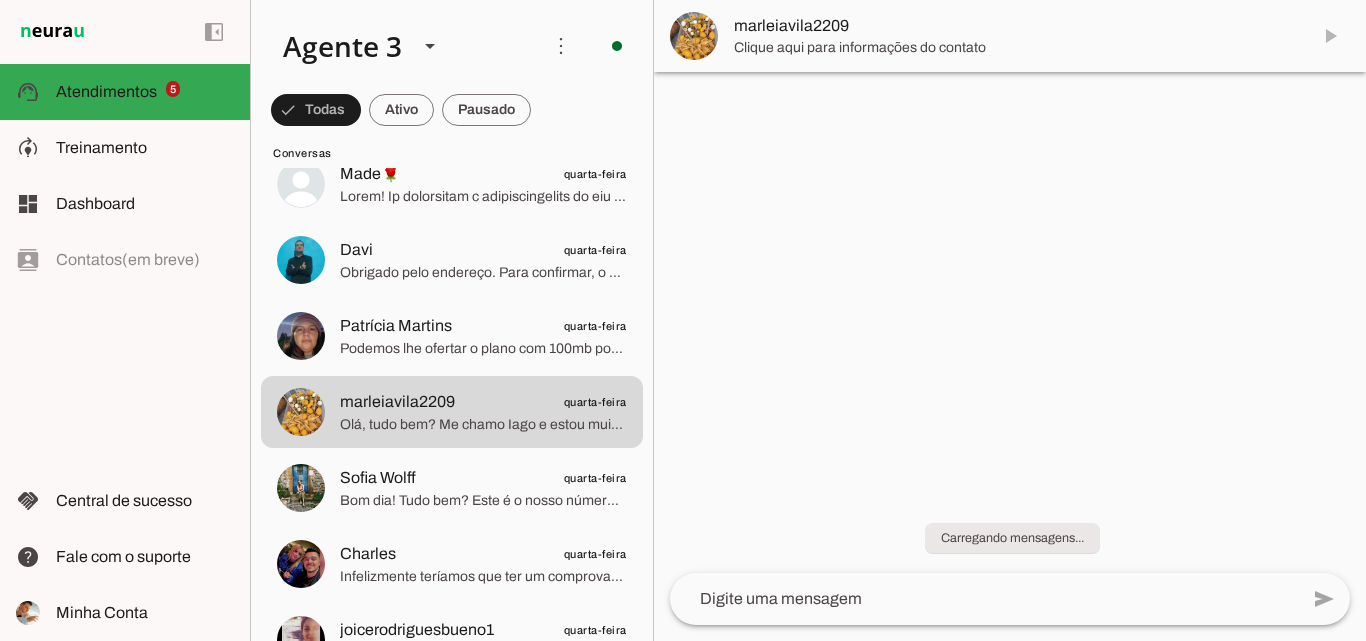 click on "marleiavila2209" at bounding box center (1014, 26) 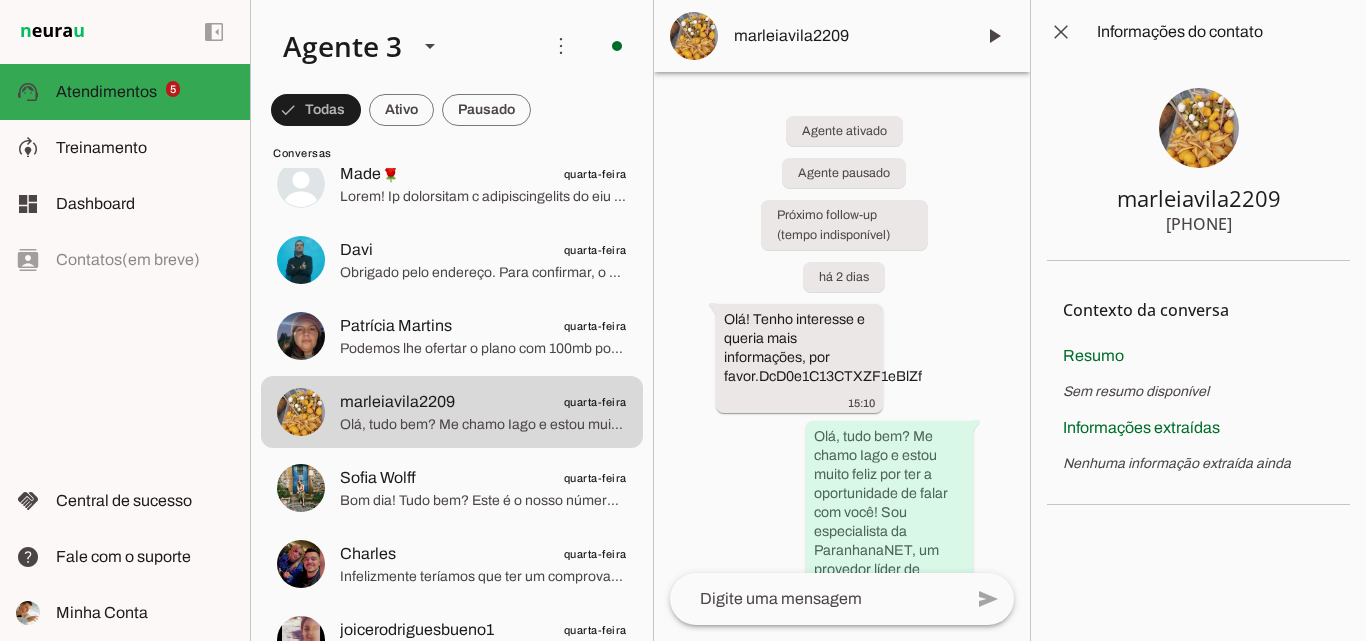 type 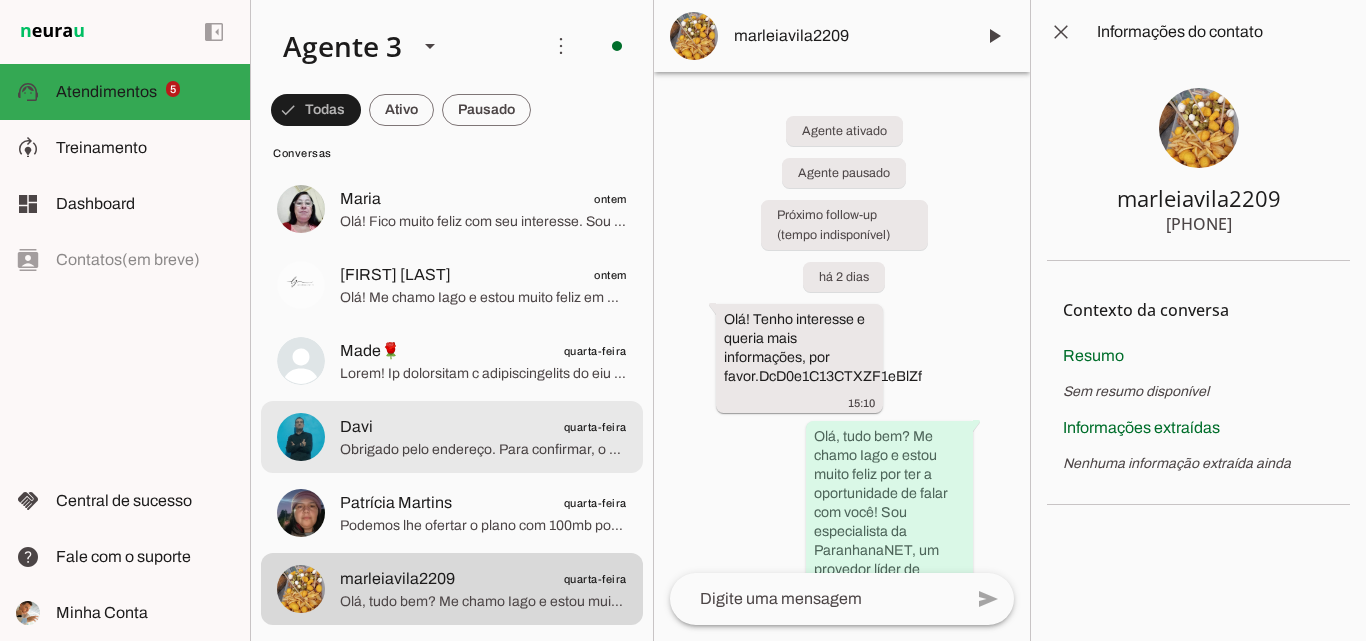 scroll, scrollTop: 1800, scrollLeft: 0, axis: vertical 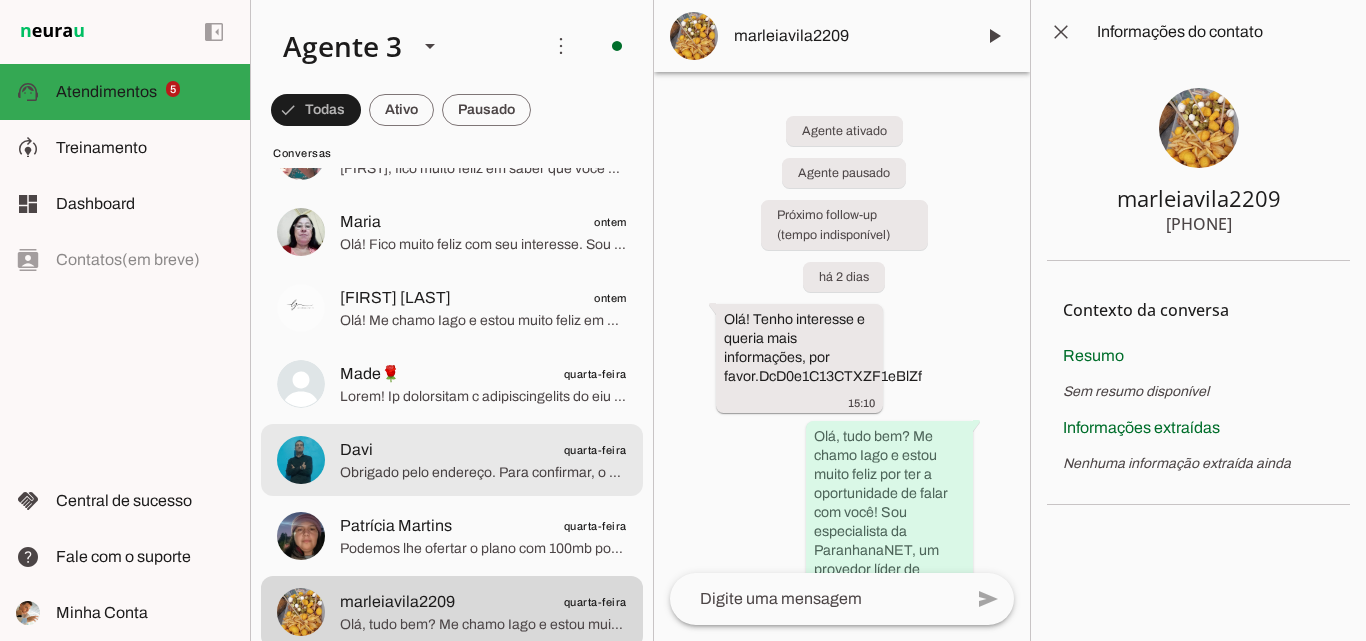 click on "Davi
quarta-feira" 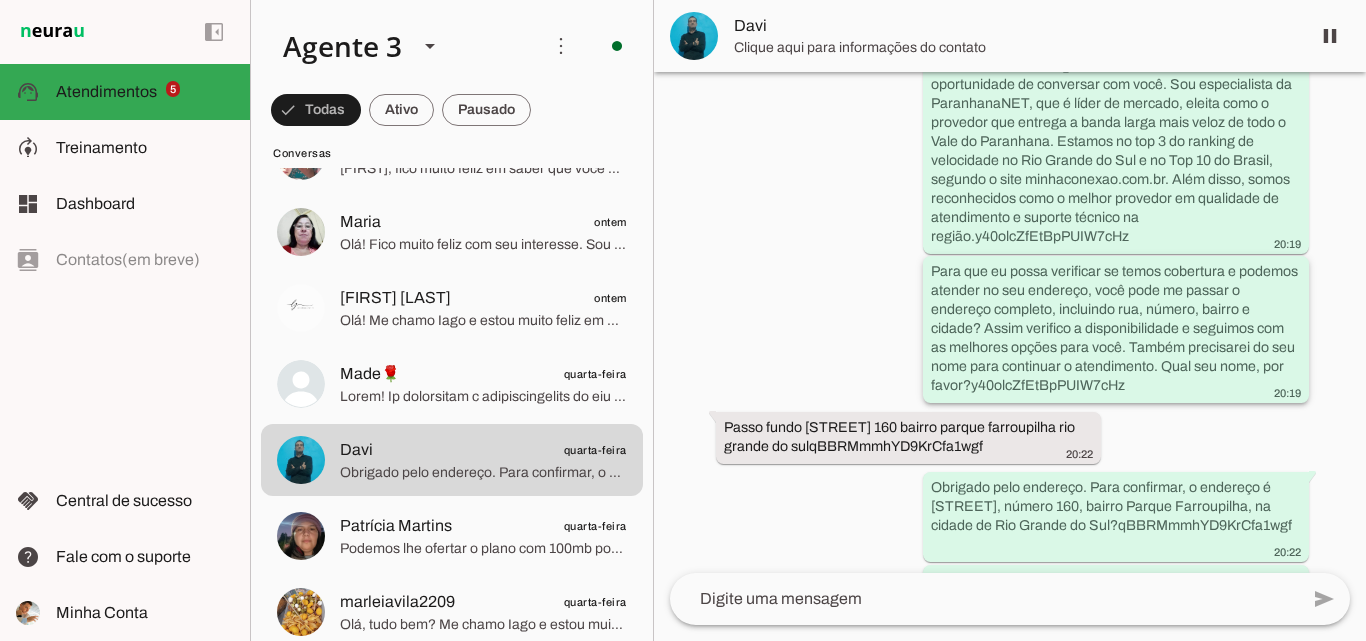scroll, scrollTop: 516, scrollLeft: 0, axis: vertical 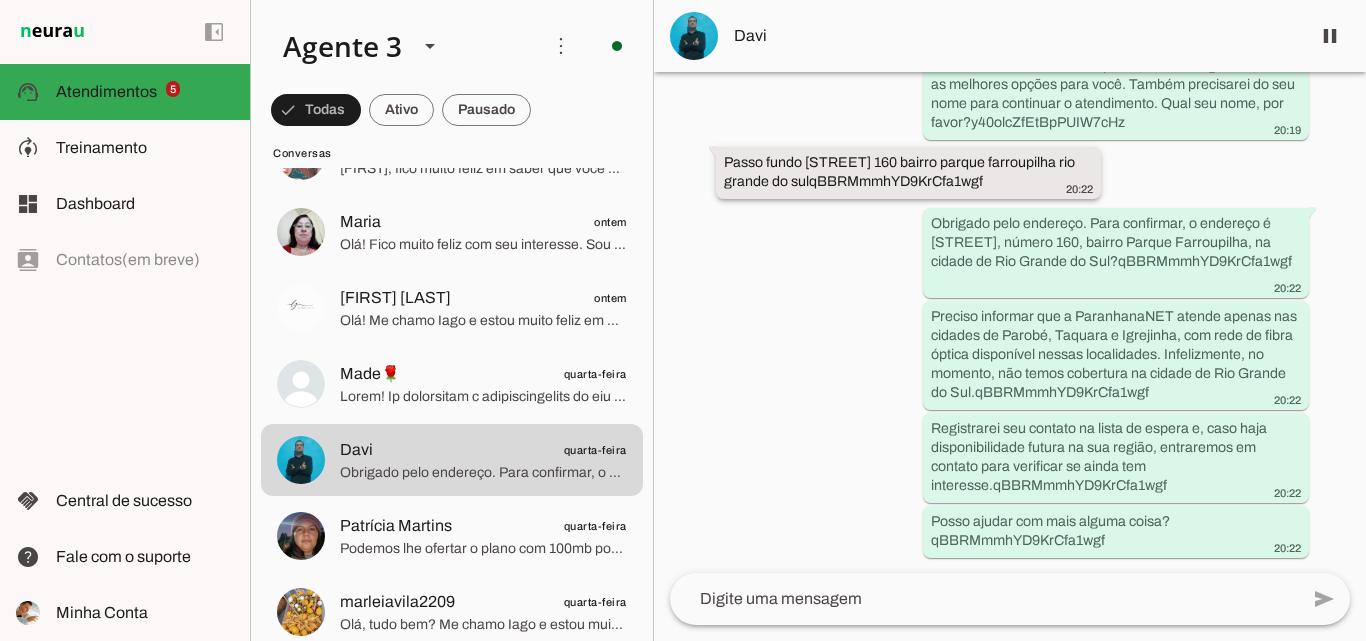 drag, startPoint x: 711, startPoint y: 154, endPoint x: 810, endPoint y: 183, distance: 103.16007 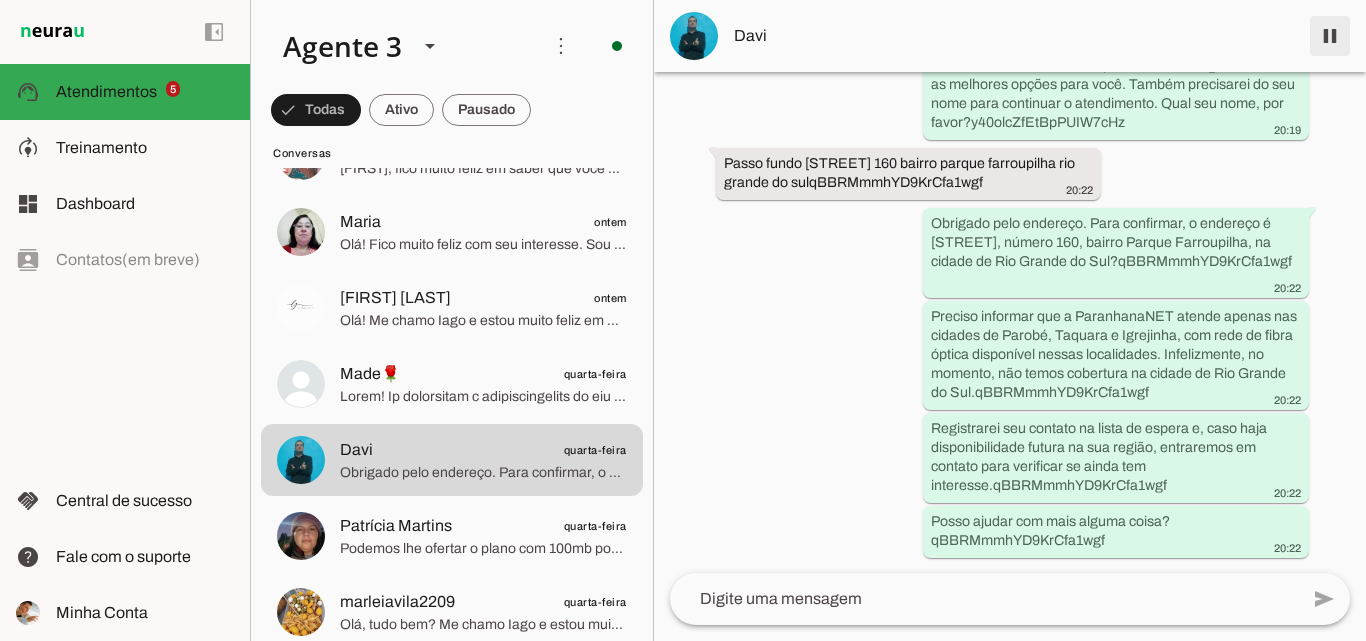 click at bounding box center [1330, 36] 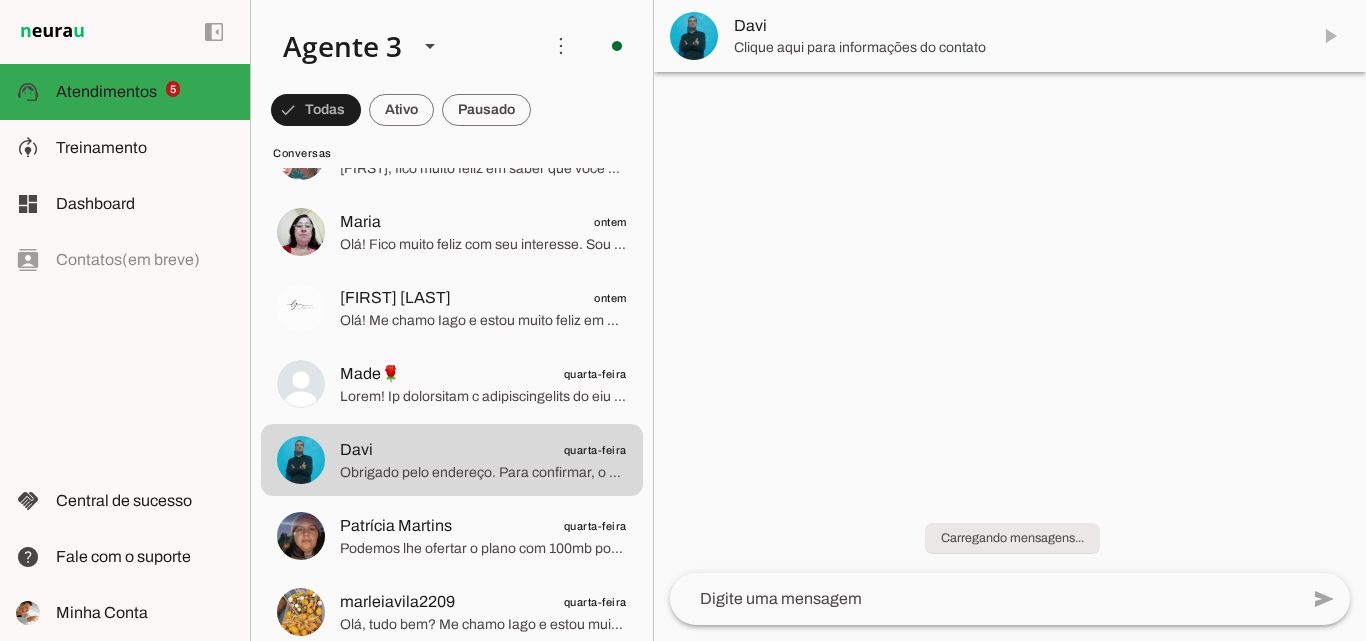 scroll, scrollTop: 0, scrollLeft: 0, axis: both 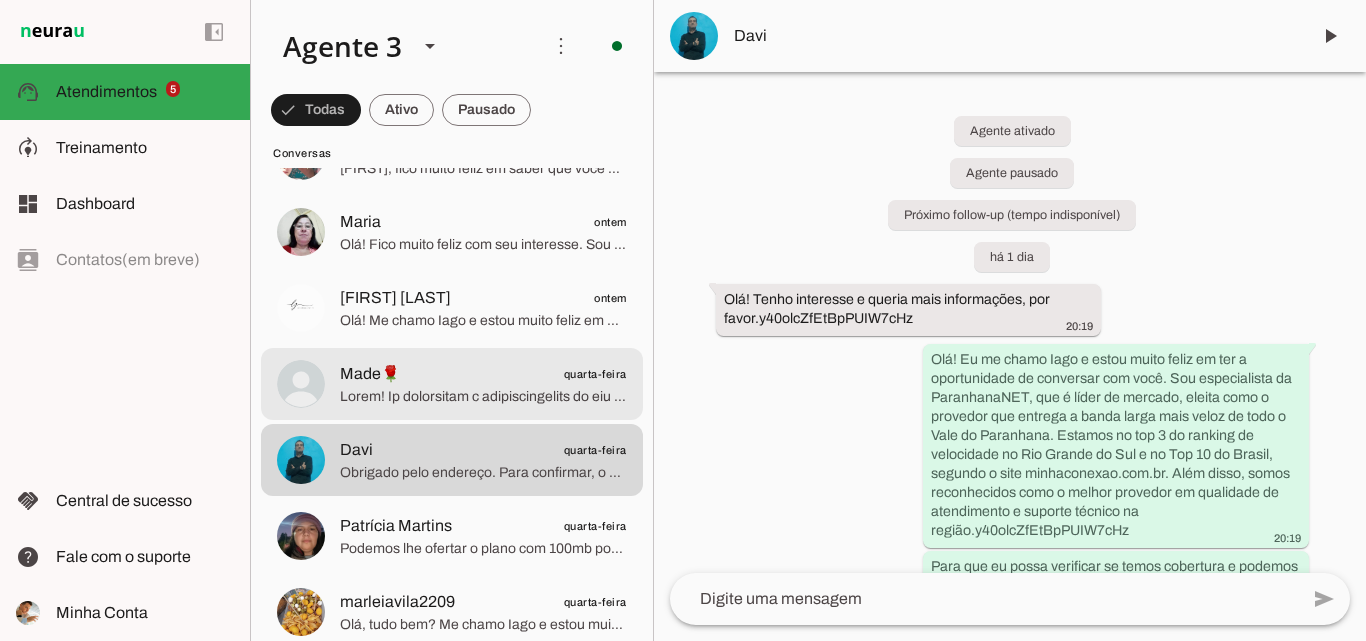 click on "Made🌹
quarta-feira" 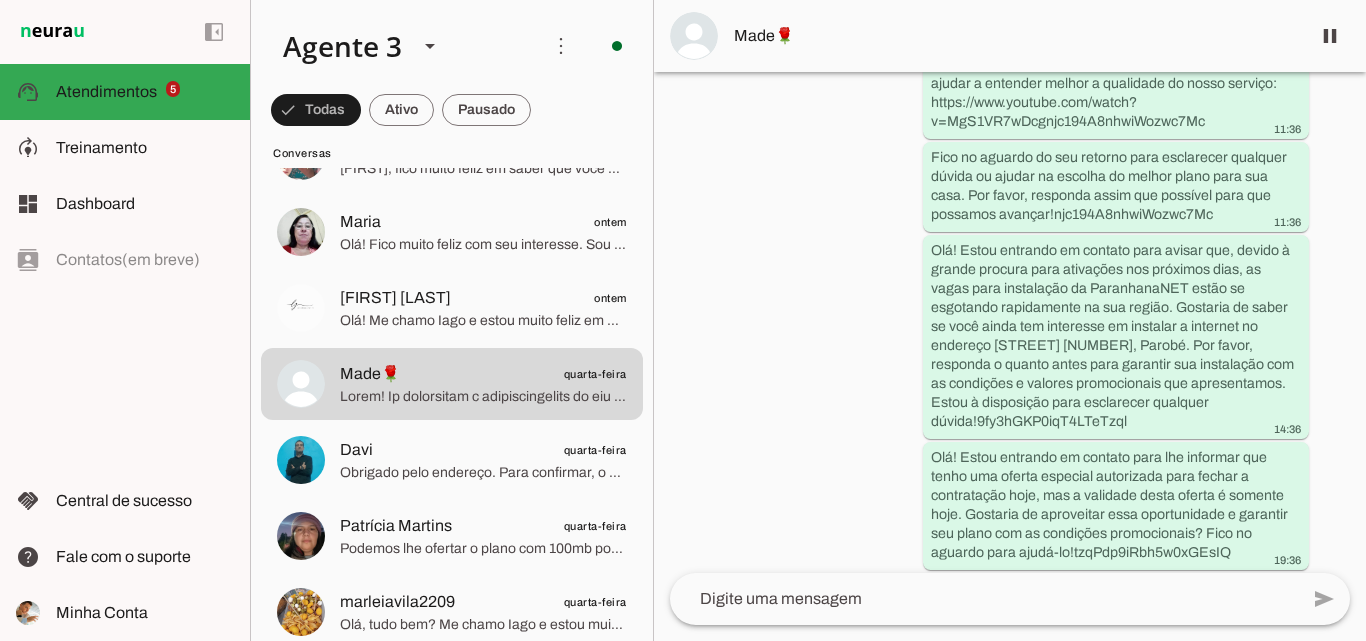 scroll, scrollTop: 3345, scrollLeft: 0, axis: vertical 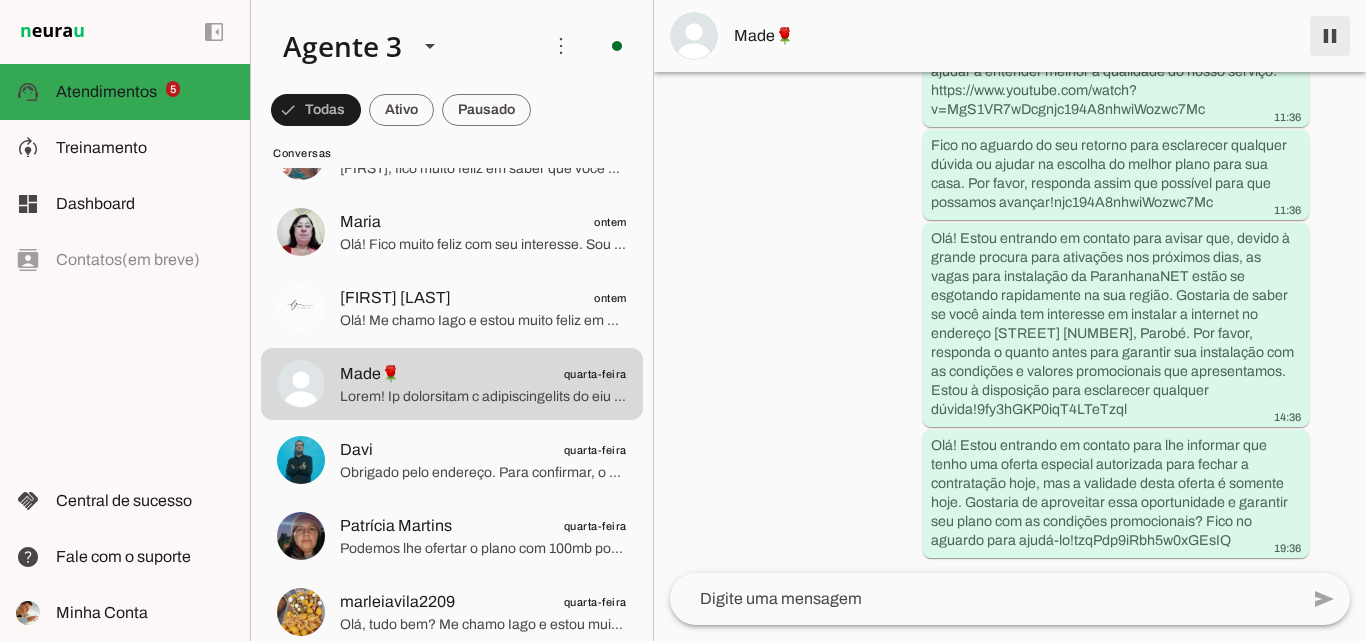 click at bounding box center (1330, 36) 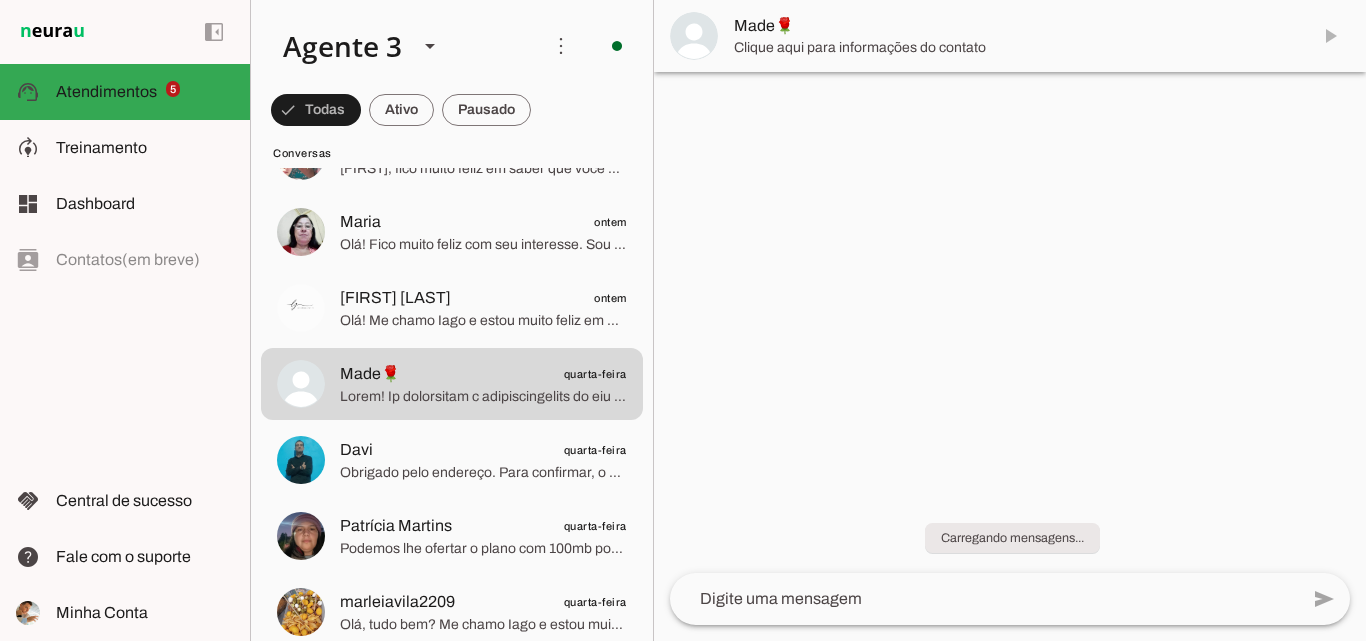 scroll, scrollTop: 0, scrollLeft: 0, axis: both 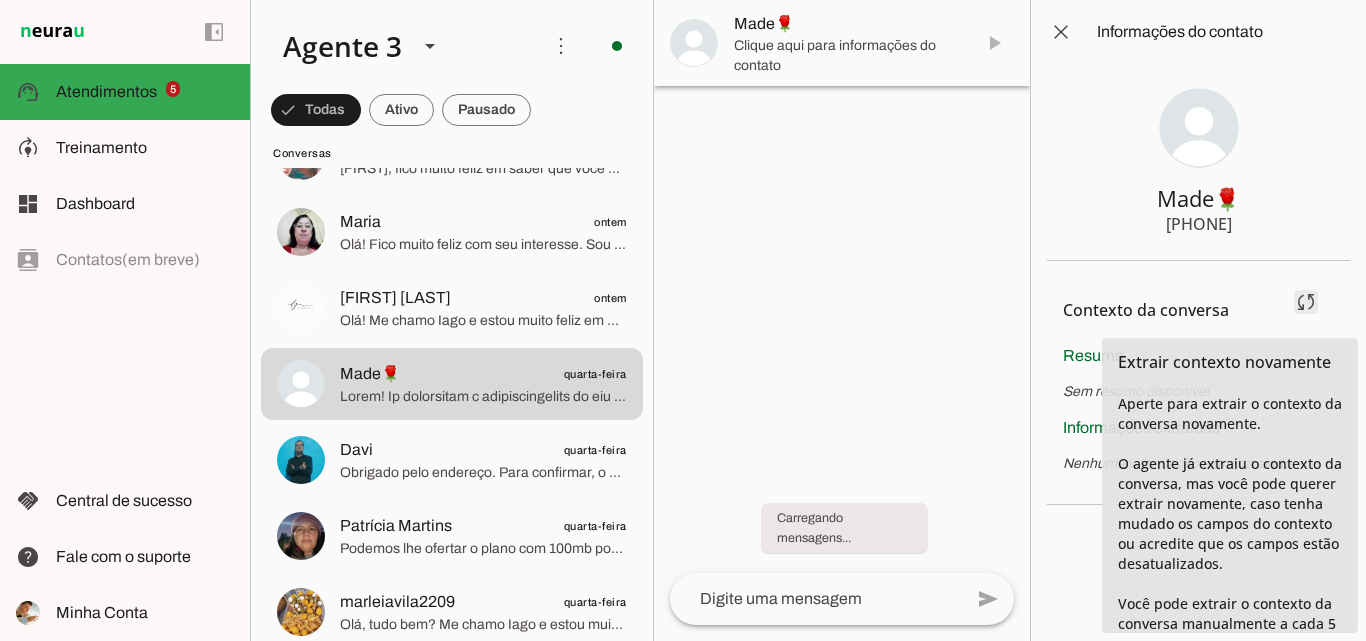 click at bounding box center [1306, 302] 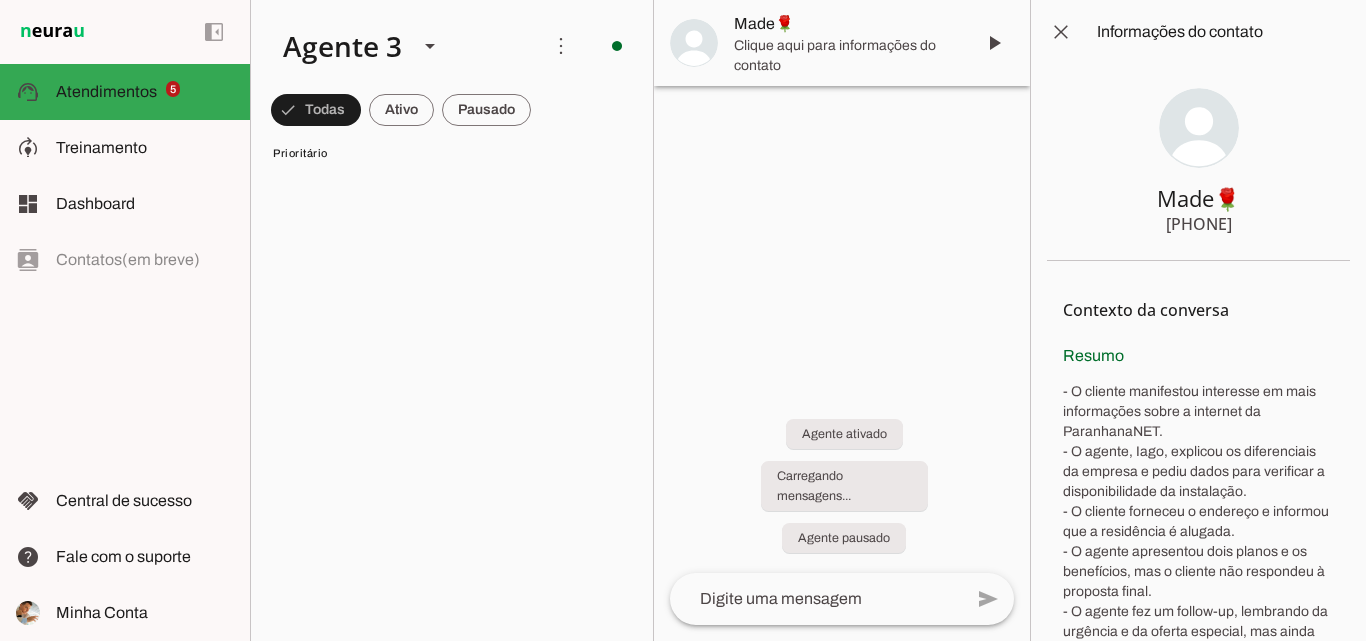 scroll, scrollTop: 0, scrollLeft: 0, axis: both 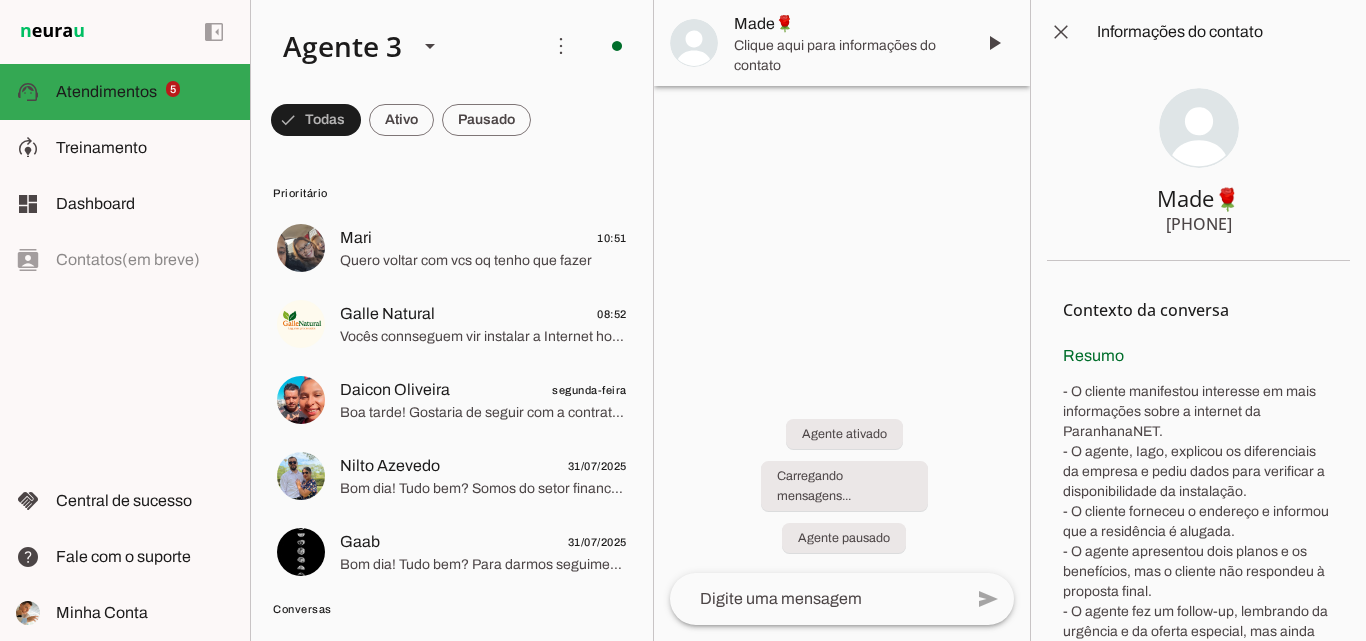 drag, startPoint x: 1146, startPoint y: 206, endPoint x: 1255, endPoint y: 236, distance: 113.053085 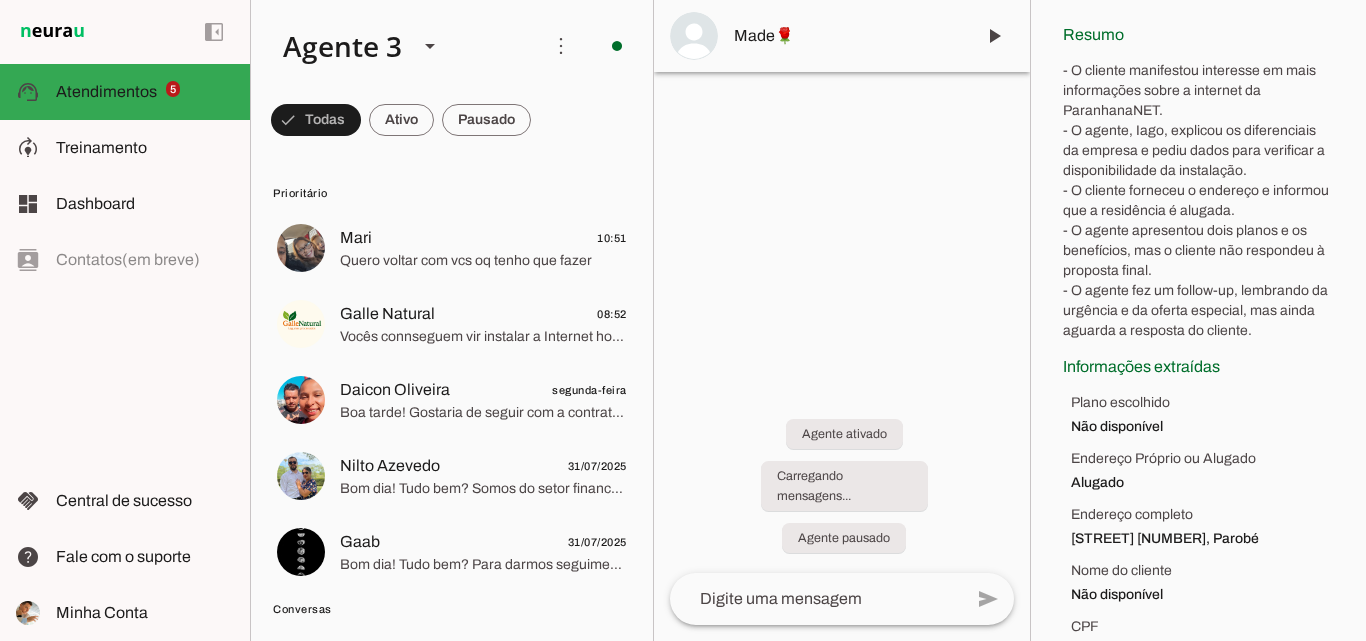 scroll, scrollTop: 363, scrollLeft: 0, axis: vertical 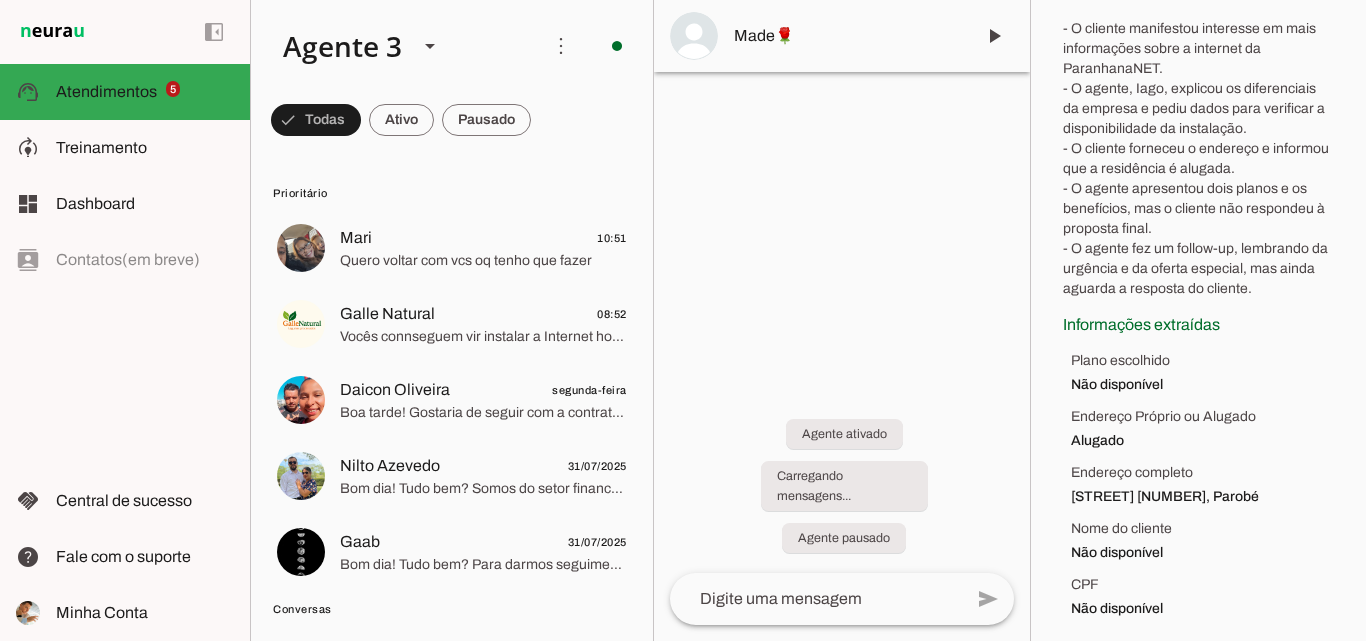 drag, startPoint x: 1065, startPoint y: 365, endPoint x: 1297, endPoint y: 499, distance: 267.9179 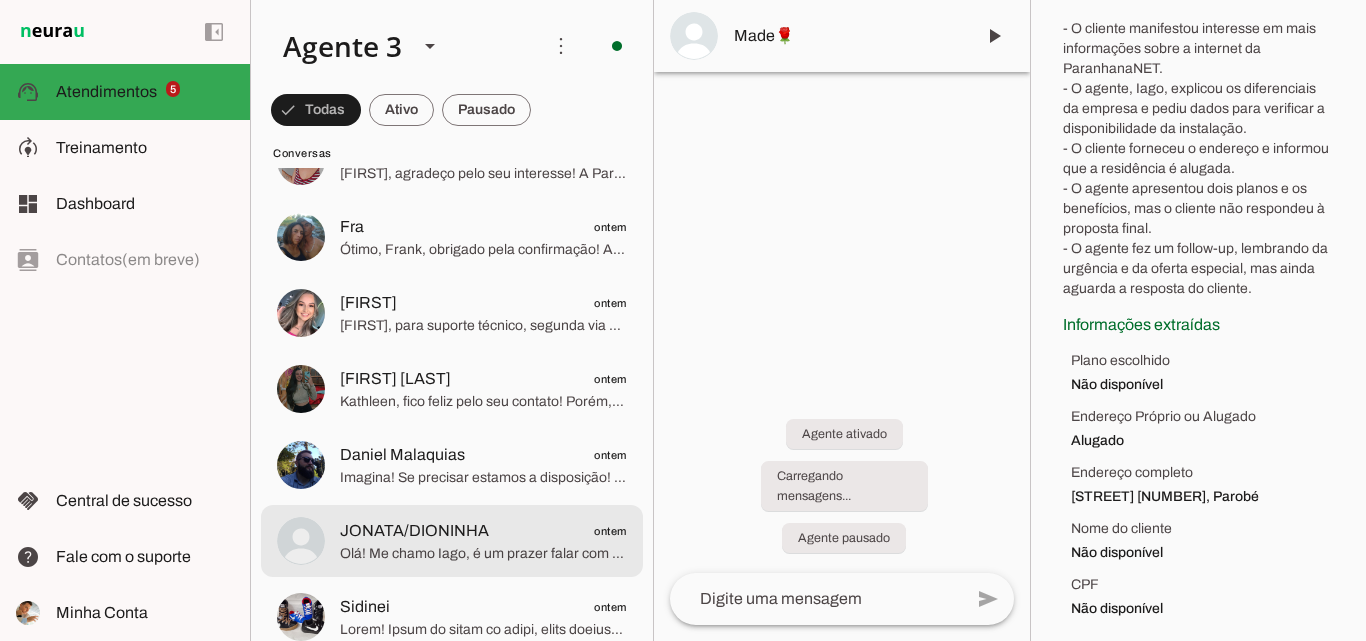 scroll, scrollTop: 1200, scrollLeft: 0, axis: vertical 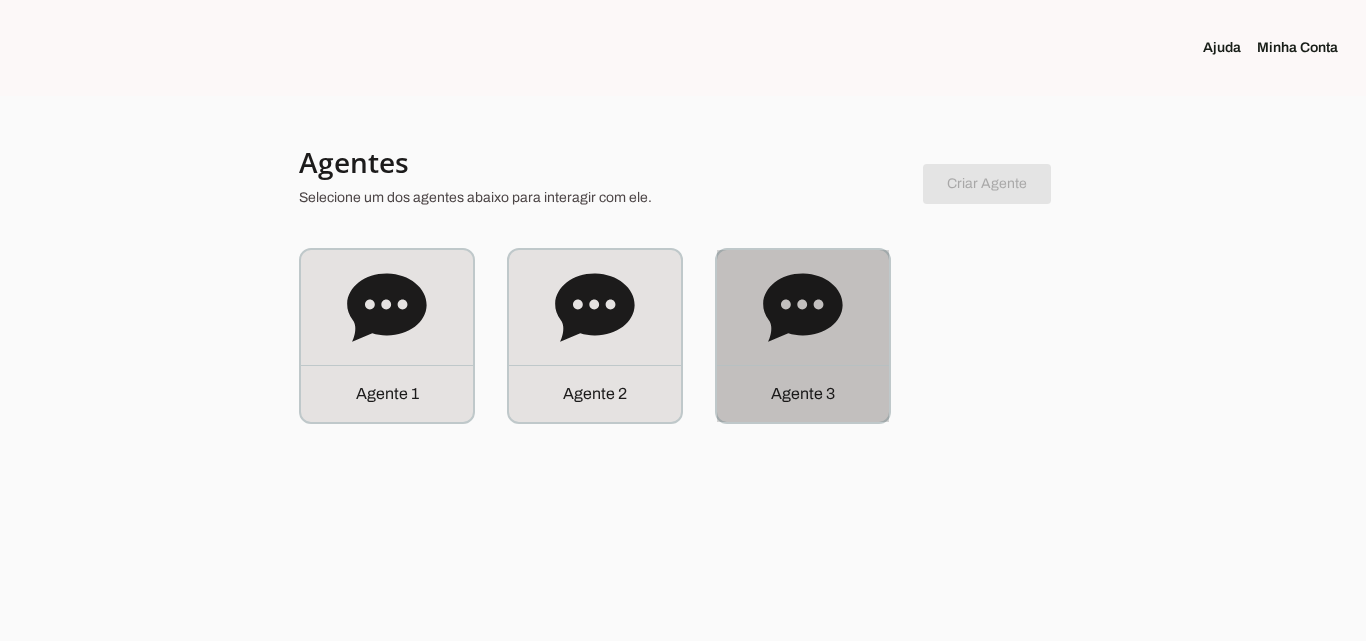 click on "Agente 3" 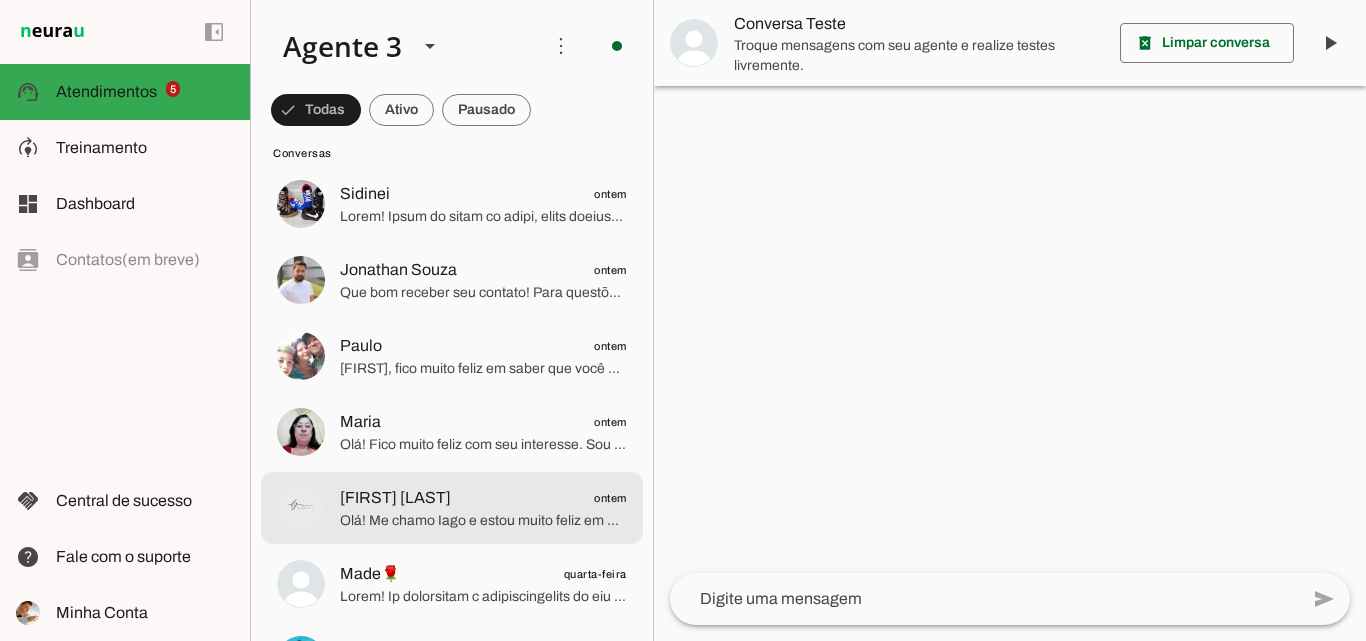 scroll, scrollTop: 1700, scrollLeft: 0, axis: vertical 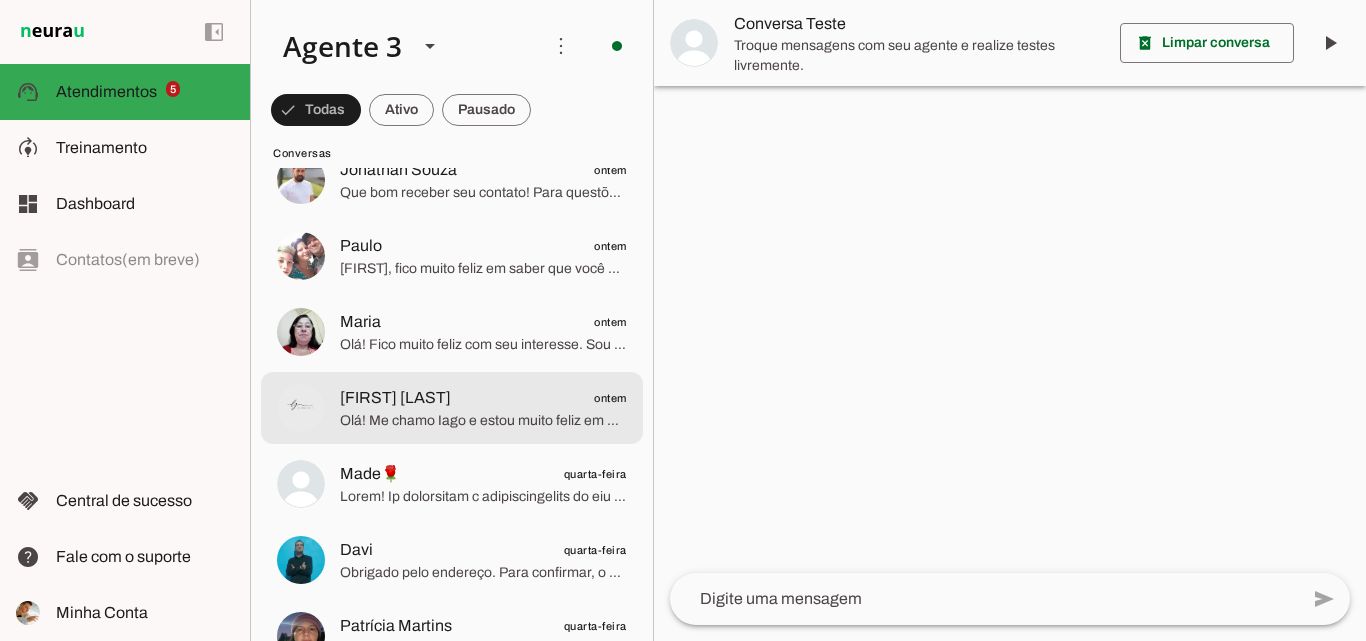 click on "Olá! Me chamo Iago e estou muito feliz em poder falar com você. Sou agente de vendas da ParanhanaNET, um provedor líder de mercado, eleito como o provedor que entrega a banda larga mais veloz de todo o Vale do Paranhana. Estamos no top 3 do ranking de velocidade de internet no Rio Grande do Sul e no Top 10 do Brasil, segundo o site minhaconexao.com.br. Além disso, somos reconhecidos como o melhor provedor de internet em qualidade de atendimento e suporte técnico no Vale do Paranhana.
Para começar, poderia me informar seu nome, por favor? E também o endereço completo onde deseja a instalação (rua, número, bairro e cidade)? Isso é importante para que eu verifique se temos cobertura na sua região." 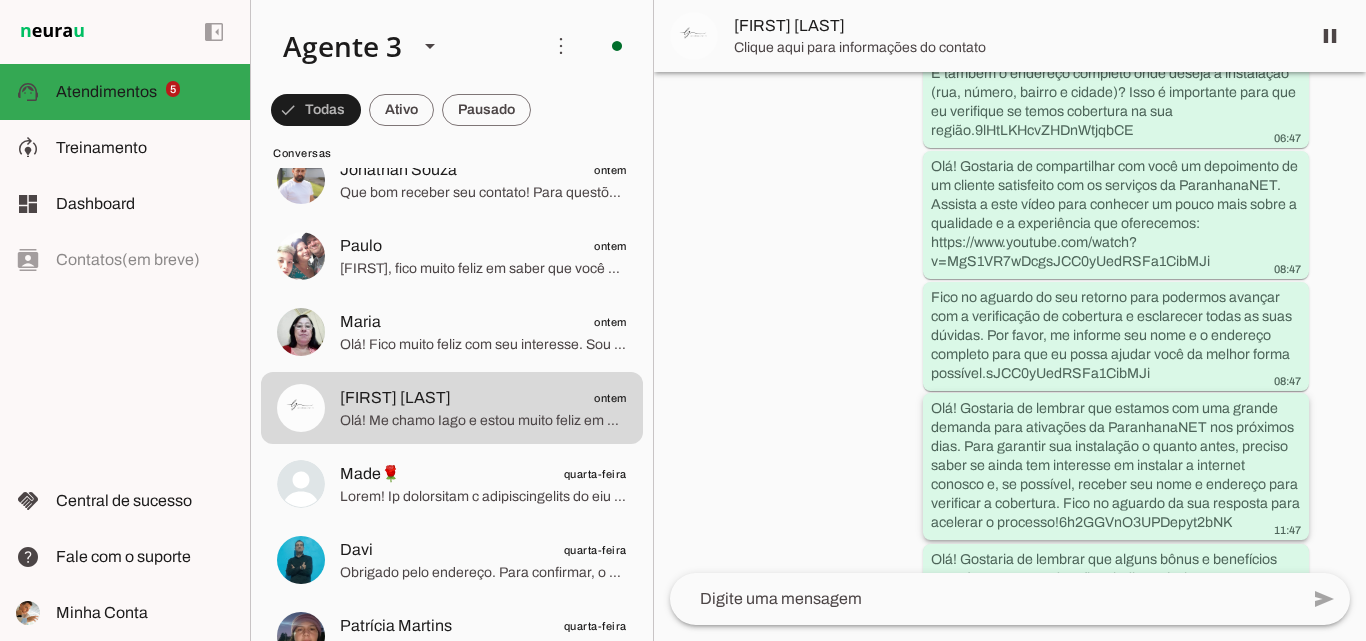 scroll, scrollTop: 622, scrollLeft: 0, axis: vertical 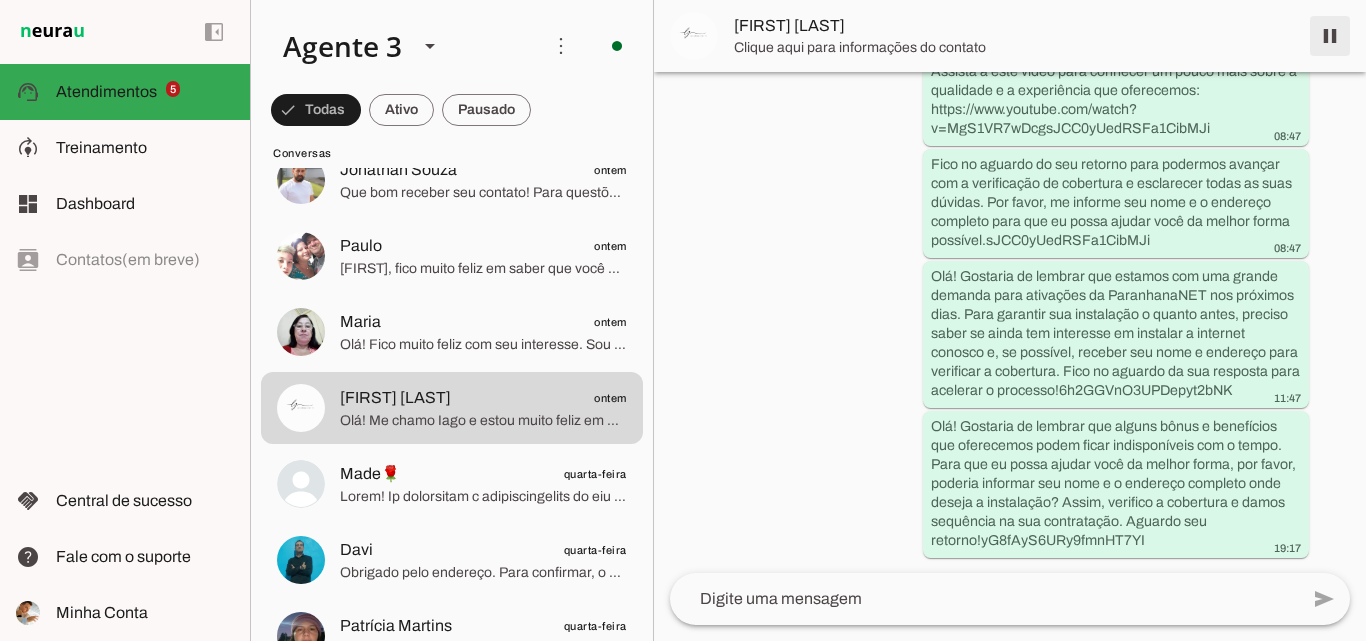 click at bounding box center [1330, 36] 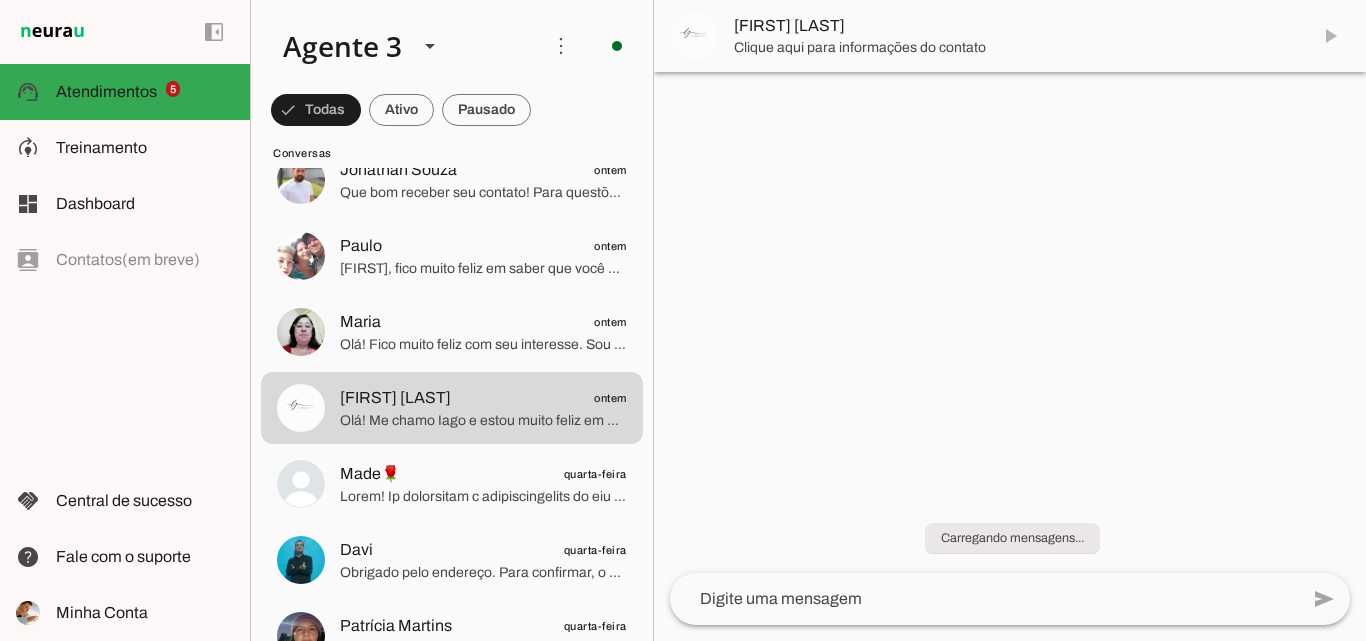 scroll, scrollTop: 0, scrollLeft: 0, axis: both 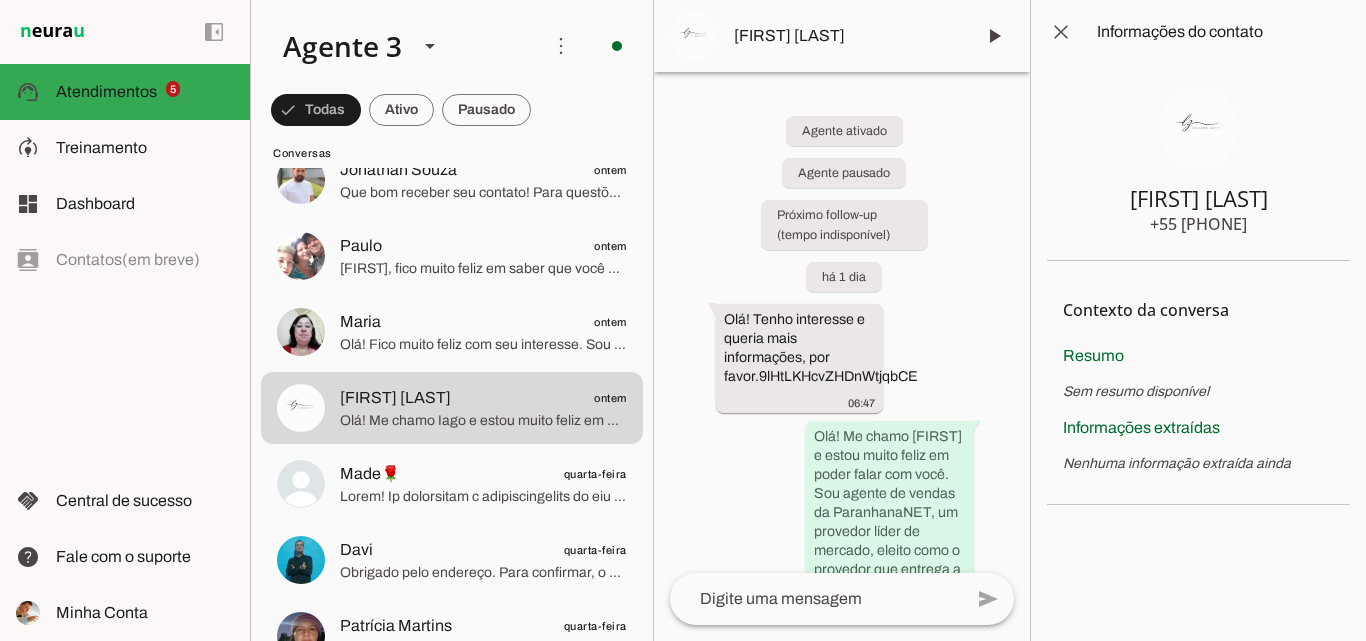 type 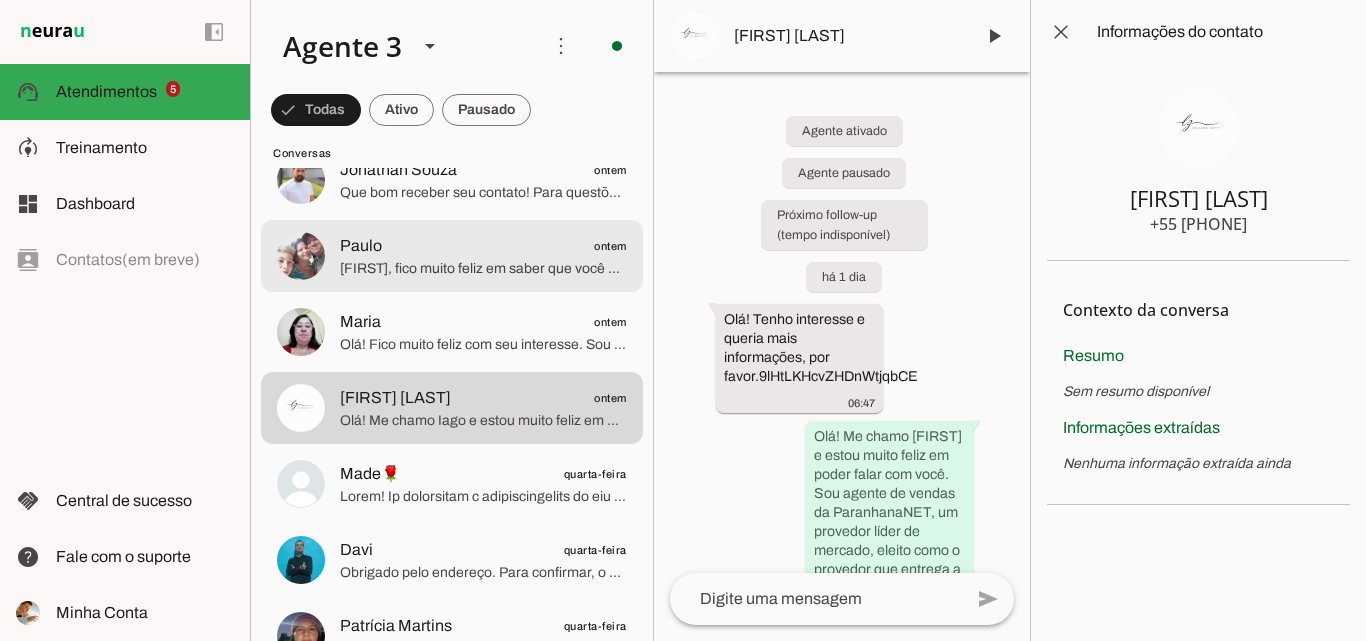 click on "[FIRST], fico muito feliz em saber que você é nosso cliente de longa data! Para garantir que você aproveite todos os benefícios exclusivos, como a isenção da taxa de instalação, o ParanhanaCLUBE com até 50% de descontos, a campanha indique e ganhe, além do acesso ao ParanhanaPLAY e ao serviço de TV Digital com mais de 150 canais, preciso atualizar seu cadastro com o endereço completo e seu CPF. Poderia, por favor, confirmar a cidade do seu endereço e informar seu CPF para que eu possa registrar tudo corretamente e garantir que você tenha acesso a todas essas vantagens?" 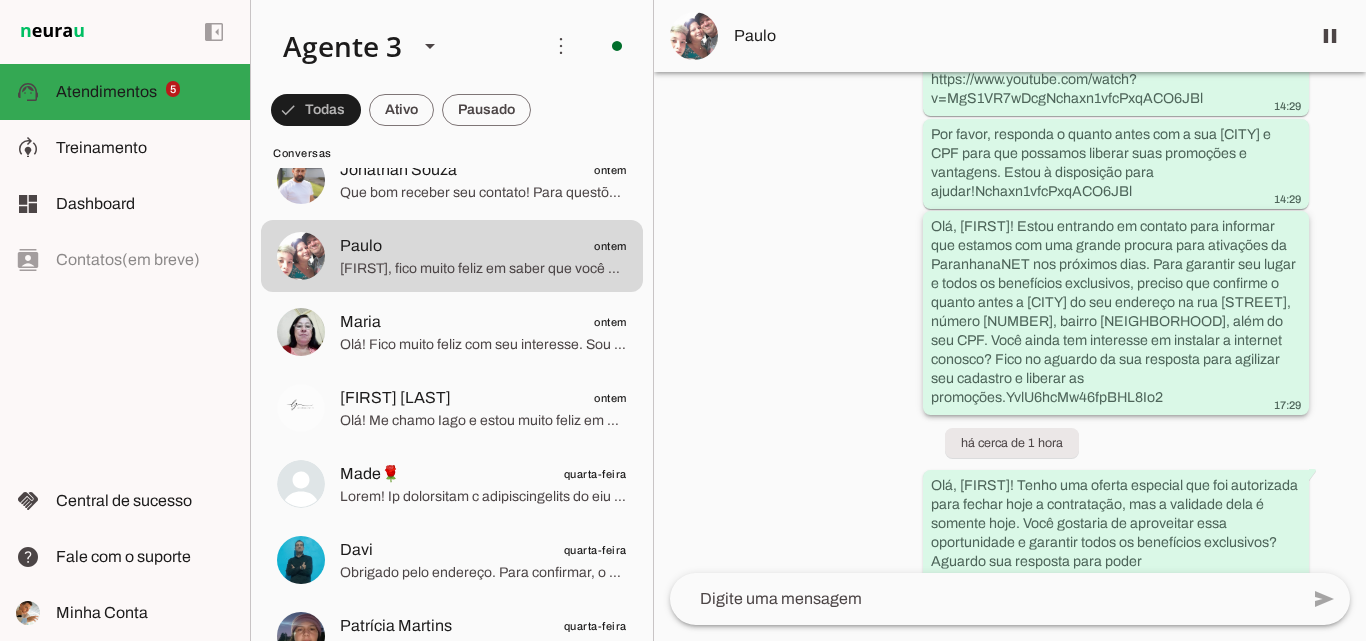 scroll, scrollTop: 2762, scrollLeft: 0, axis: vertical 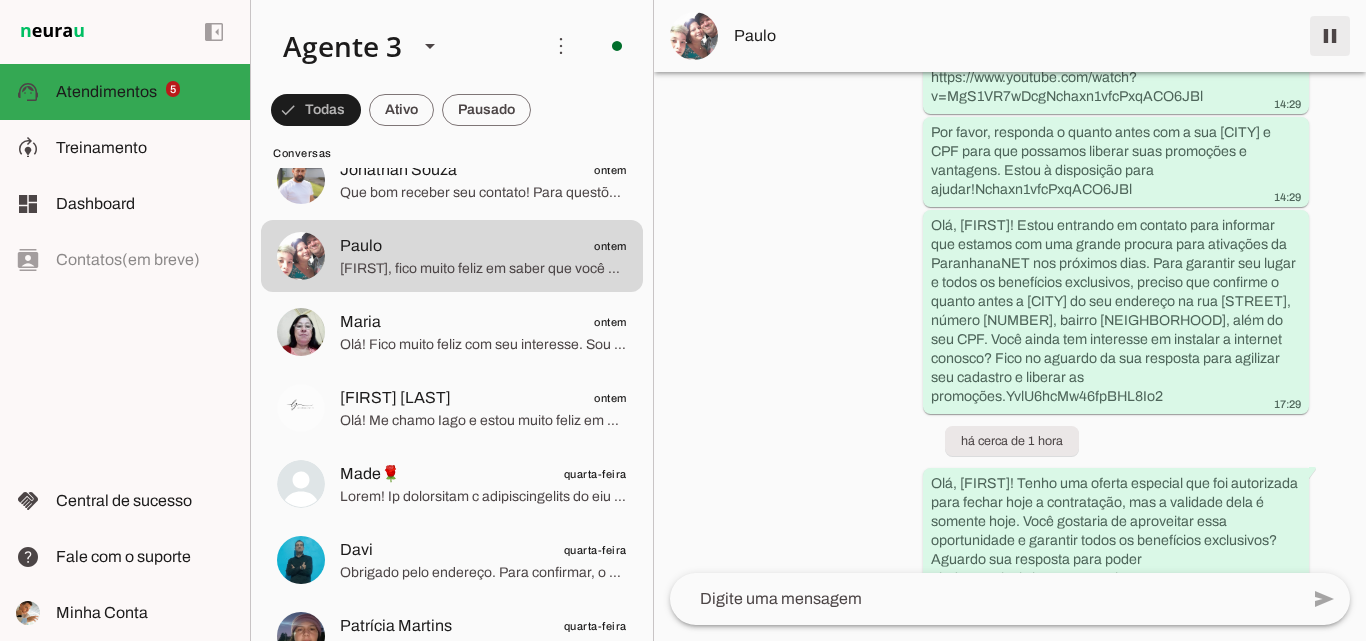 click at bounding box center [1330, 36] 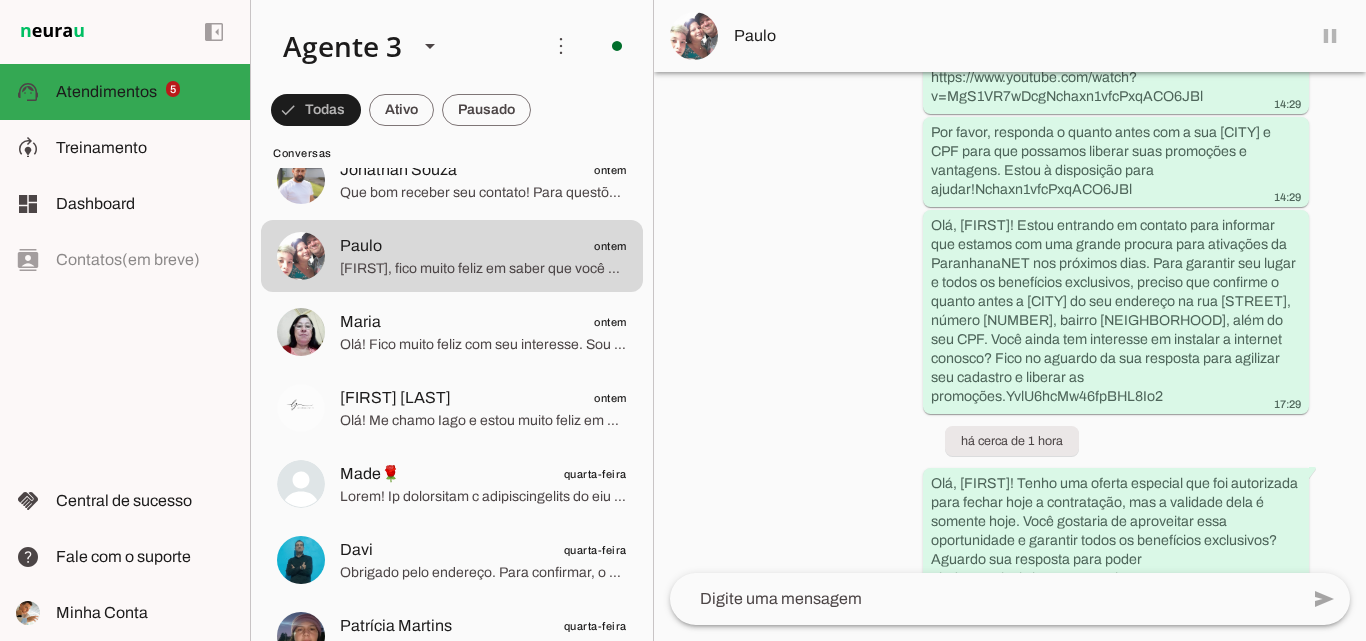 scroll, scrollTop: 0, scrollLeft: 0, axis: both 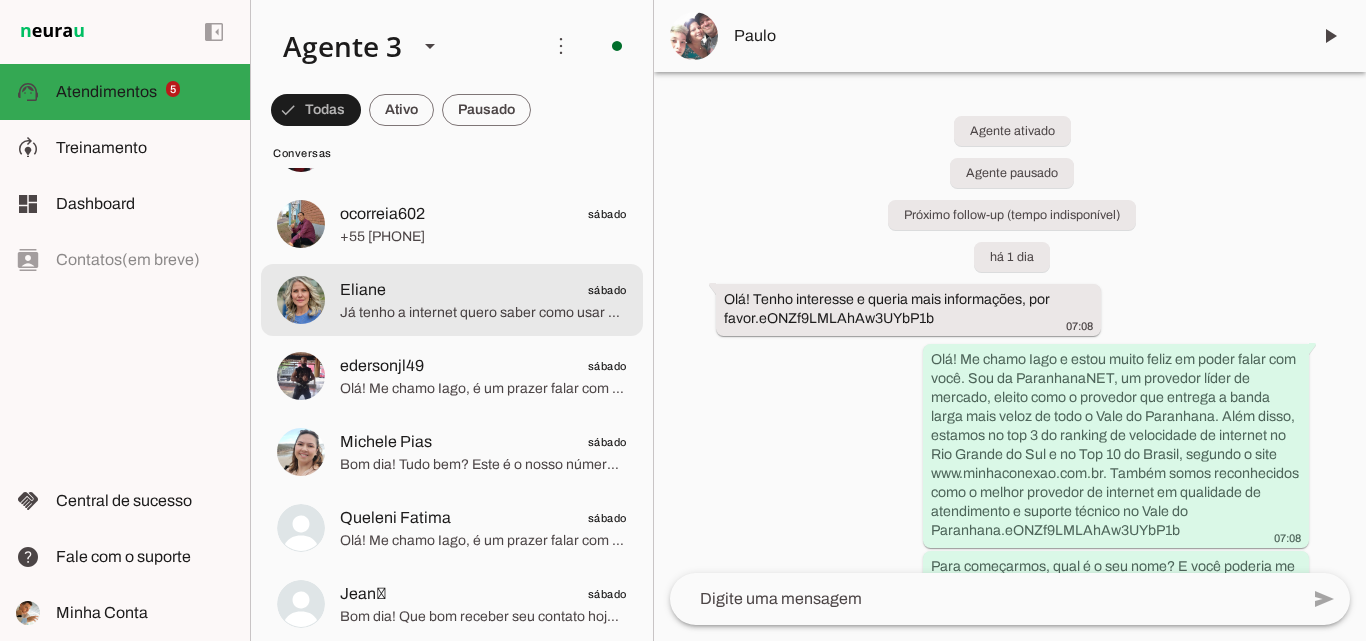 click on "Já tenho a internet quero saber como usar descontos" 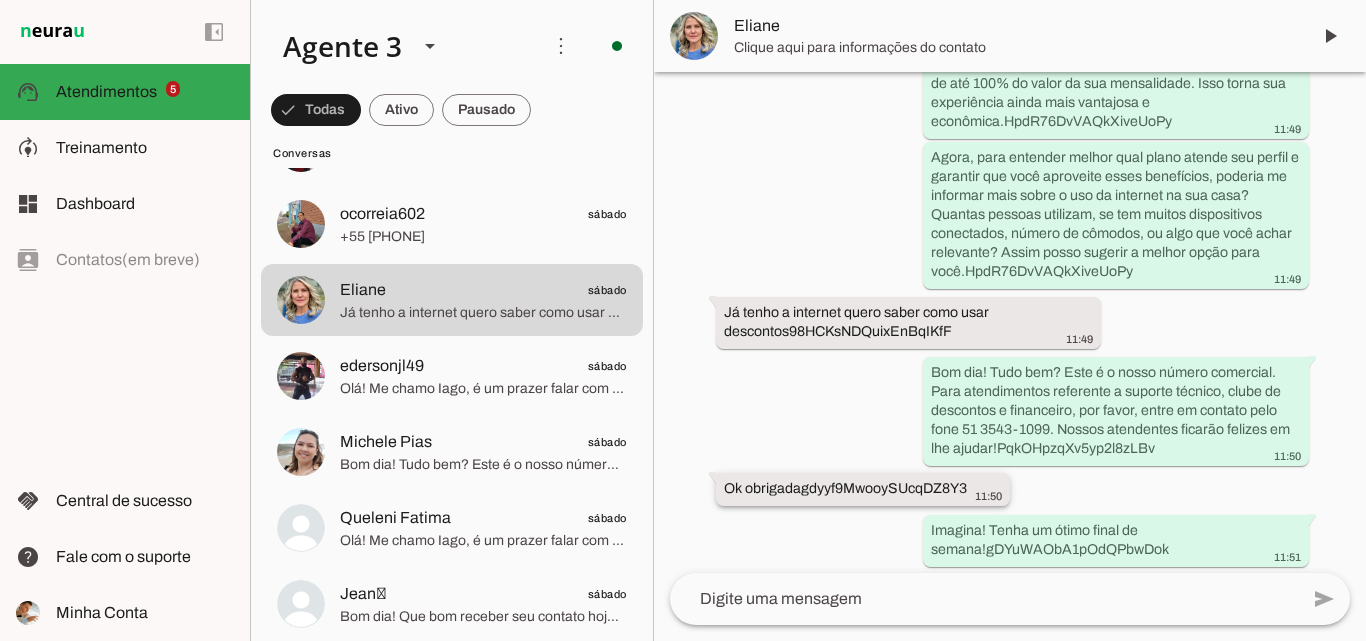 scroll, scrollTop: 1091, scrollLeft: 0, axis: vertical 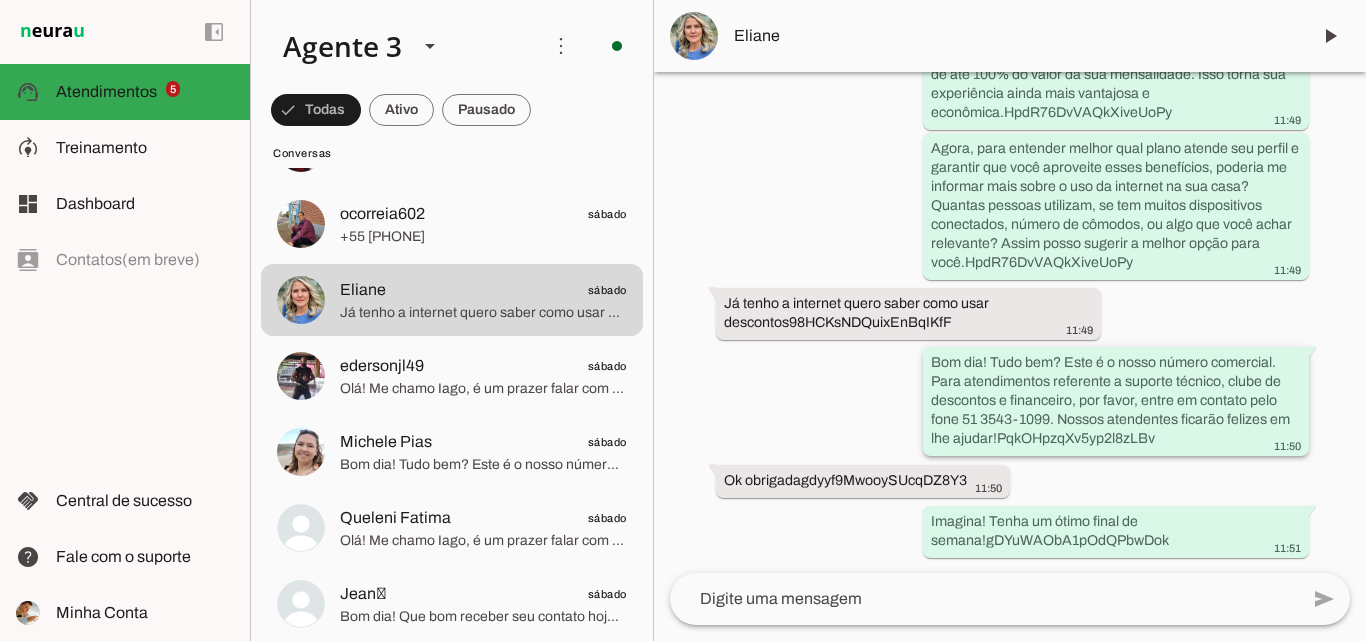 drag, startPoint x: 962, startPoint y: 364, endPoint x: 993, endPoint y: 431, distance: 73.82411 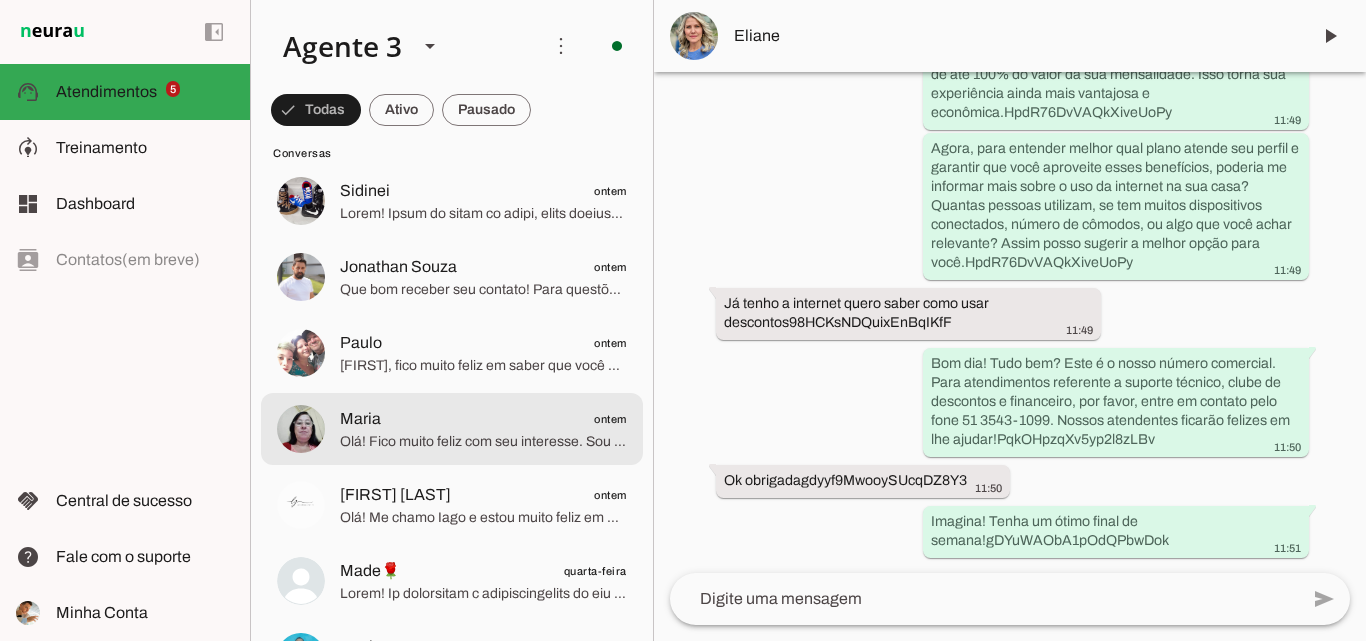 scroll, scrollTop: 1600, scrollLeft: 0, axis: vertical 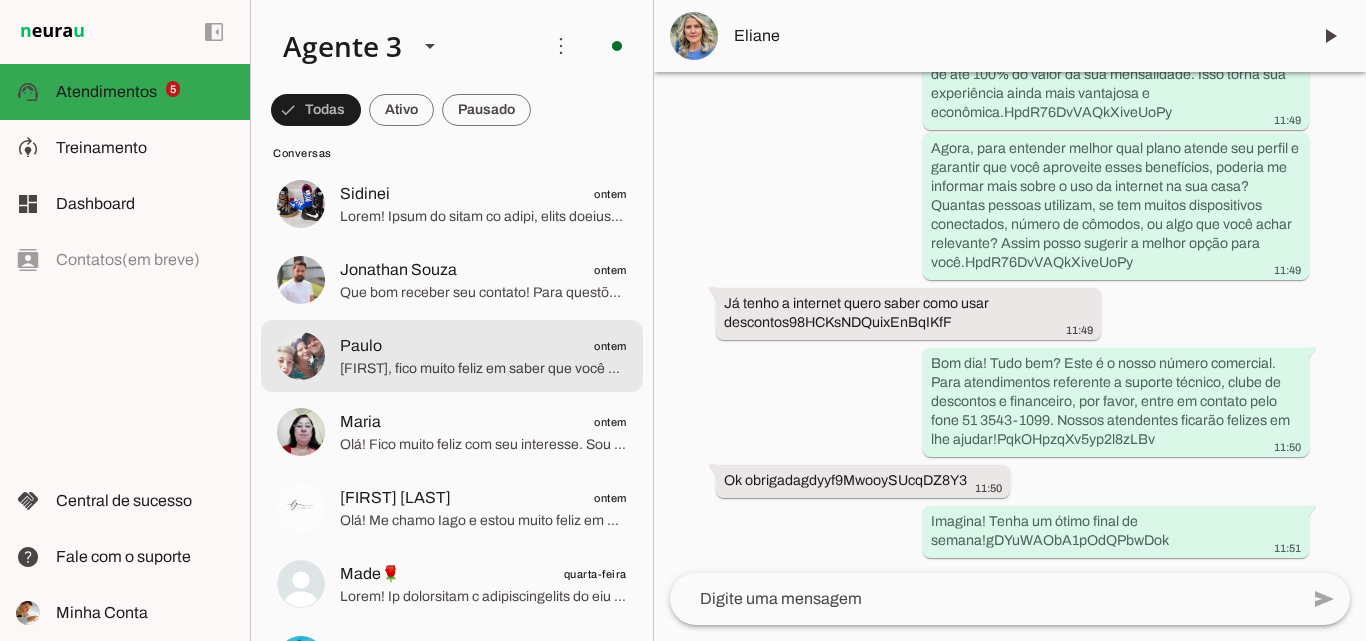 click on "[FIRST], fico muito feliz em saber que você é nosso cliente de longa data! Para garantir que você aproveite todos os benefícios exclusivos, como a isenção da taxa de instalação, o ParanhanaCLUBE com até 50% de descontos, a campanha indique e ganhe, além do acesso ao ParanhanaPLAY e ao serviço de TV Digital com mais de 150 canais, preciso atualizar seu cadastro com o endereço completo e seu CPF. Poderia, por favor, confirmar a cidade do seu endereço e informar seu CPF para que eu possa registrar tudo corretamente e garantir que você tenha acesso a todas essas vantagens?" 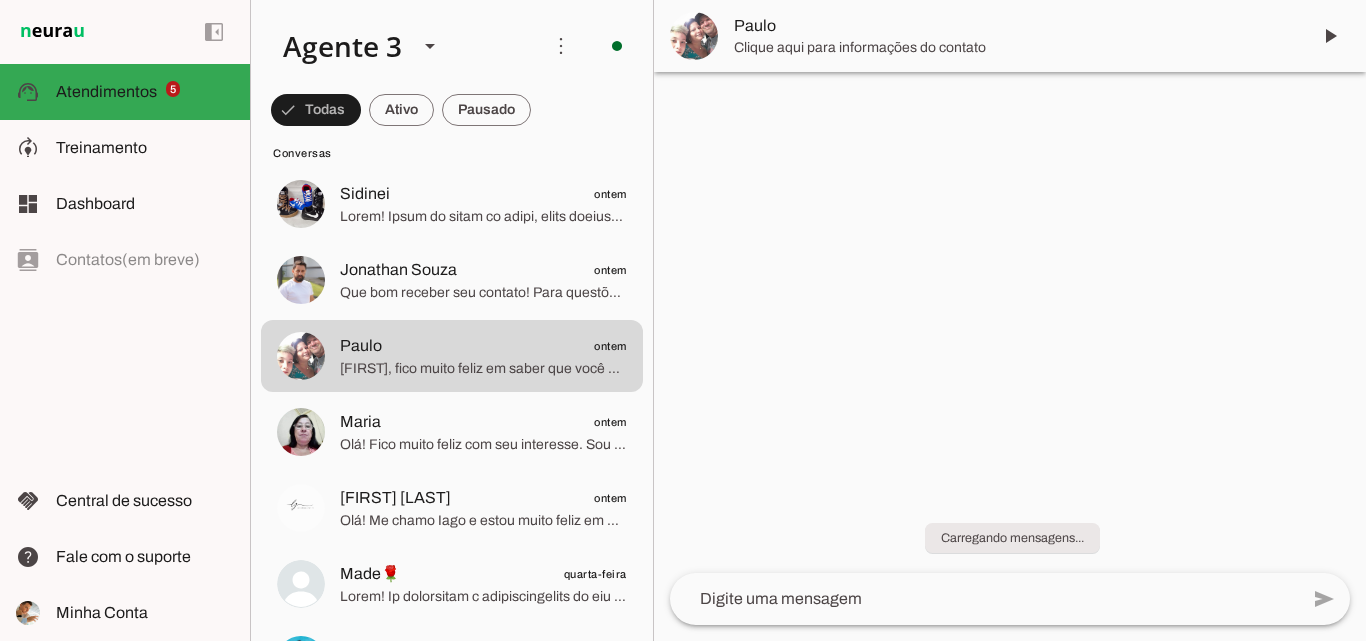 click 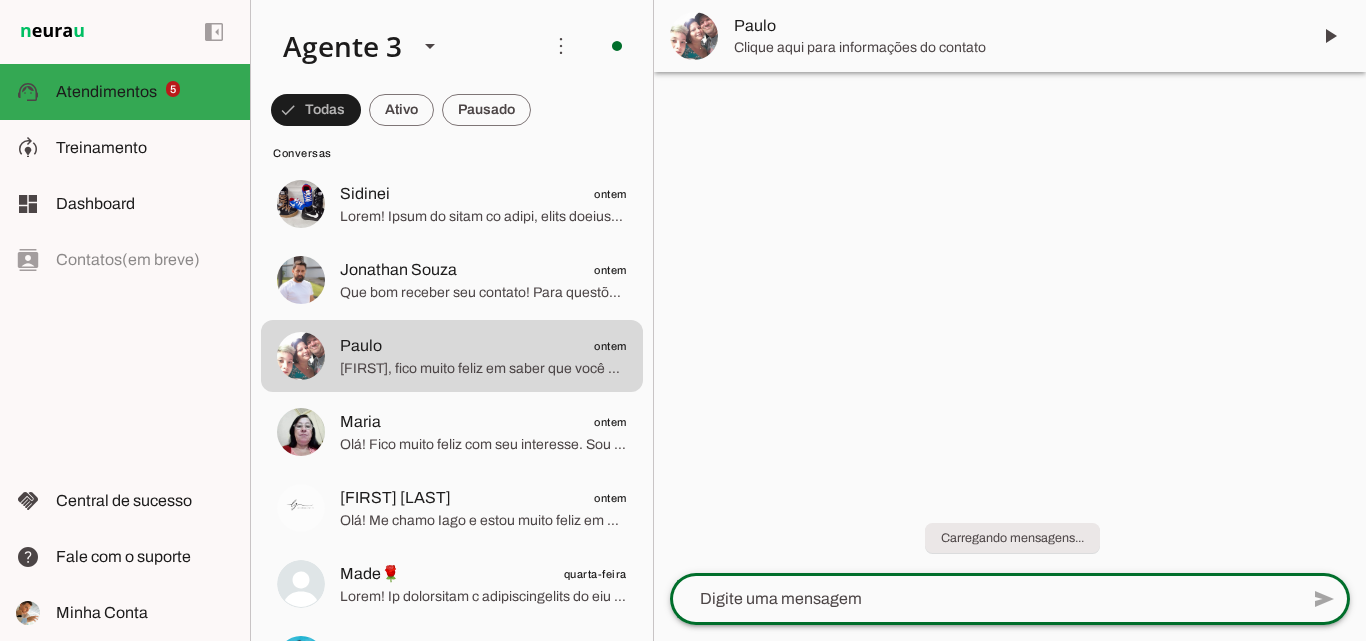 type on "Bom dia! Tudo bem? Este é o nosso número comercial. Para atendimentos referente a suporte técnico, clube de descontos e financeiro, por favor, entre em contato pelo fone 51 3543-1099. Nossos atendentes ficarão felizes em lhe ajudar!" 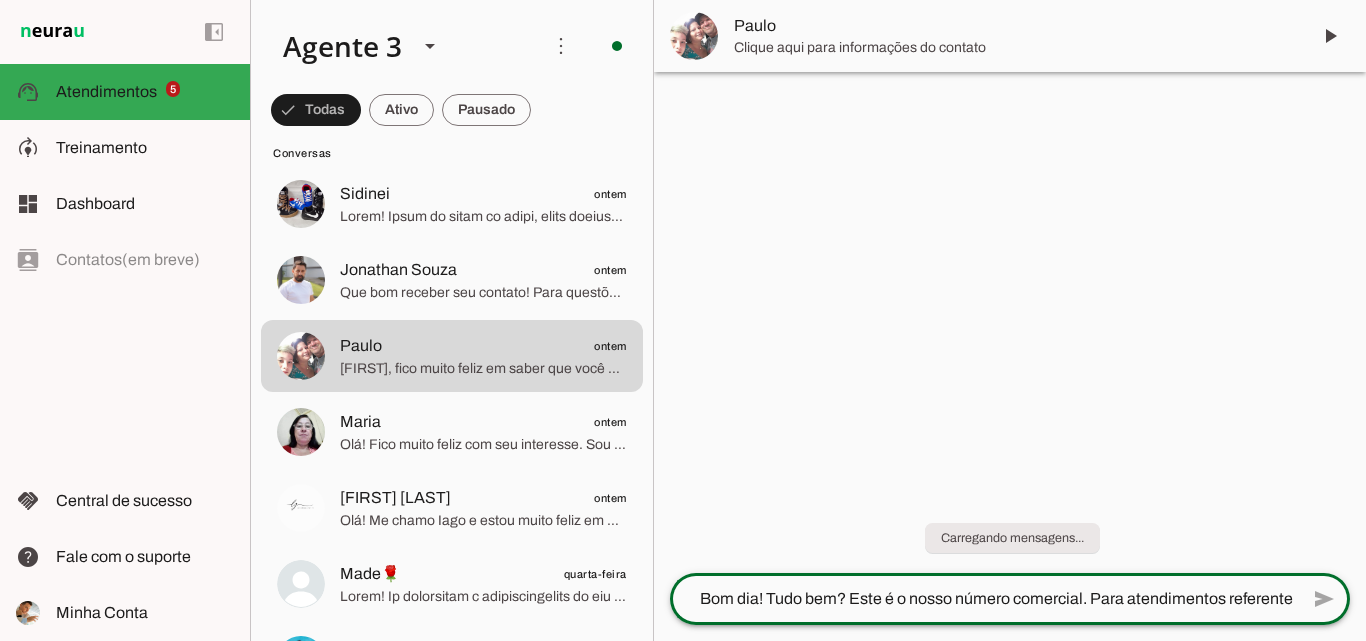 type 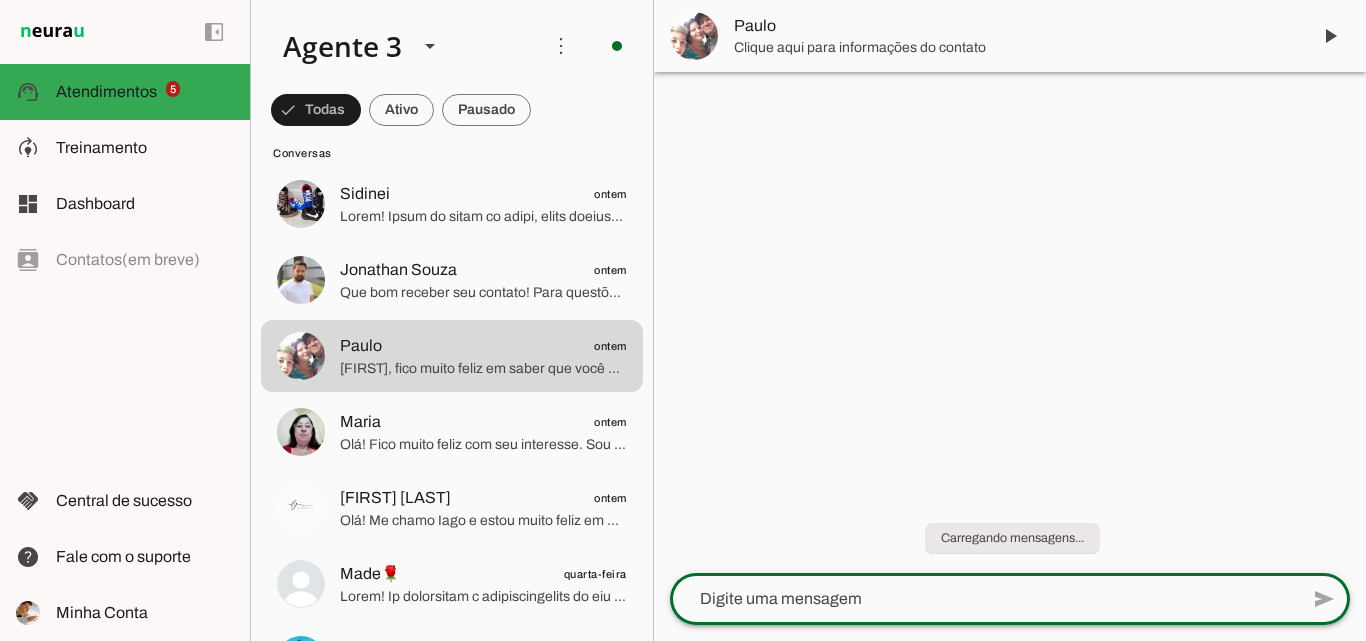 scroll, scrollTop: 0, scrollLeft: 0, axis: both 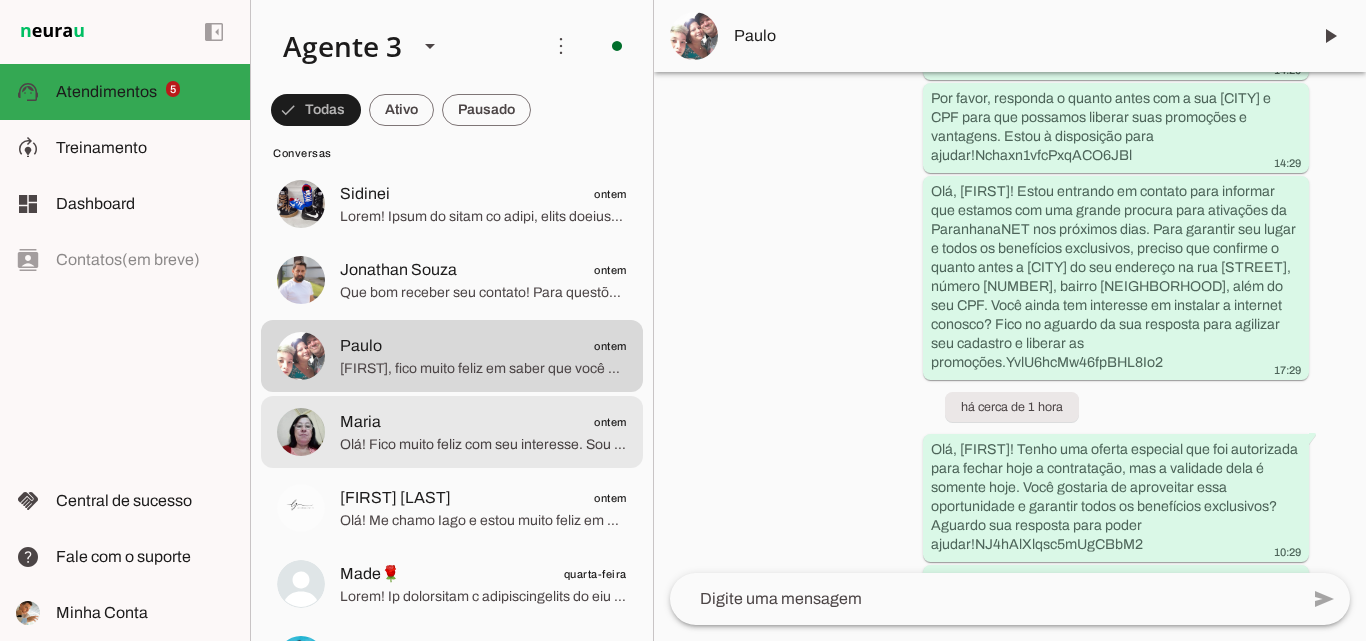 click on "[FIRST]
[DATE]" 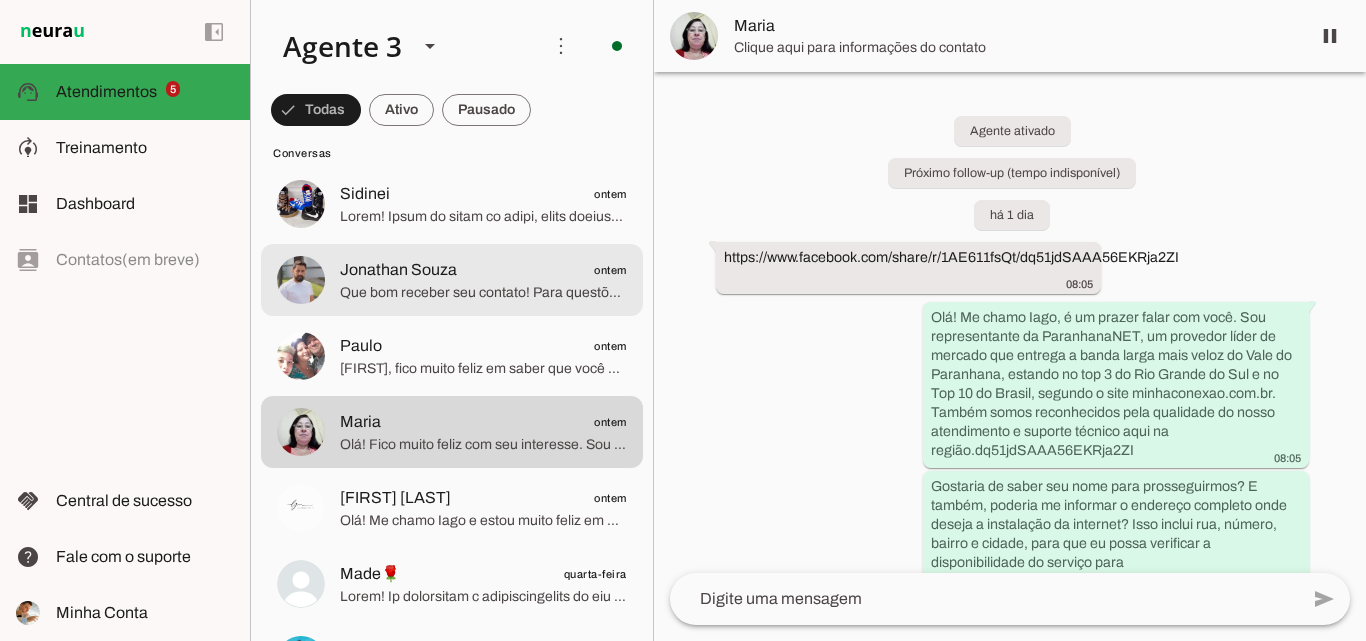 click on "[FIRST] [LAST]
[DATE]
Que bom receber seu contato! Para questões de clientes já ativos, como acesso ao ParanhanaCLUBE e outros benefícios, o canal ideal é o nosso suporte pelo WhatsApp [PHONE]. Por favor, entre em contato por lá que a equipe especializada irá te ajudar prontamente." at bounding box center (452, -936) 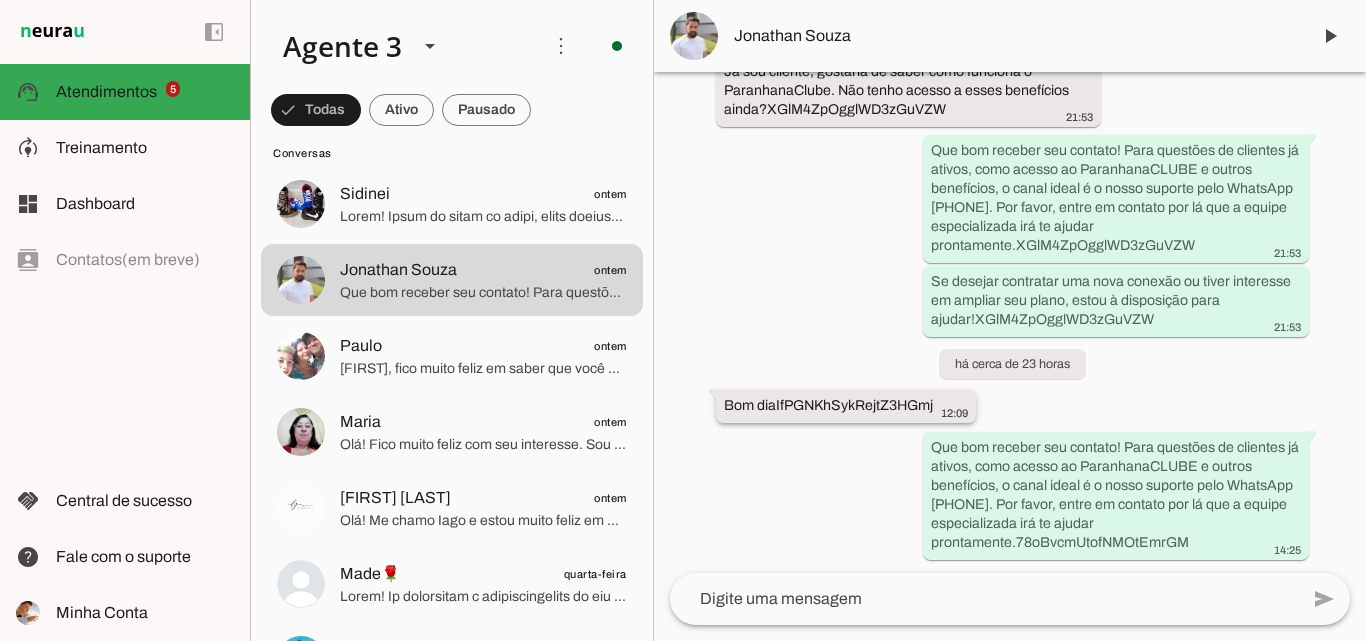 scroll, scrollTop: 614, scrollLeft: 0, axis: vertical 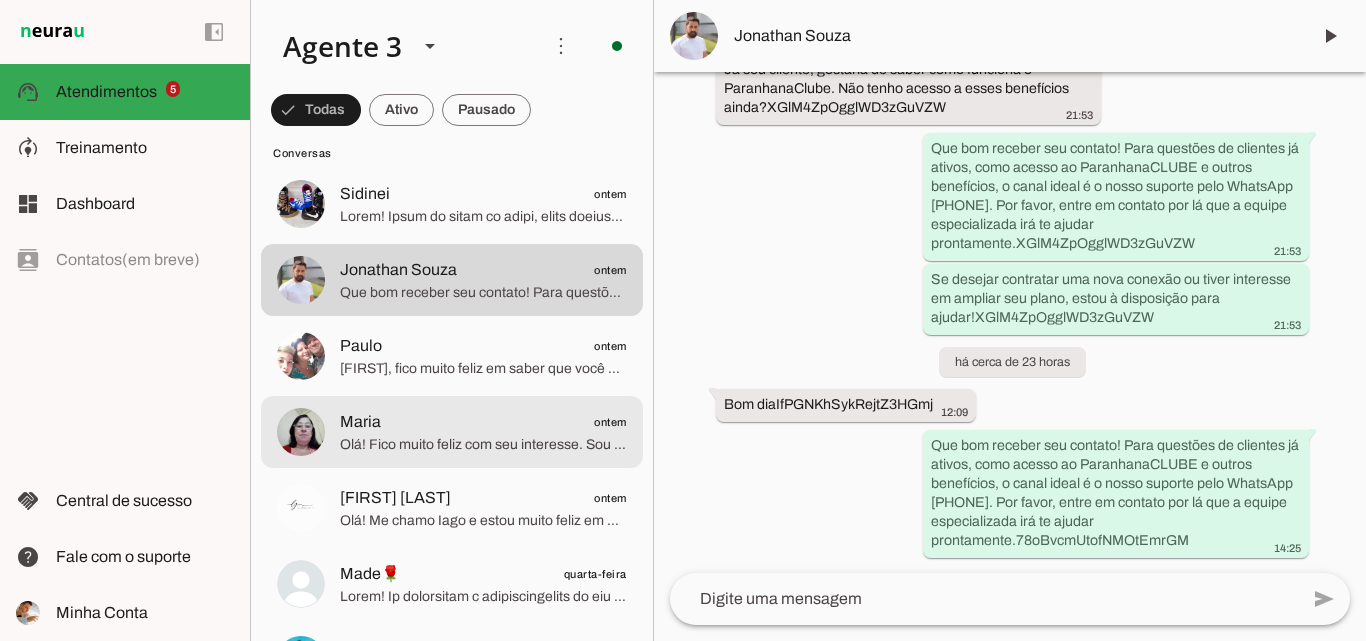 click on "[FIRST]
[DATE]" 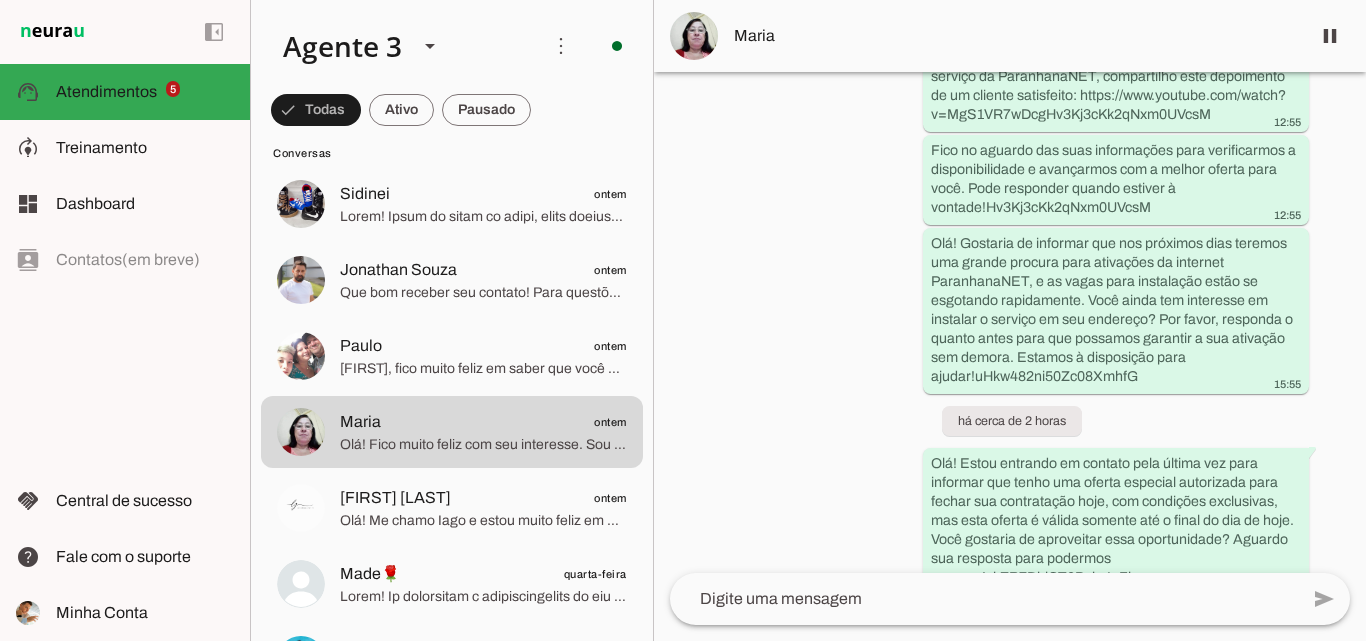 scroll, scrollTop: 1467, scrollLeft: 0, axis: vertical 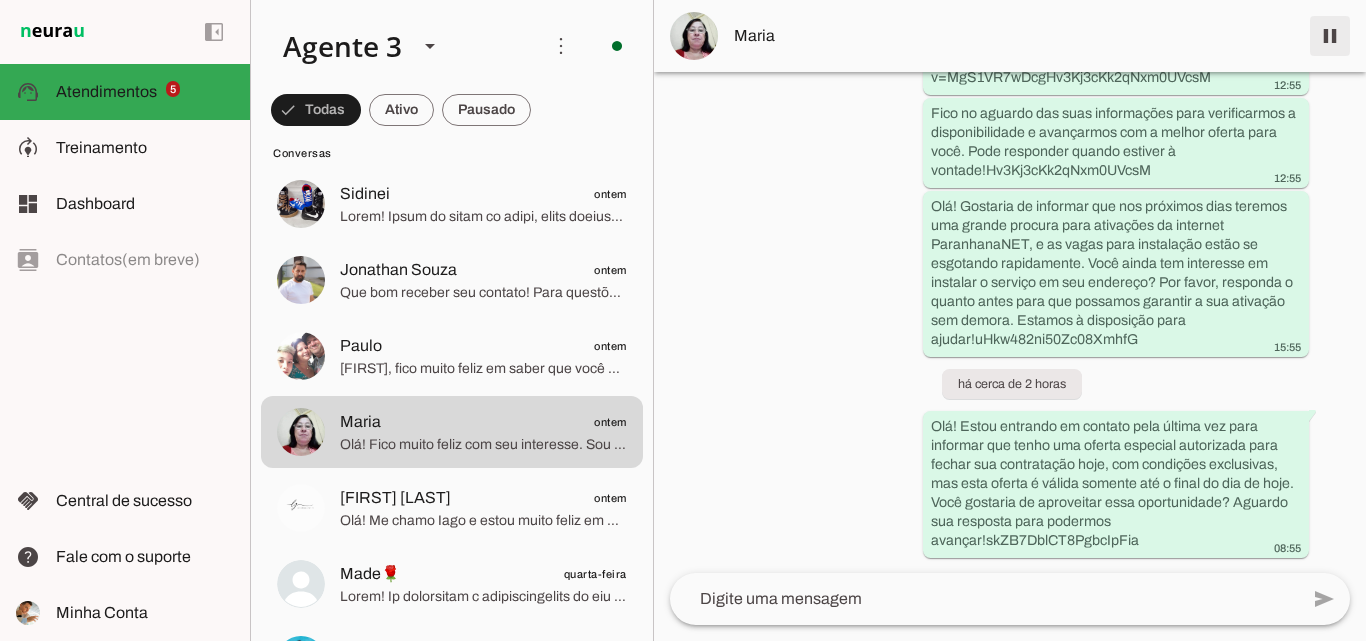 click at bounding box center (1330, 36) 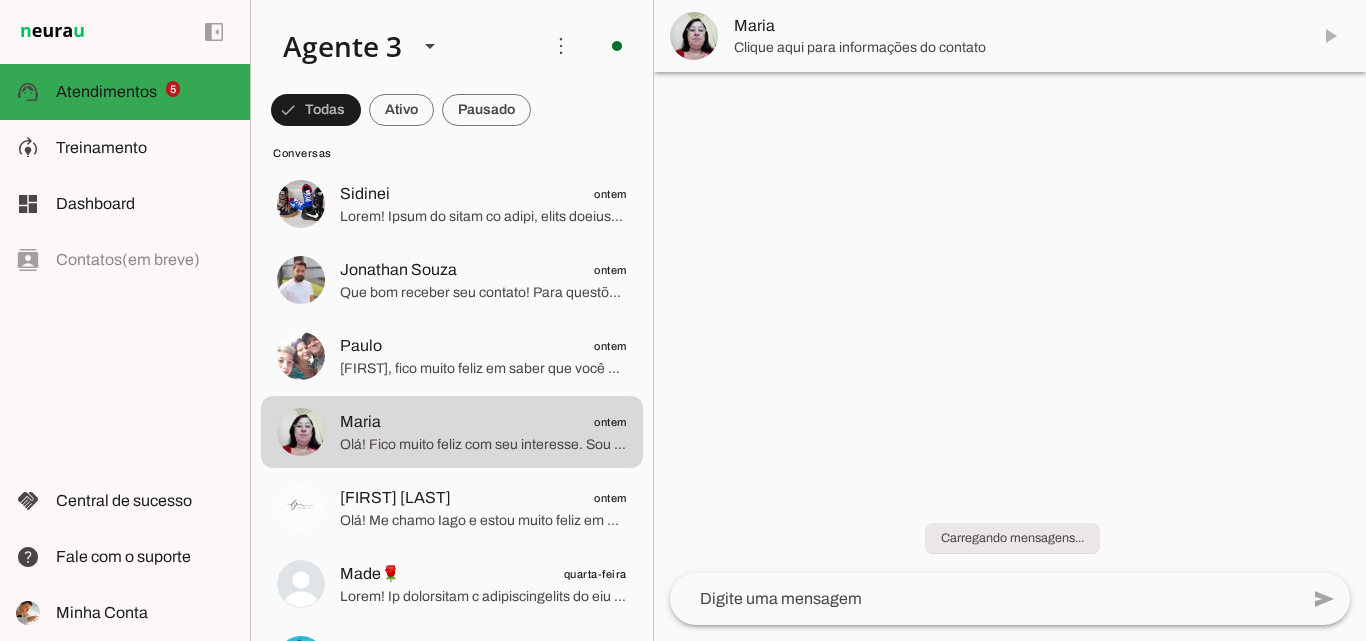 scroll, scrollTop: 0, scrollLeft: 0, axis: both 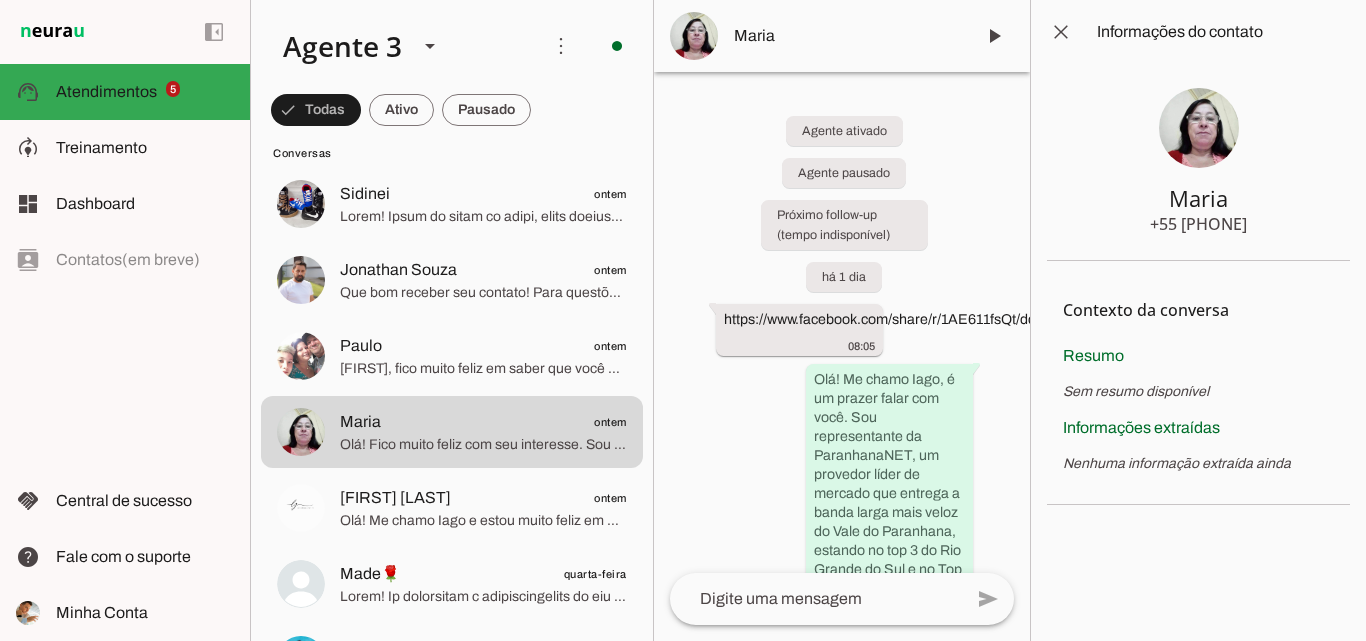 drag, startPoint x: 1164, startPoint y: 204, endPoint x: 1273, endPoint y: 224, distance: 110.81967 